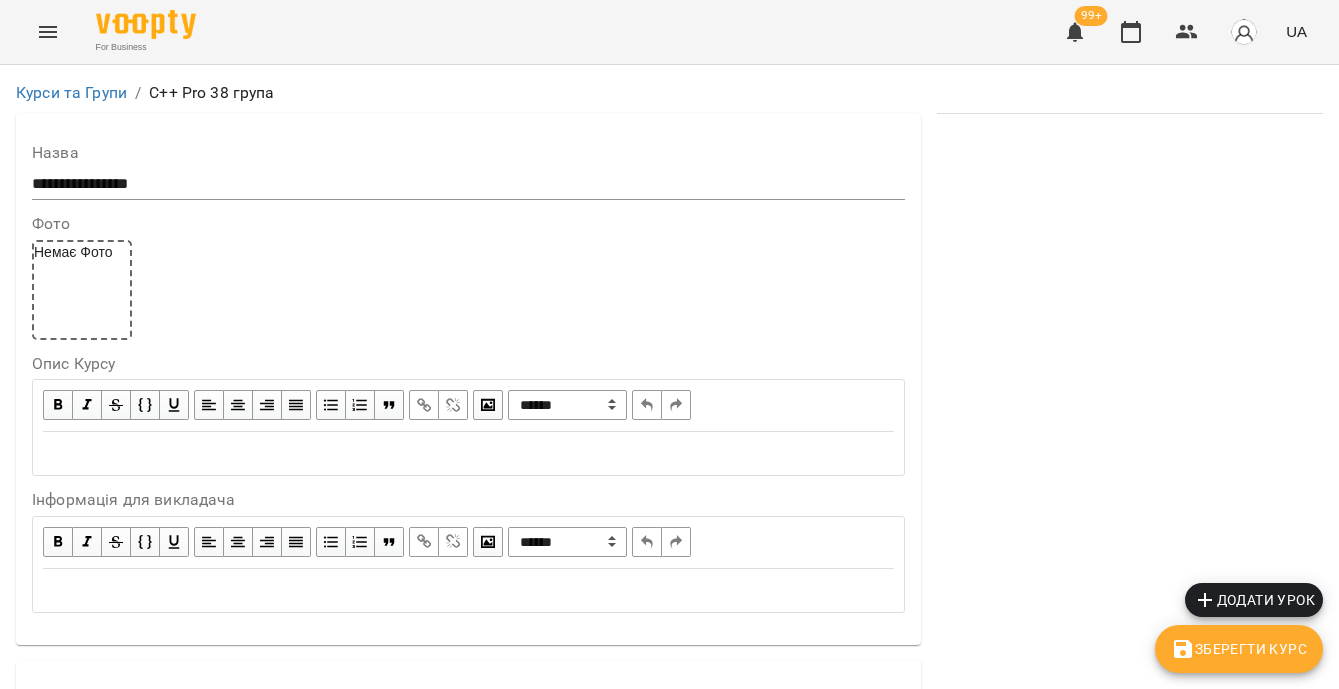 scroll, scrollTop: 0, scrollLeft: 0, axis: both 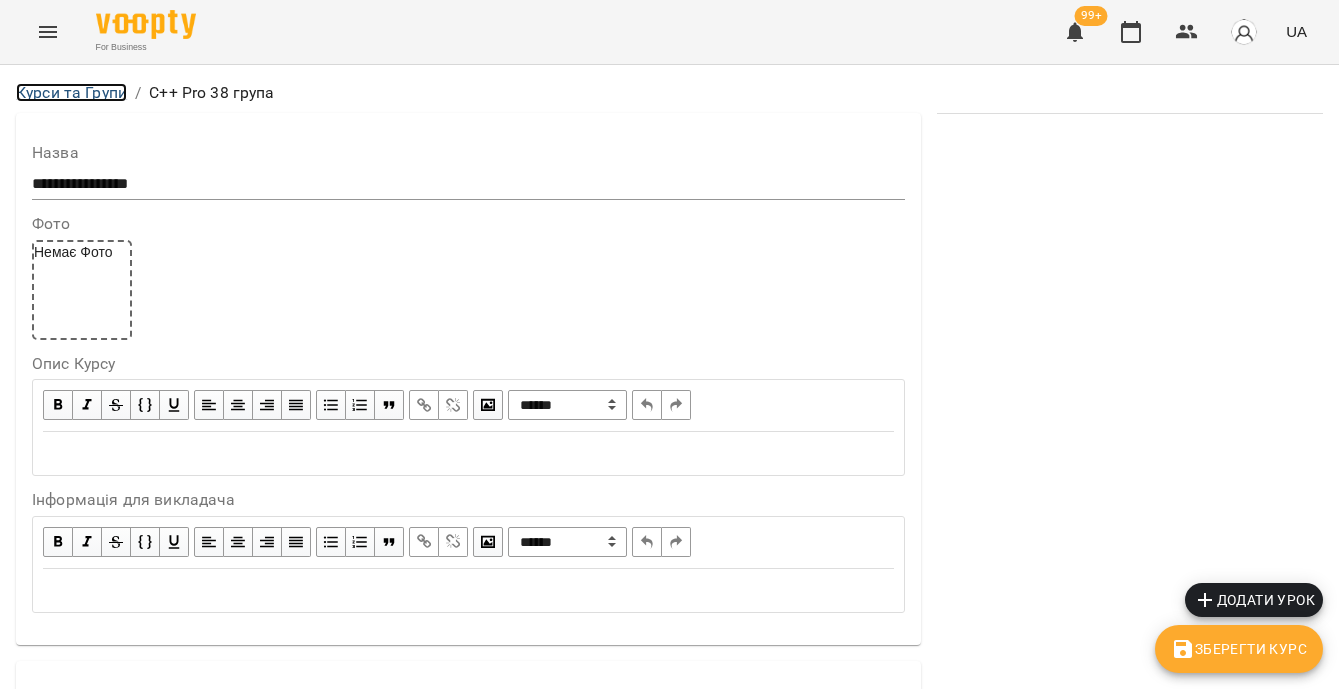 click on "Курси та Групи" at bounding box center (71, 92) 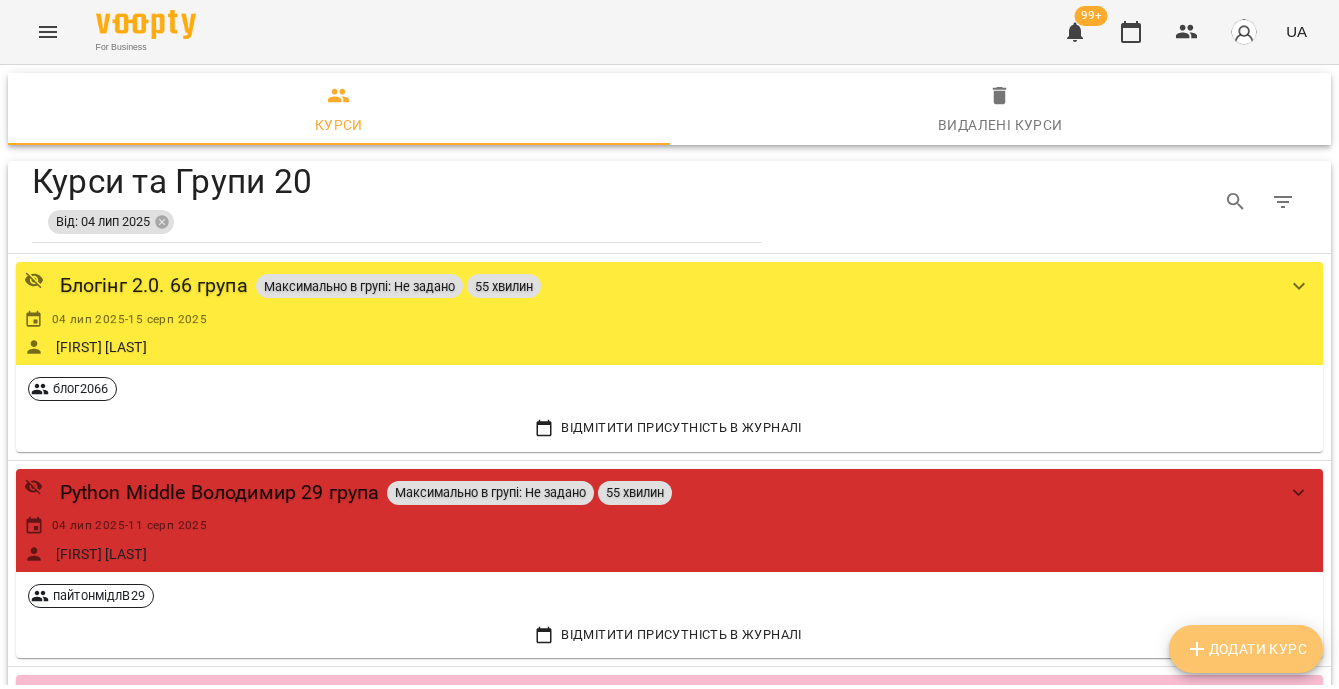 click on "Додати Курс" at bounding box center (1246, 649) 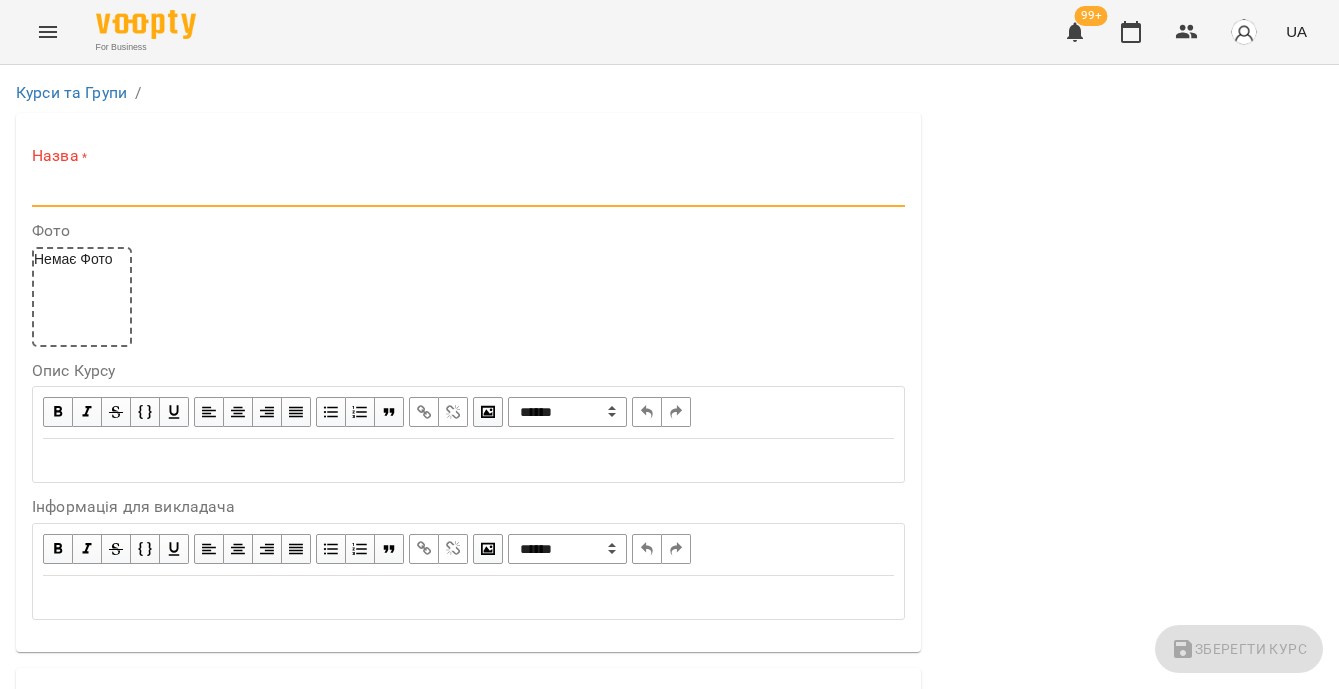 click at bounding box center (468, 191) 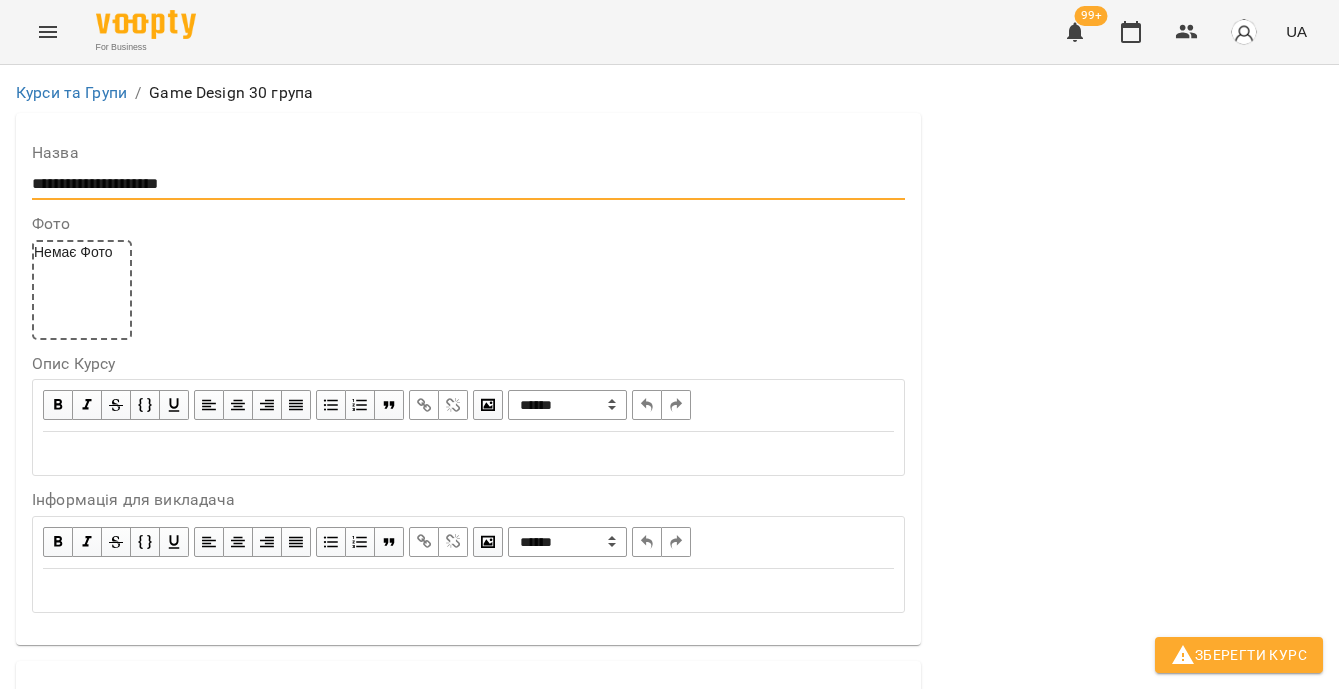 click on "**********" at bounding box center [468, 184] 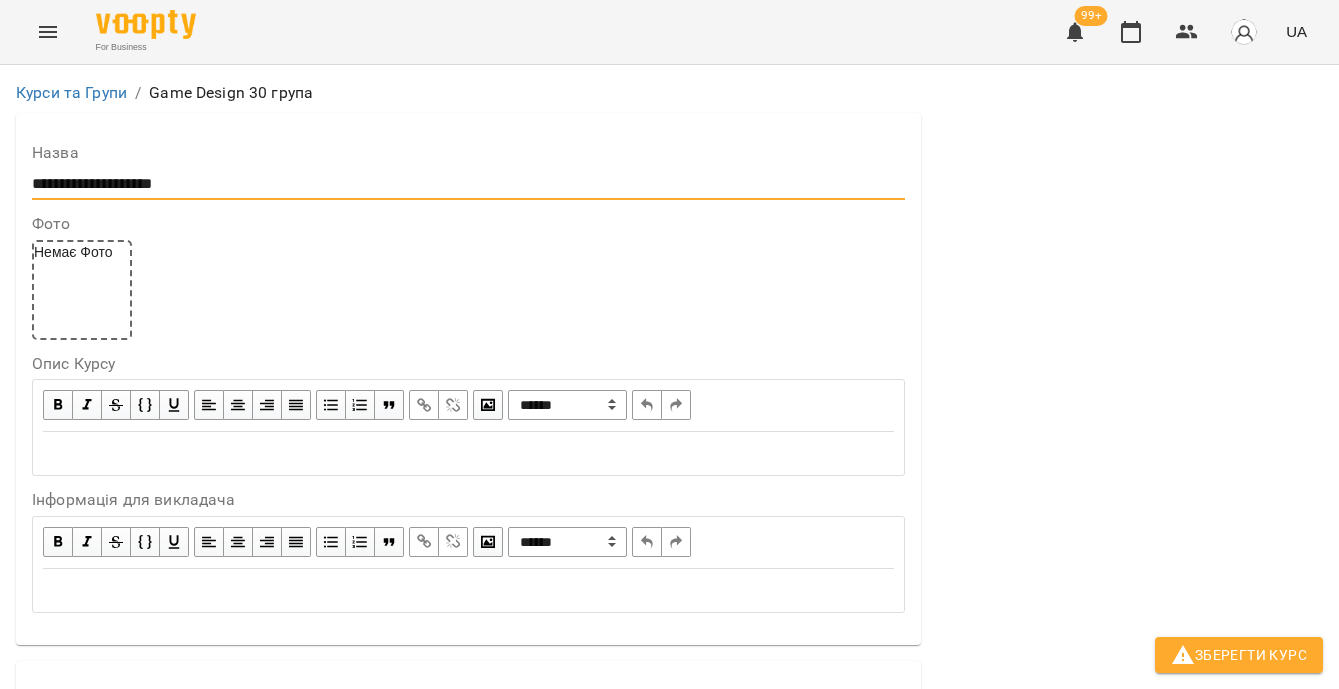 scroll, scrollTop: 163, scrollLeft: 0, axis: vertical 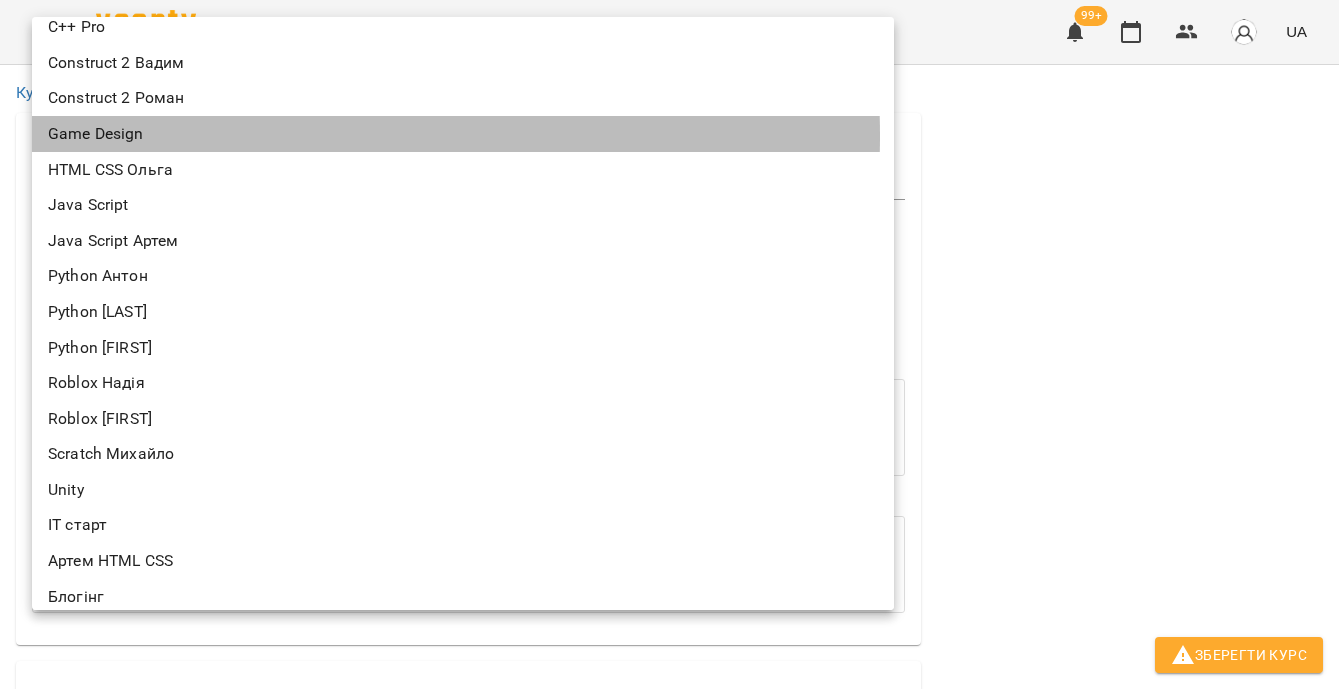 click on "Game Design" at bounding box center [463, 134] 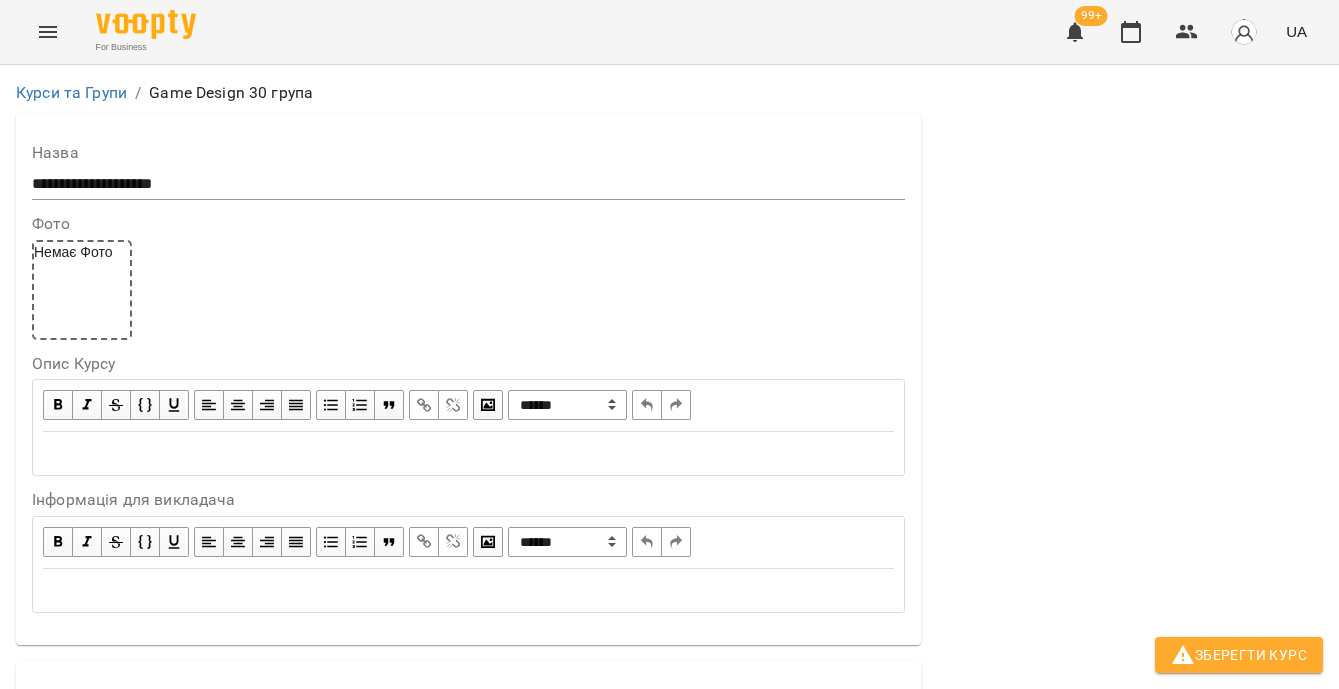 scroll, scrollTop: 554, scrollLeft: 0, axis: vertical 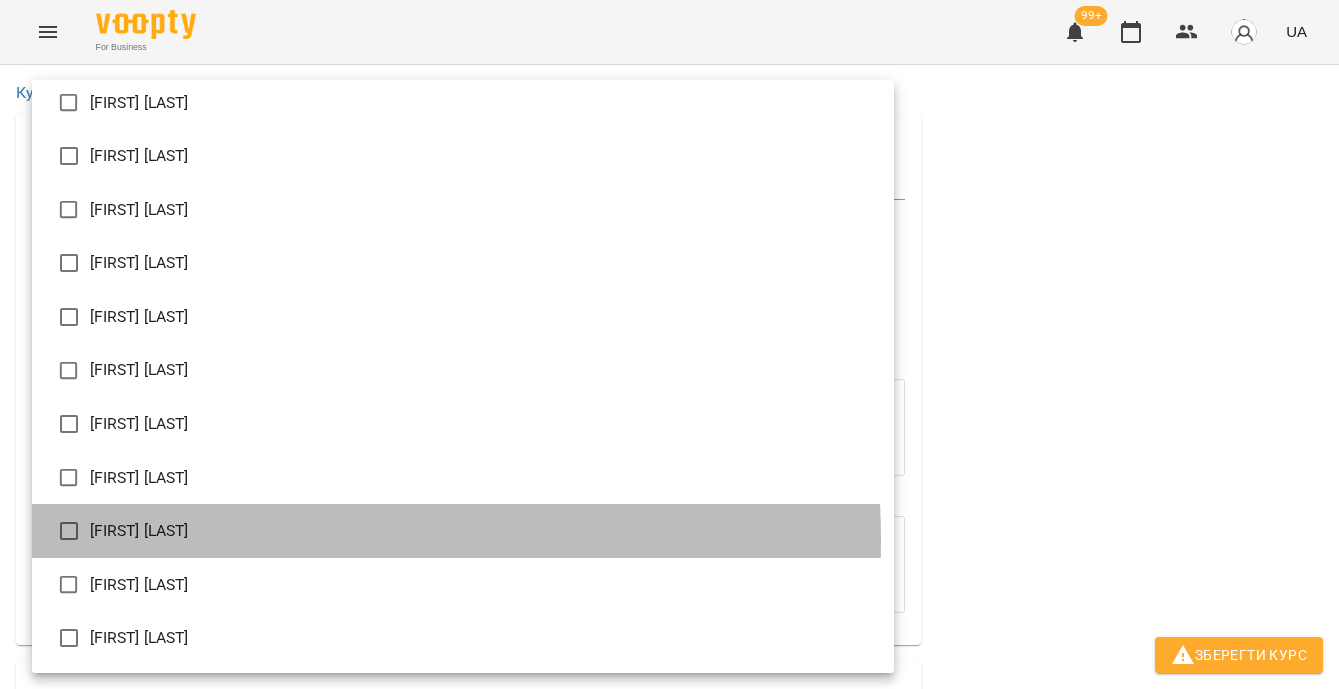 click on "Денис Пущало" at bounding box center (463, 531) 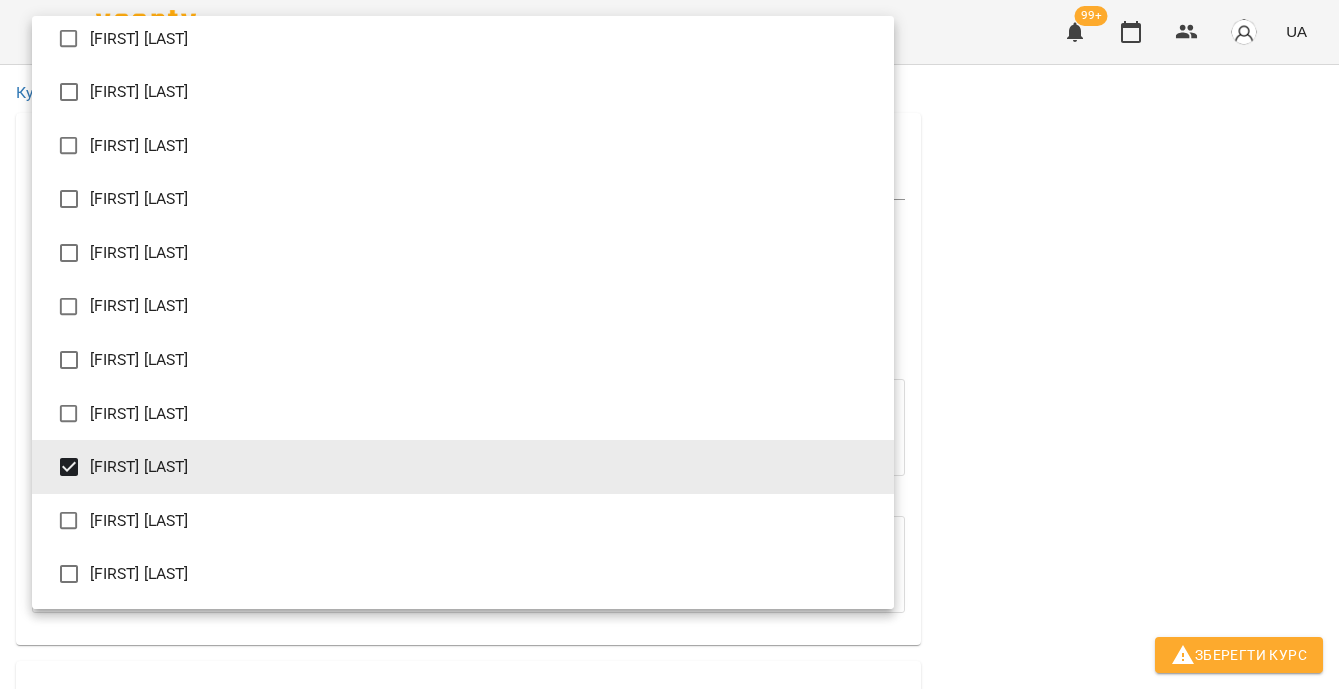 click at bounding box center [669, 344] 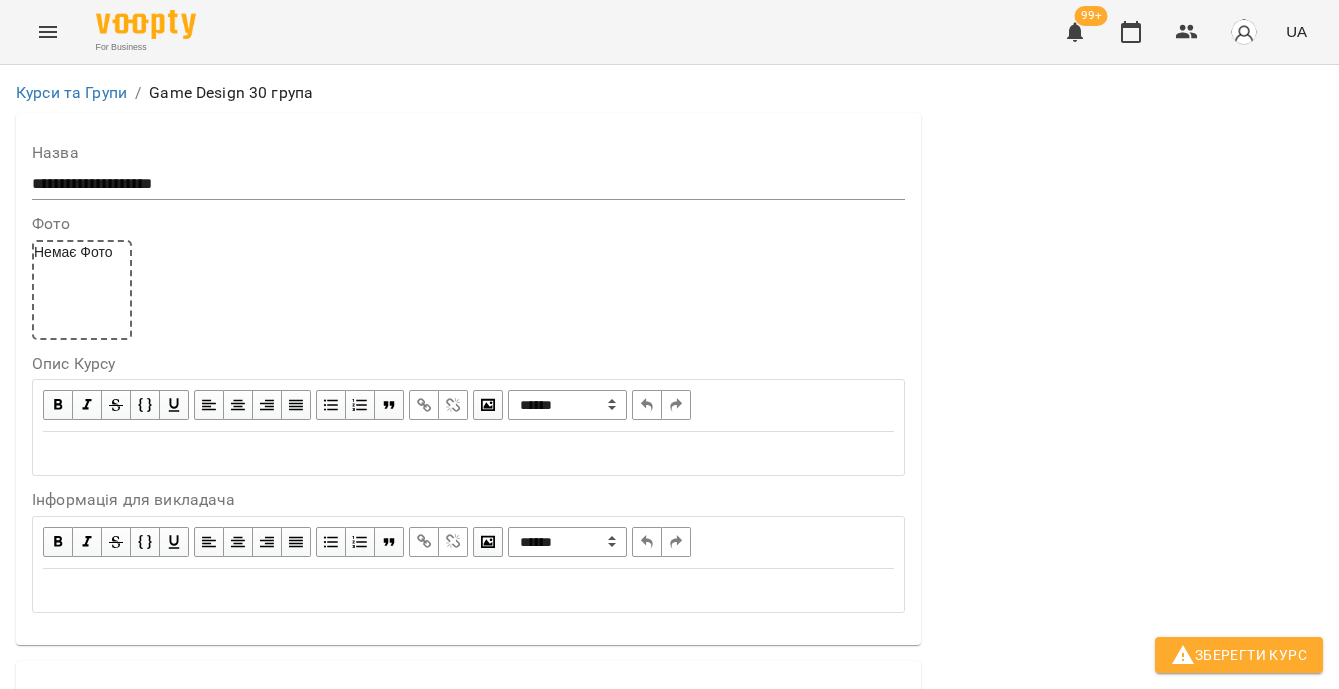 scroll, scrollTop: 826, scrollLeft: 0, axis: vertical 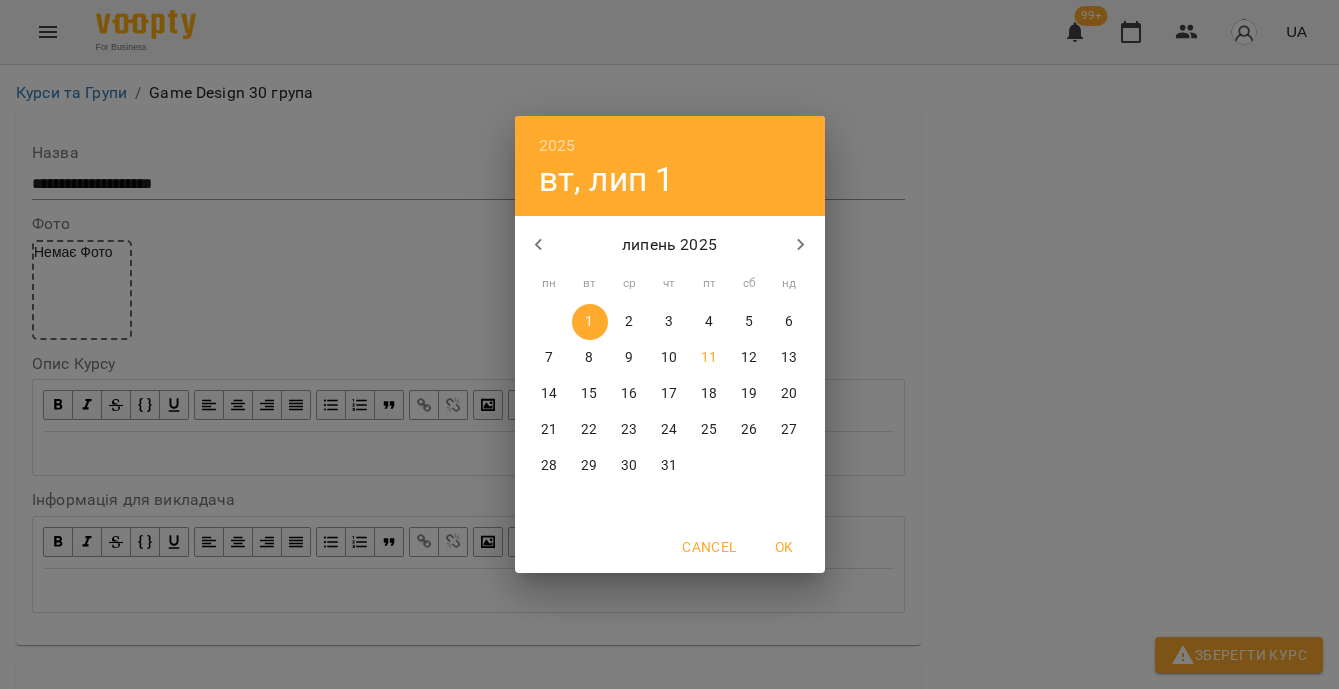 click on "11" at bounding box center (710, 358) 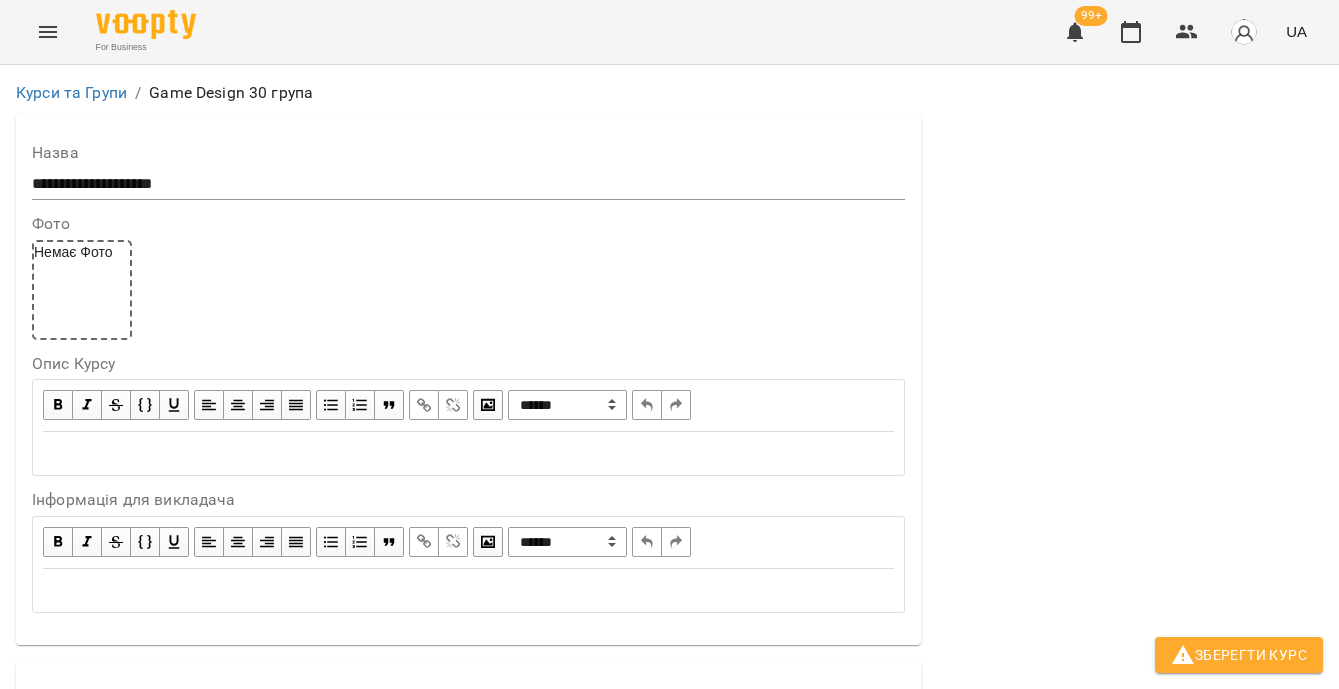 click on "**********" at bounding box center [315, 1782] 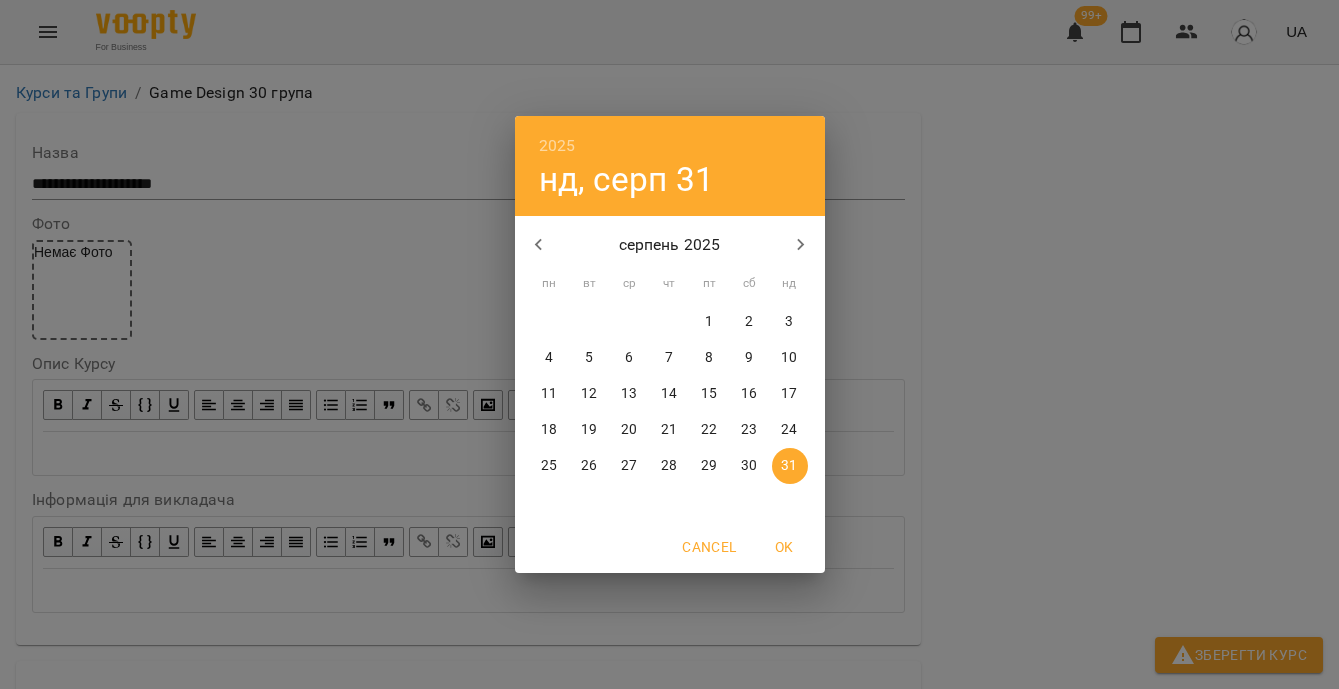 click on "15" at bounding box center (710, 394) 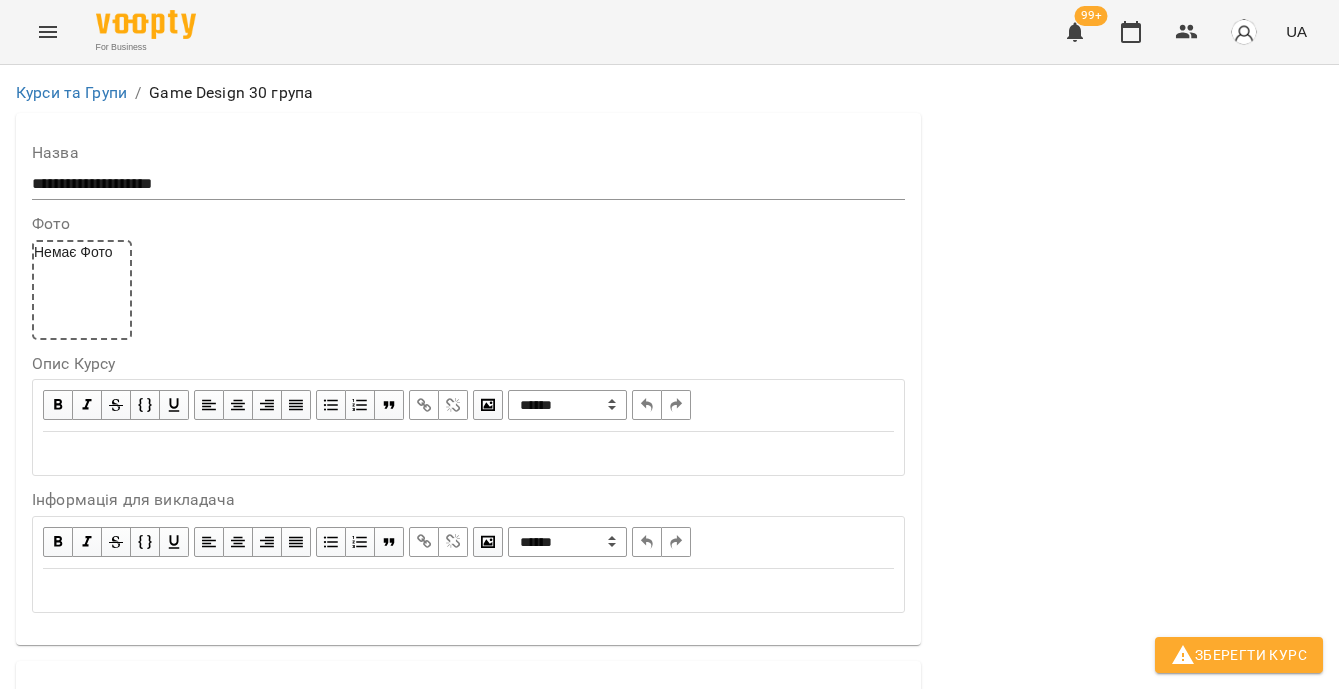 scroll, scrollTop: 1648, scrollLeft: 0, axis: vertical 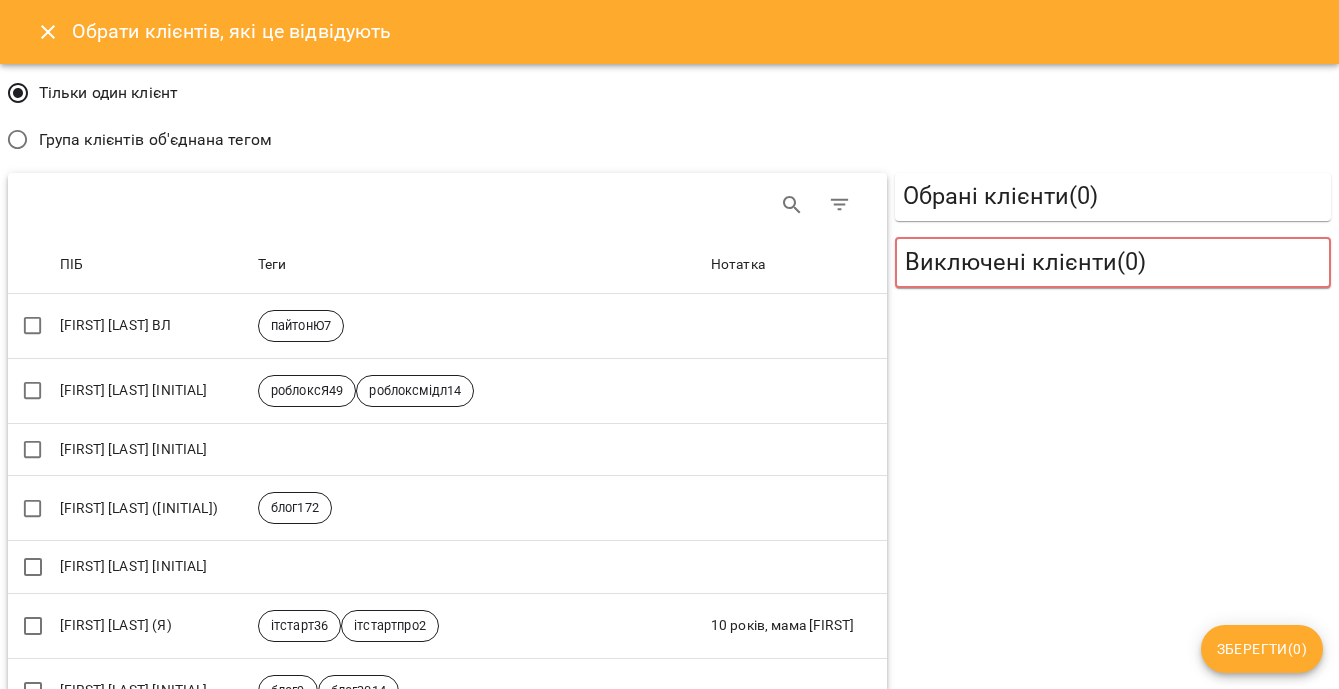 click on "Група клієнтів об'єднана тегом" at bounding box center [155, 140] 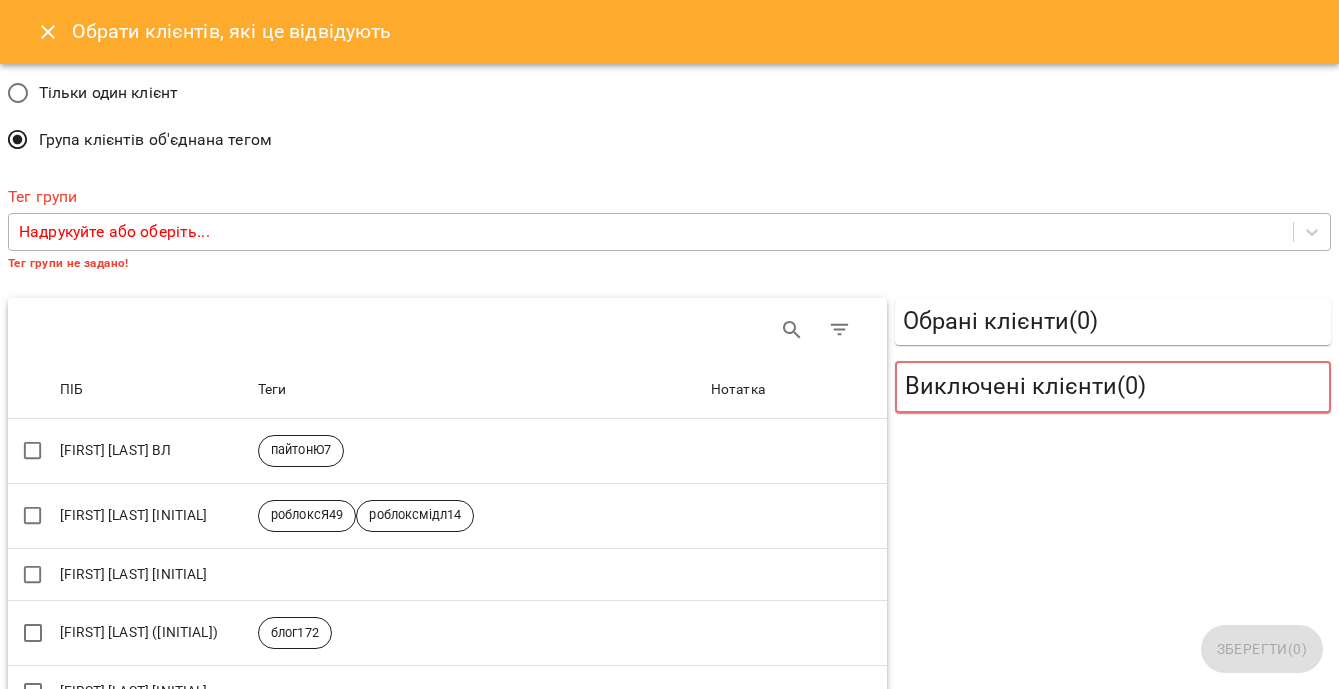 click on "Надрукуйте або оберіть..." at bounding box center (114, 232) 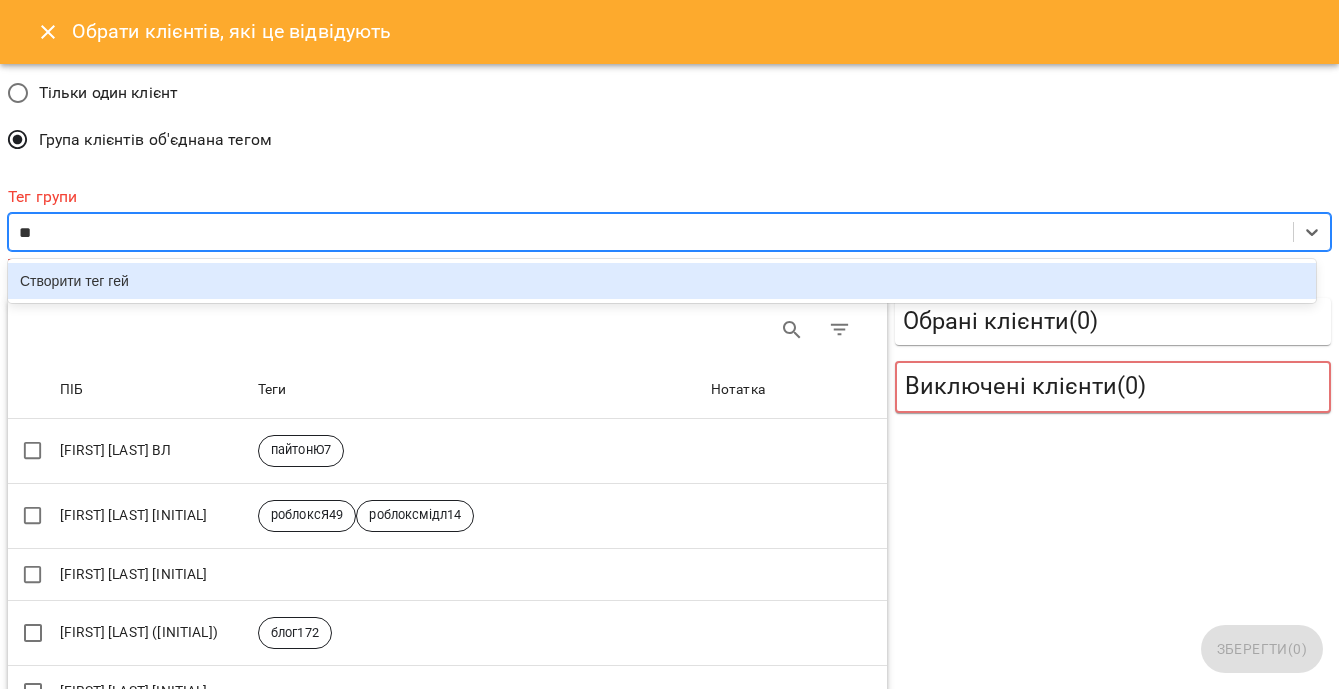 type on "*" 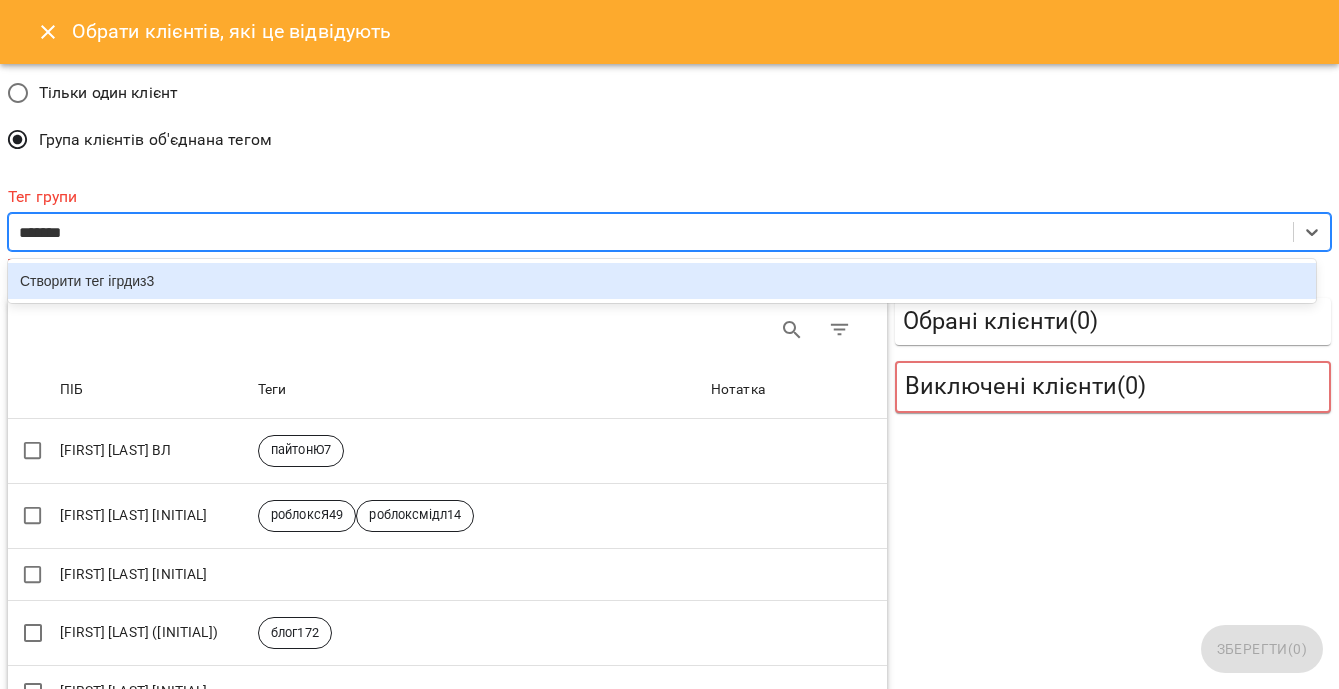 type on "********" 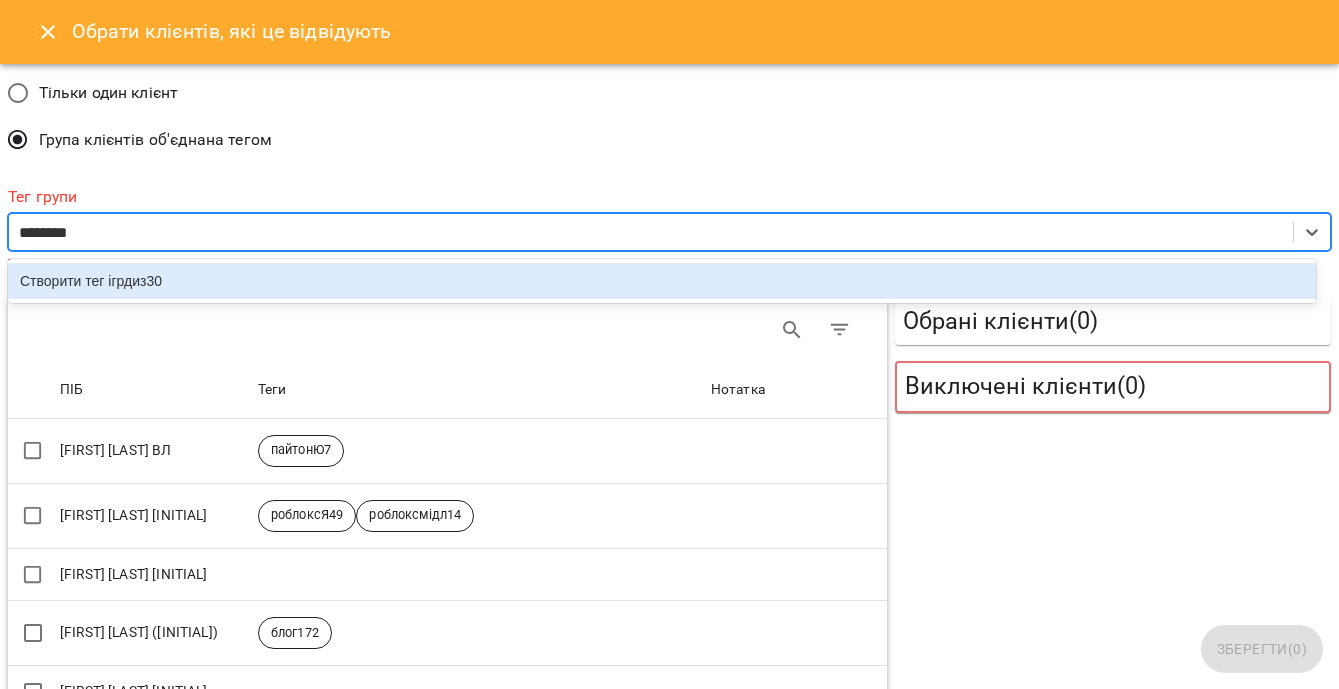 click on "Створити тег ігрдиз30" at bounding box center [662, 281] 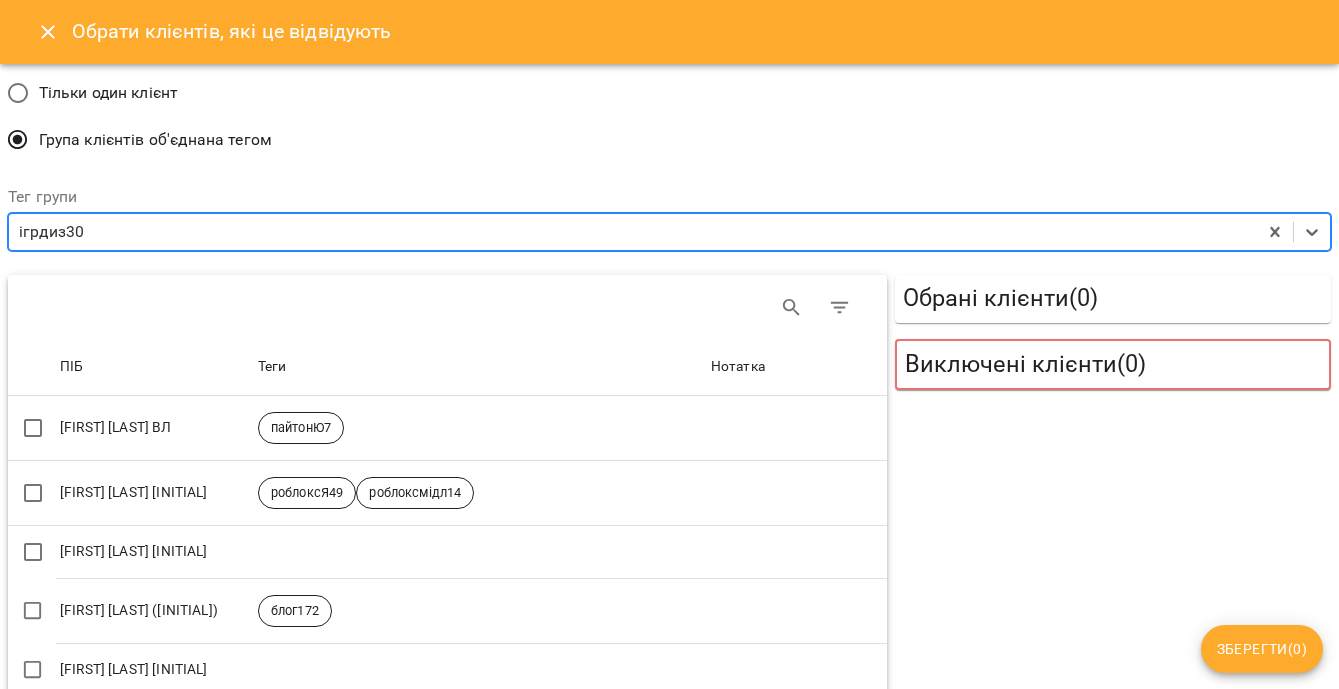 click on "Зберегти ( 0 )" at bounding box center [1262, 649] 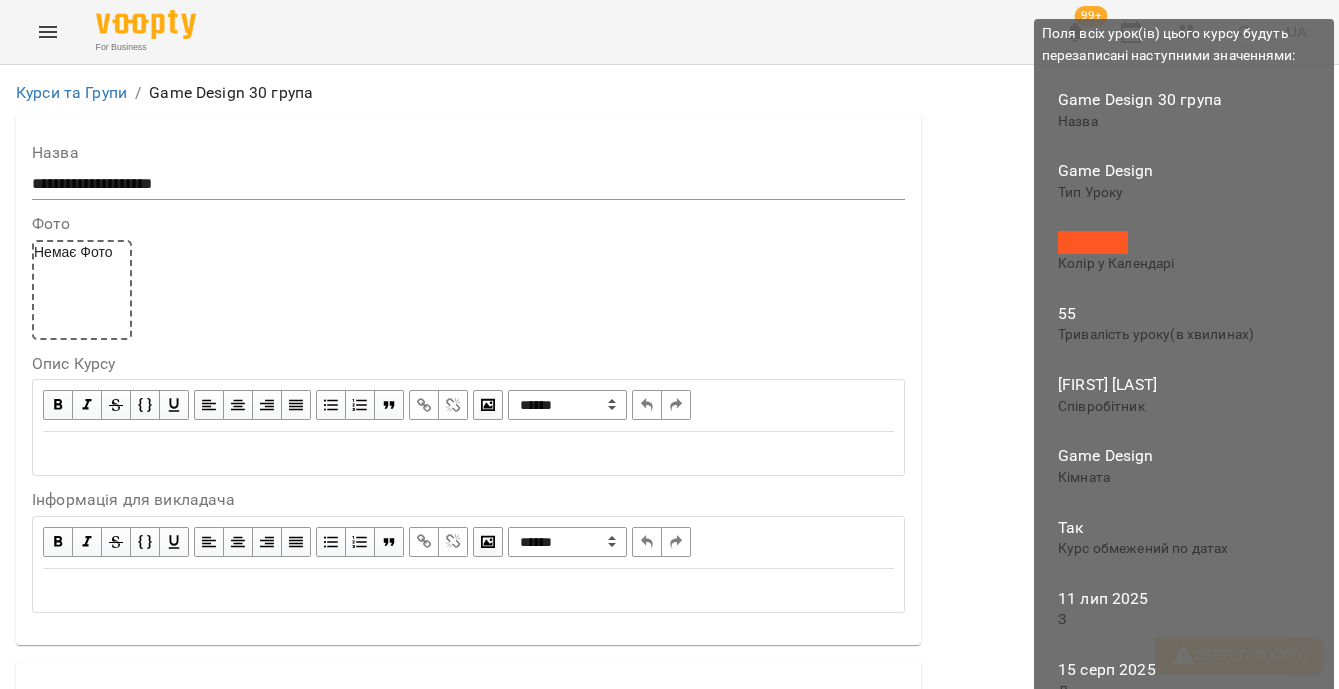 click on "Зберегти Курс" at bounding box center (1239, 655) 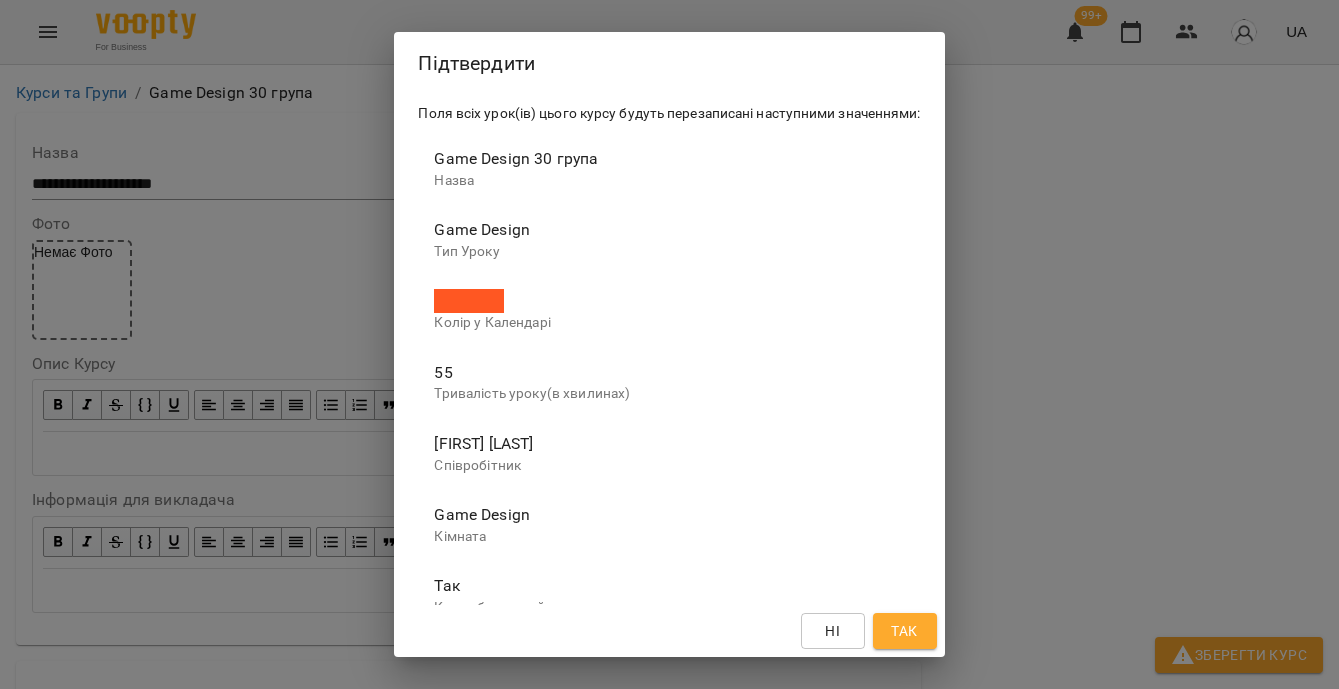 click on "Так" at bounding box center (904, 631) 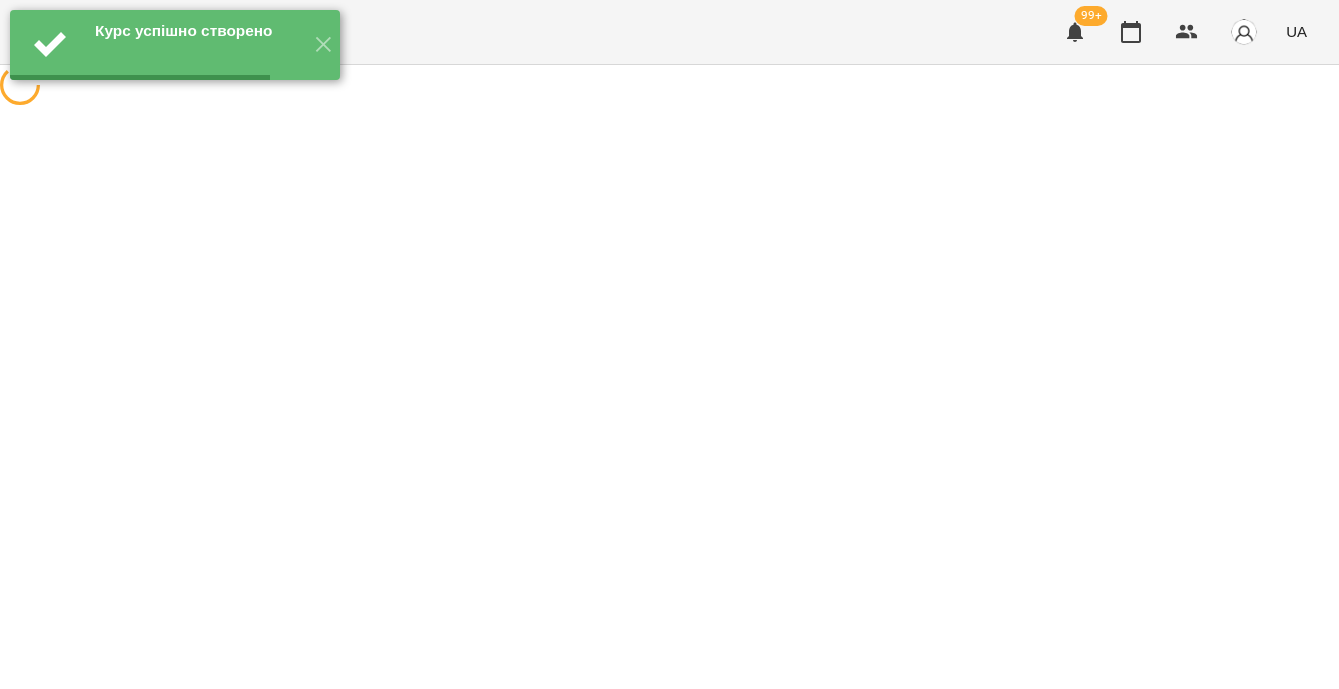 scroll, scrollTop: 0, scrollLeft: 0, axis: both 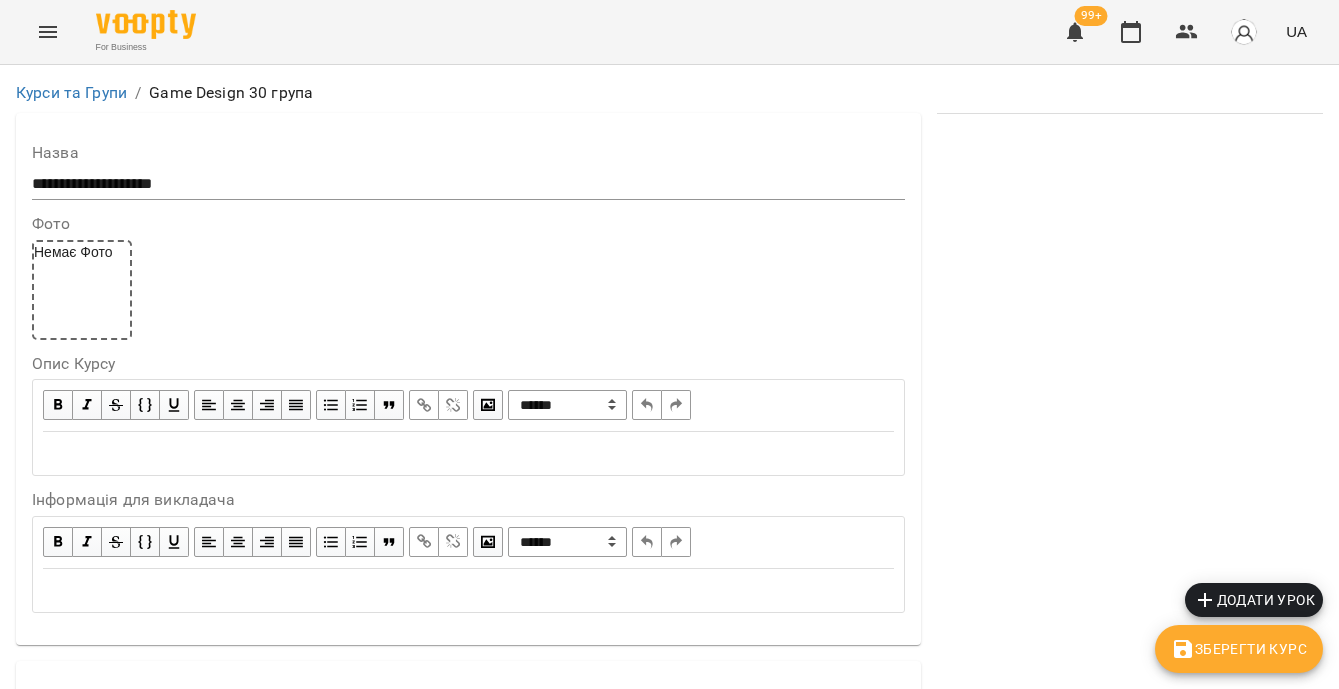 click on "Курси та Групи / Game Design 30 група" at bounding box center [669, 93] 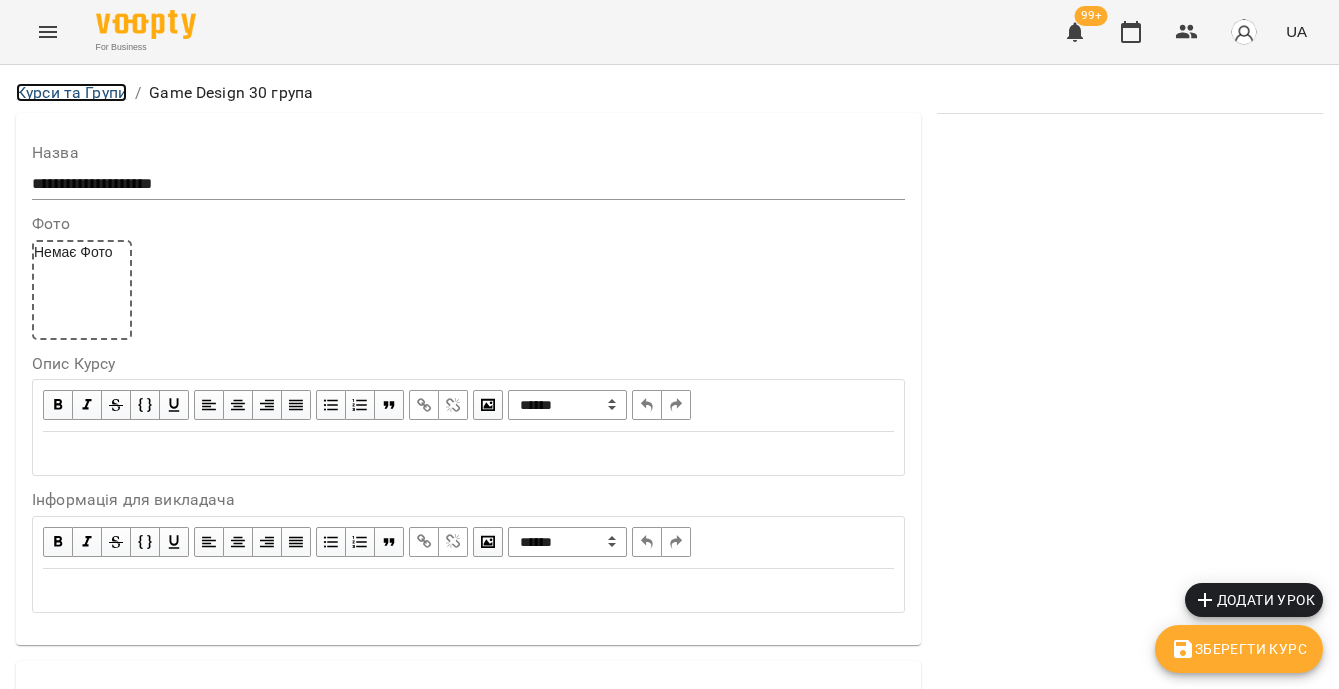 click on "Курси та Групи" at bounding box center [71, 92] 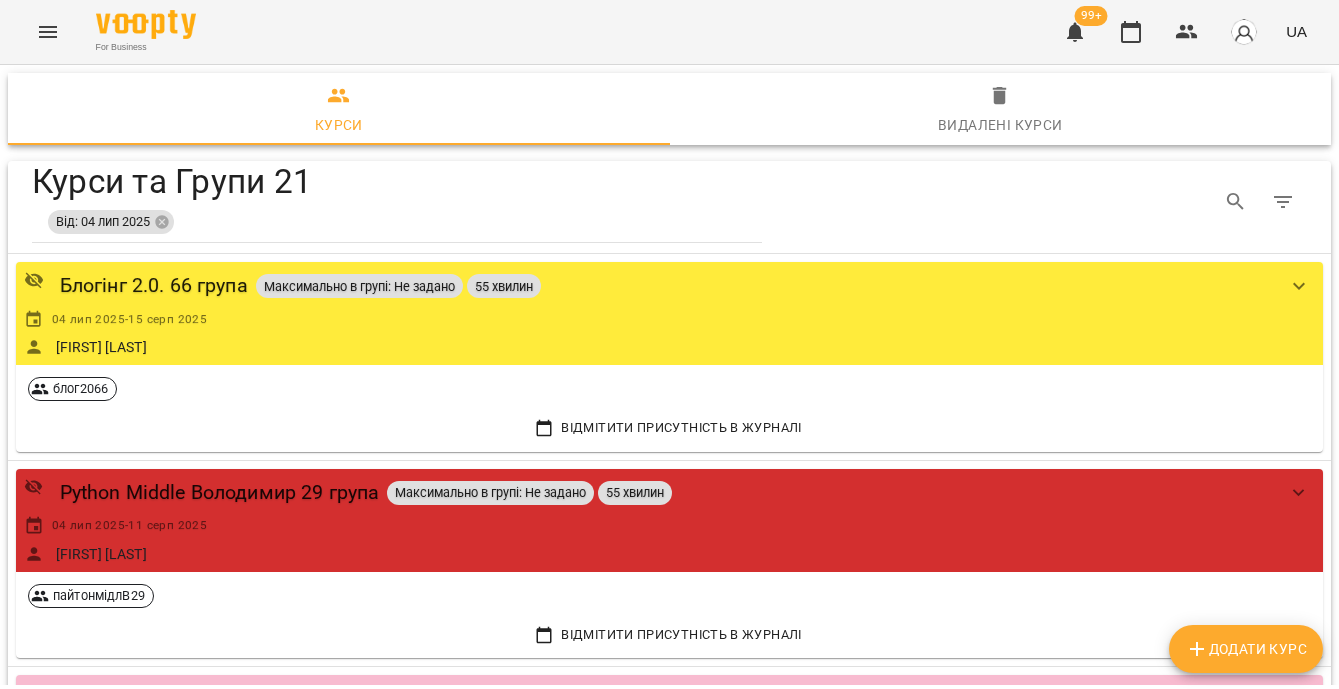 click on "Додати Курс" at bounding box center [1246, 649] 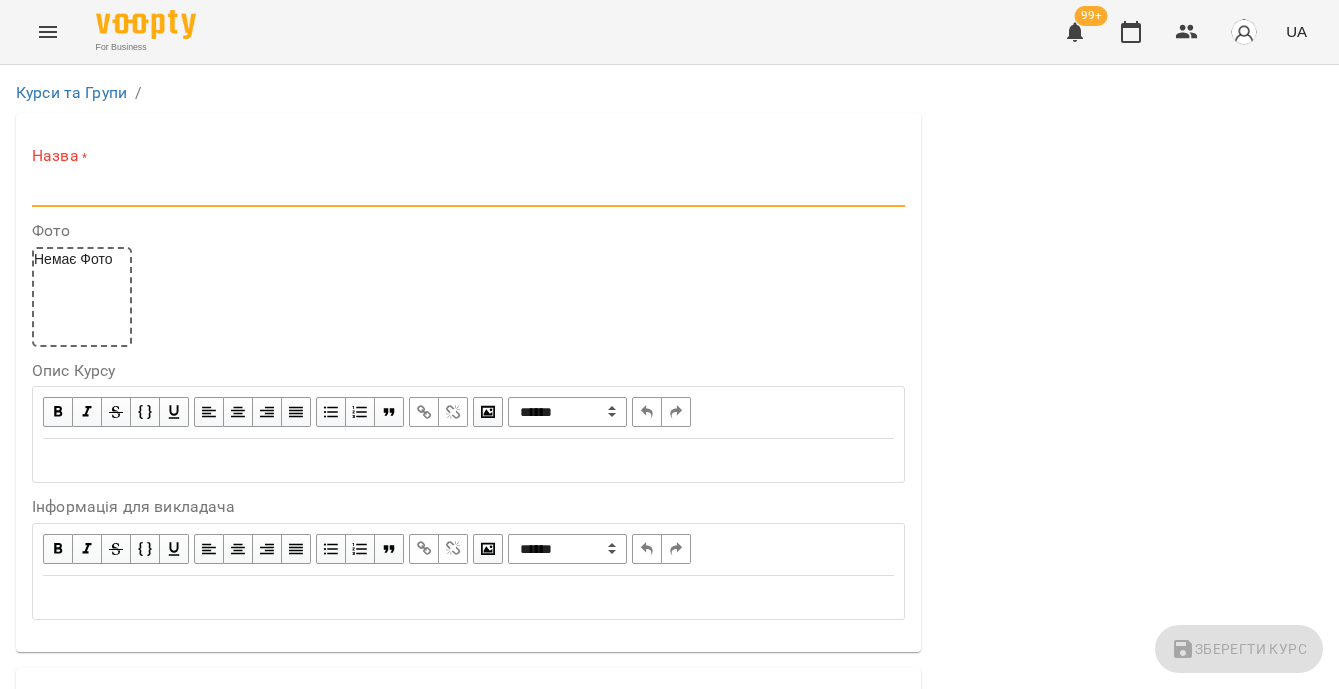 paste on "**********" 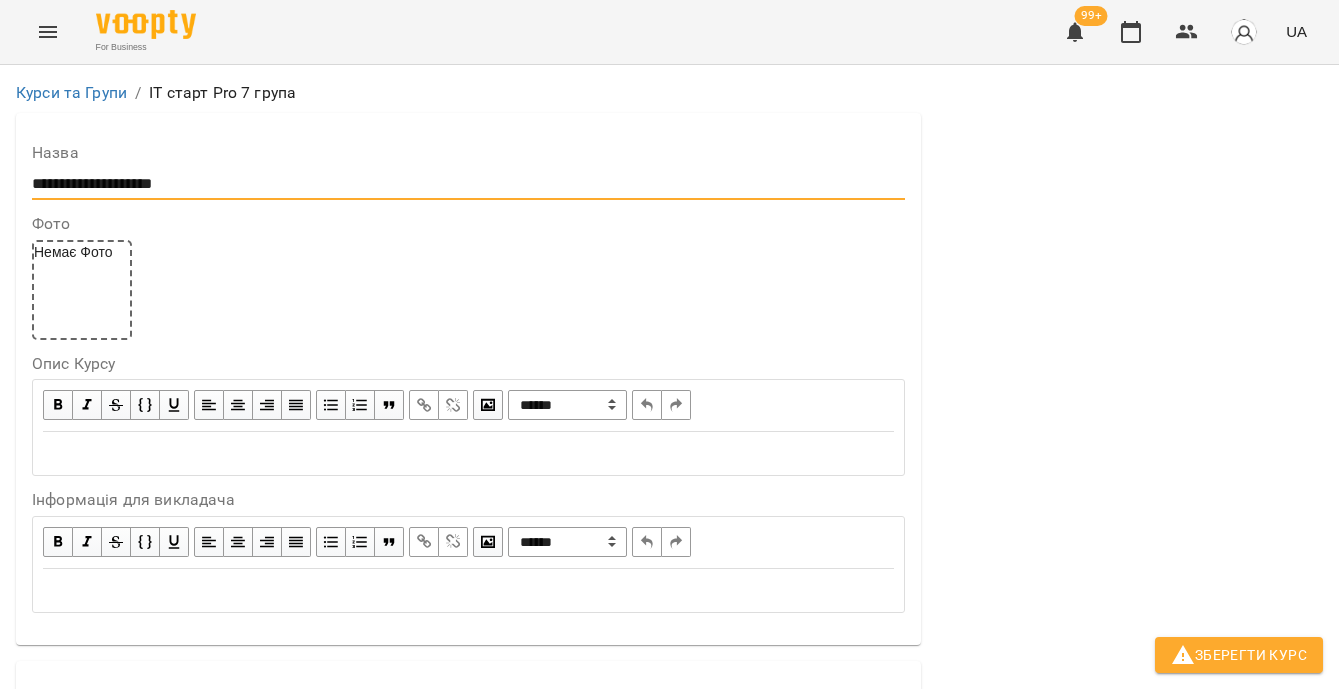 scroll, scrollTop: 202, scrollLeft: 0, axis: vertical 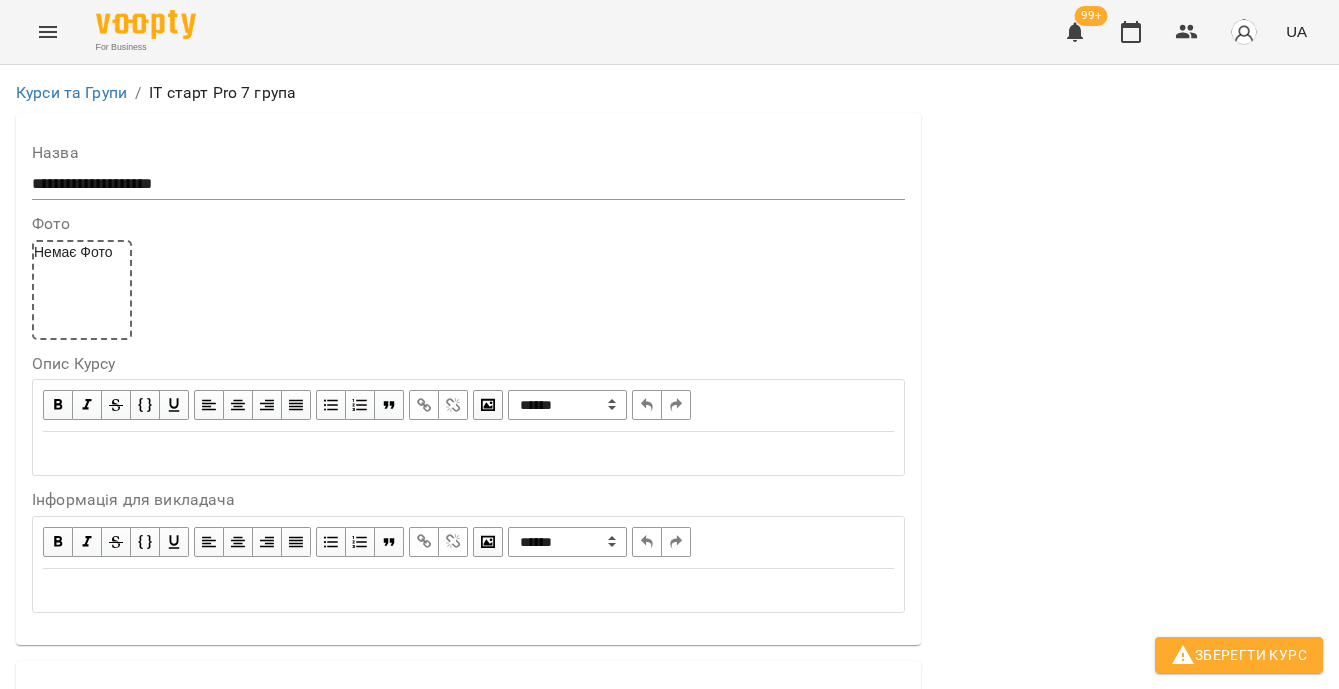 click on "**********" at bounding box center [669, 1212] 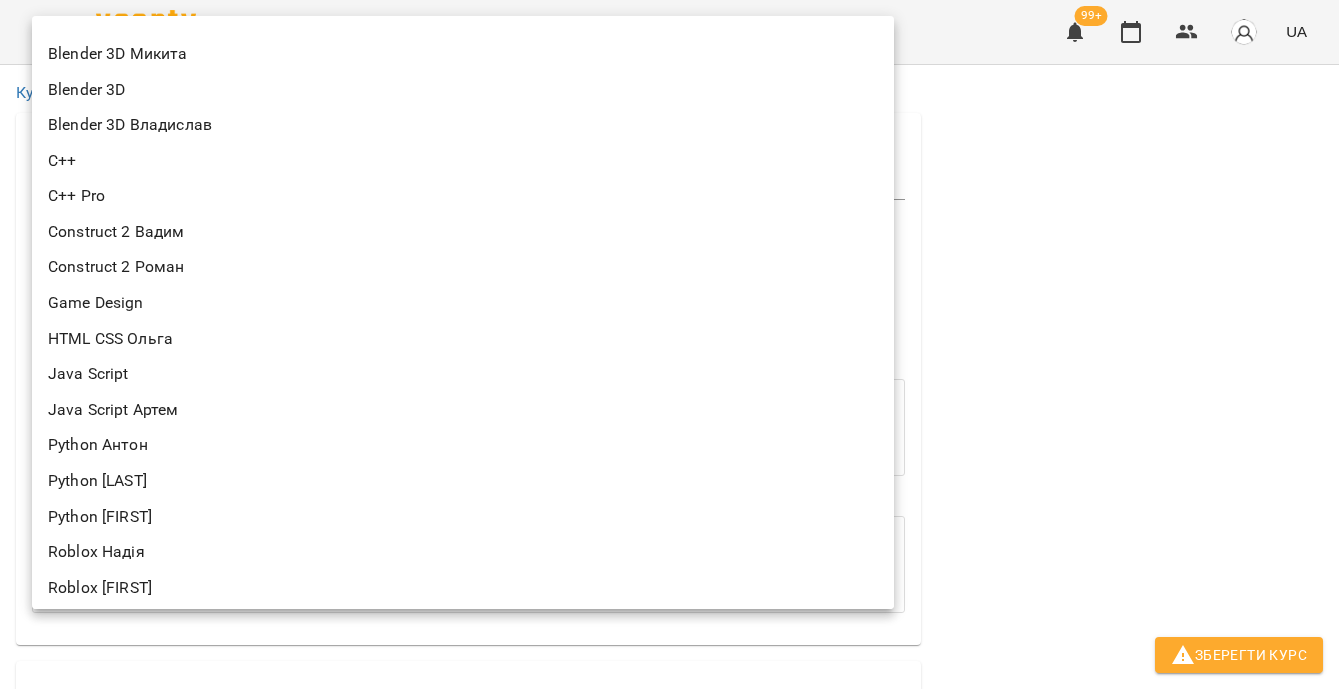 scroll, scrollTop: 324, scrollLeft: 0, axis: vertical 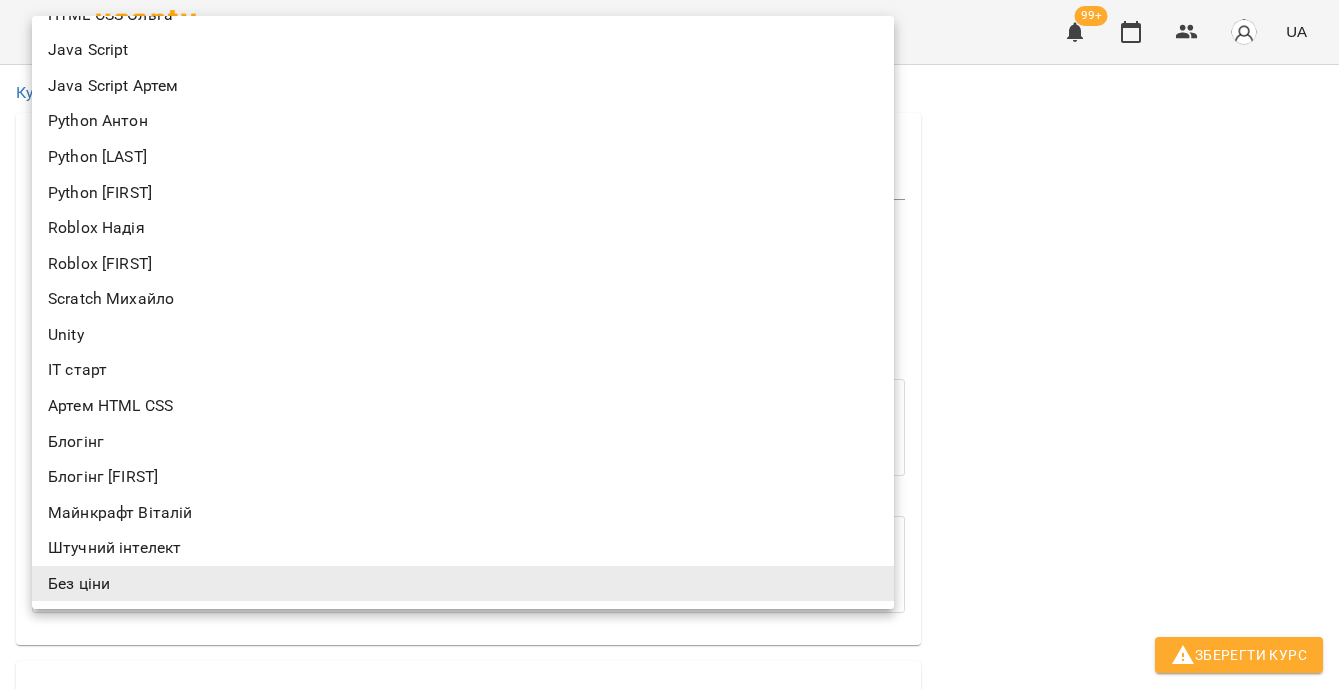 click on "ІТ старт" at bounding box center (463, 370) 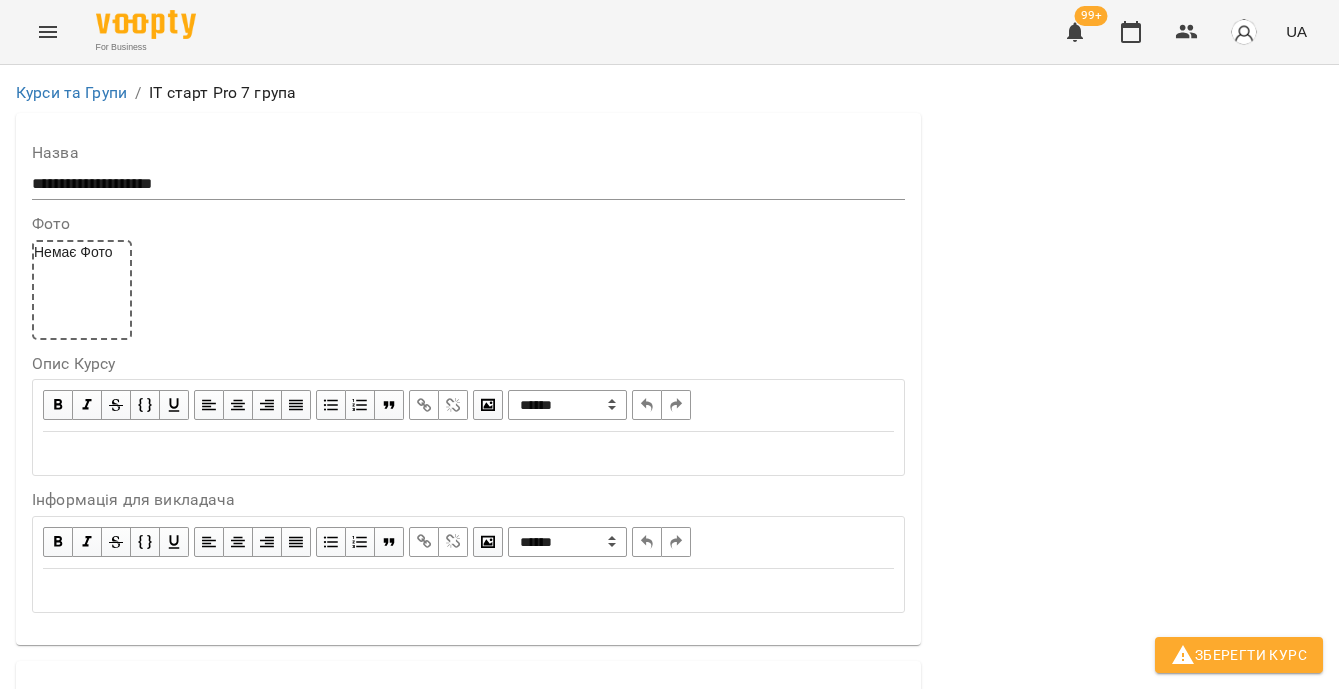 scroll, scrollTop: 360, scrollLeft: 0, axis: vertical 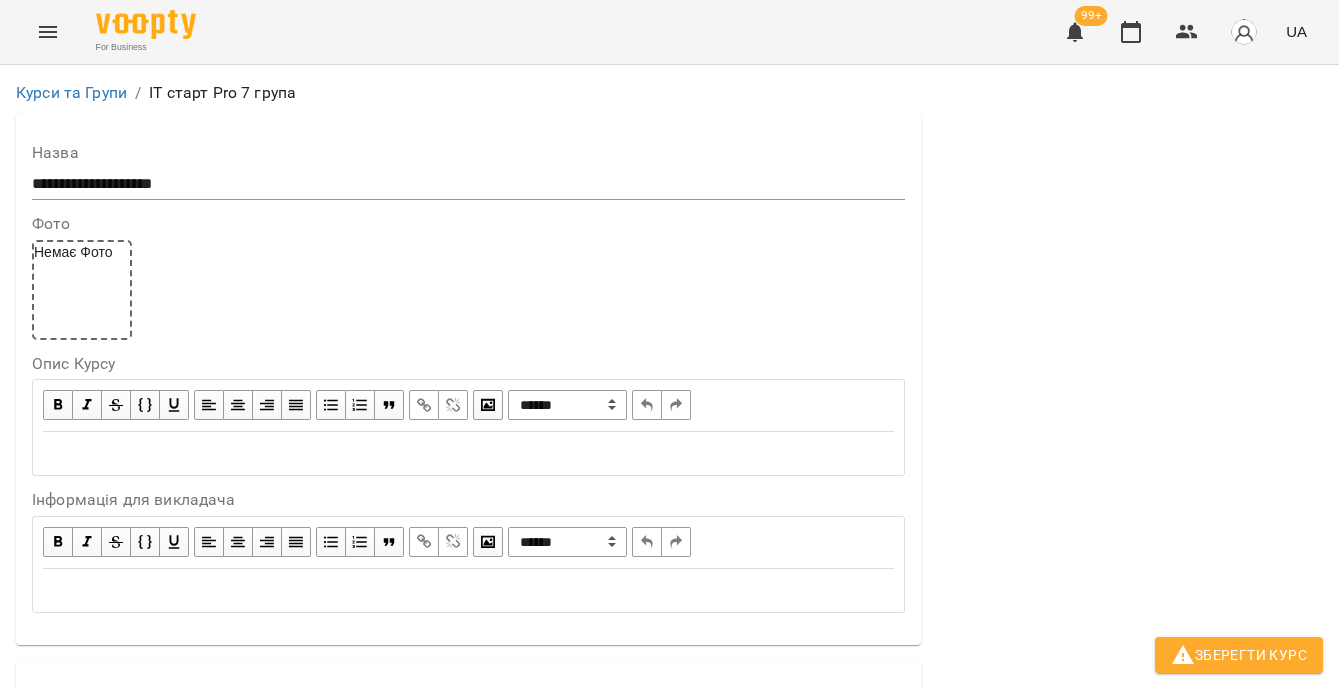 click on "**********" at bounding box center (669, 1212) 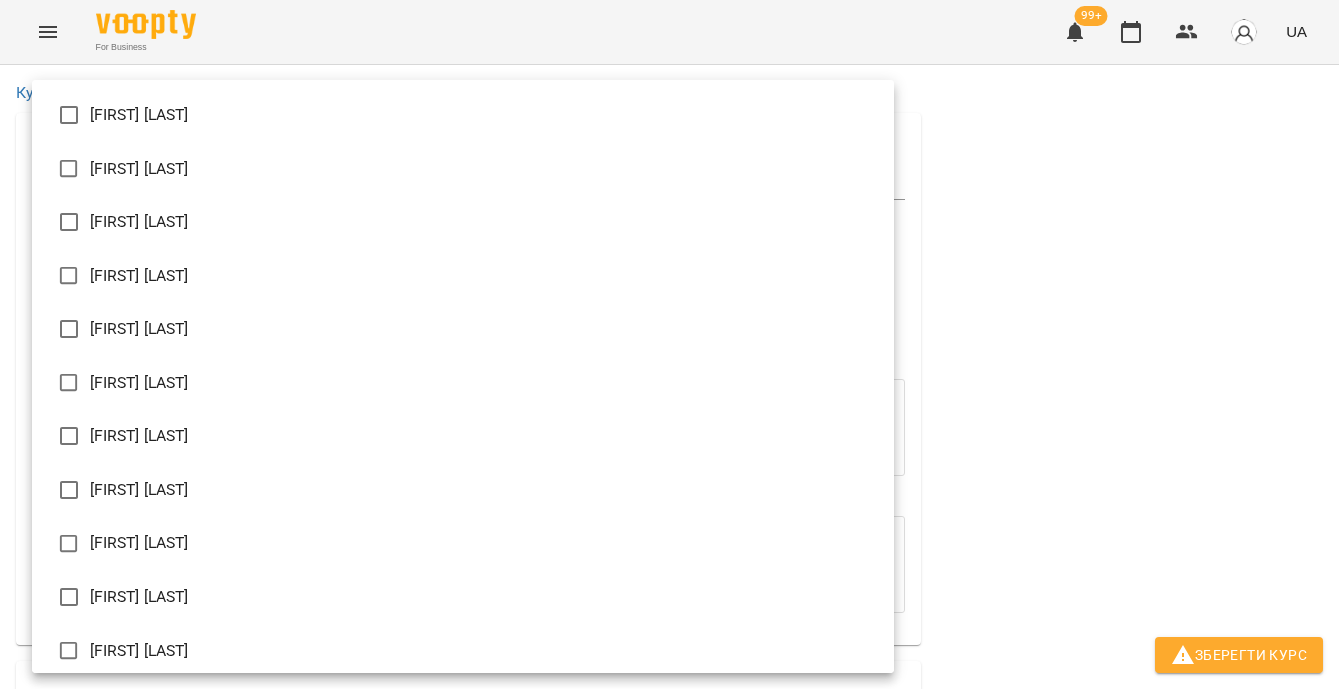 click on "Анастасія Герус" at bounding box center (463, 276) 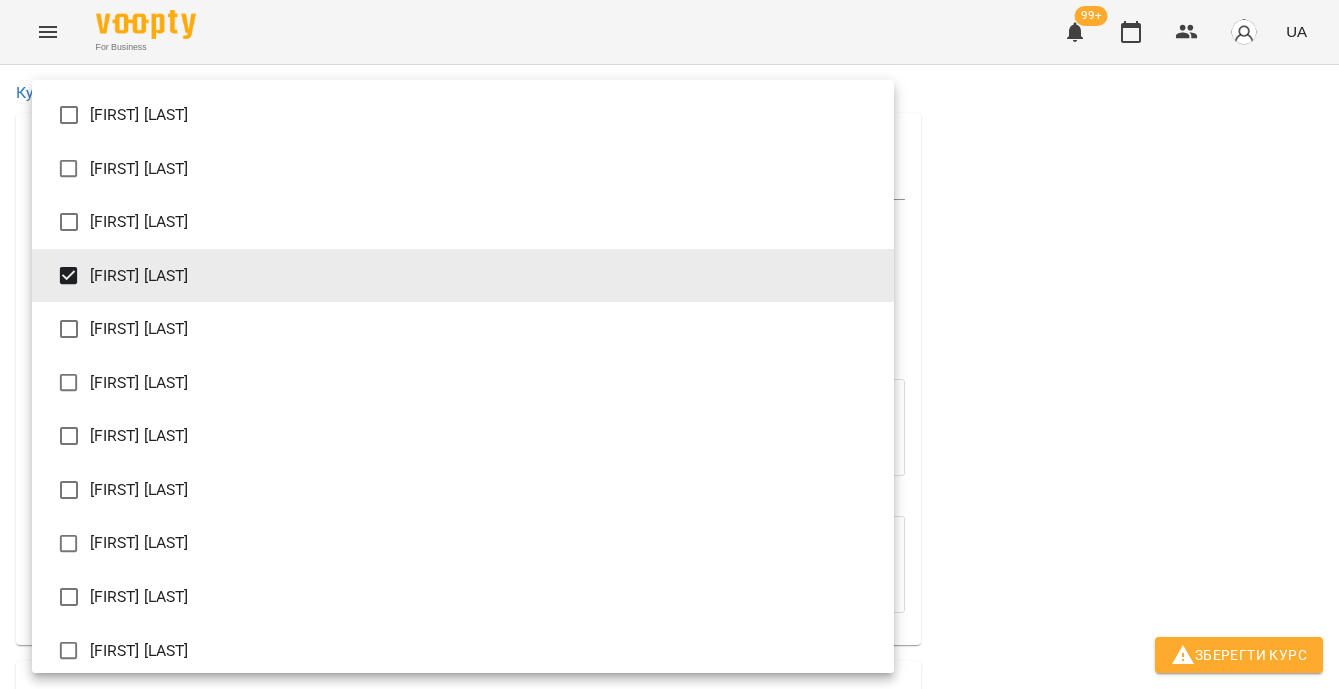 click at bounding box center (669, 344) 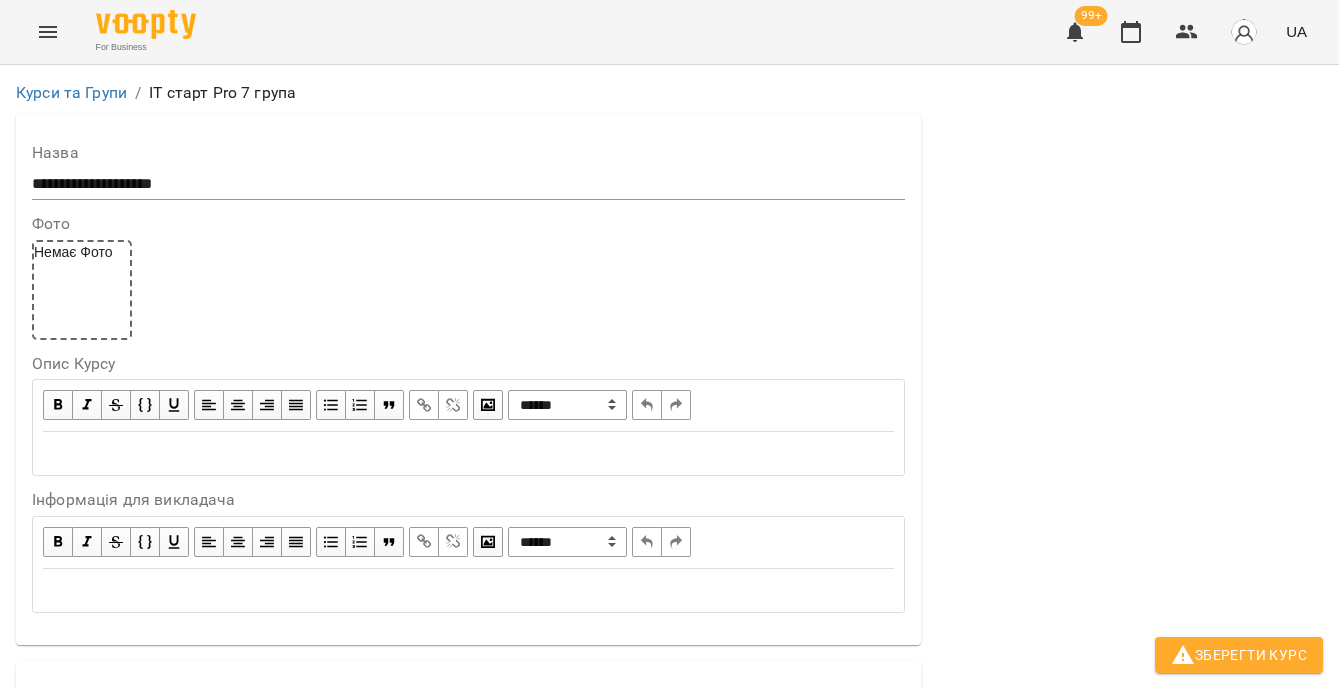 scroll, scrollTop: 720, scrollLeft: 0, axis: vertical 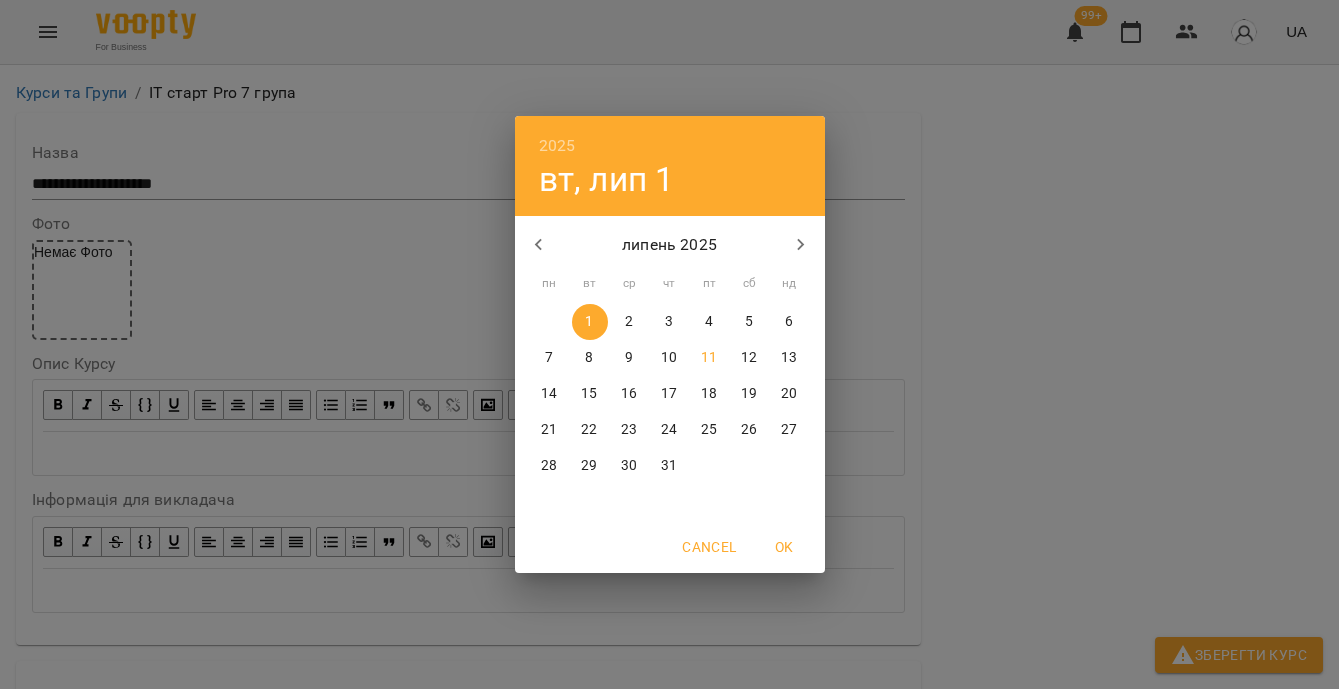 click on "11" at bounding box center [709, 358] 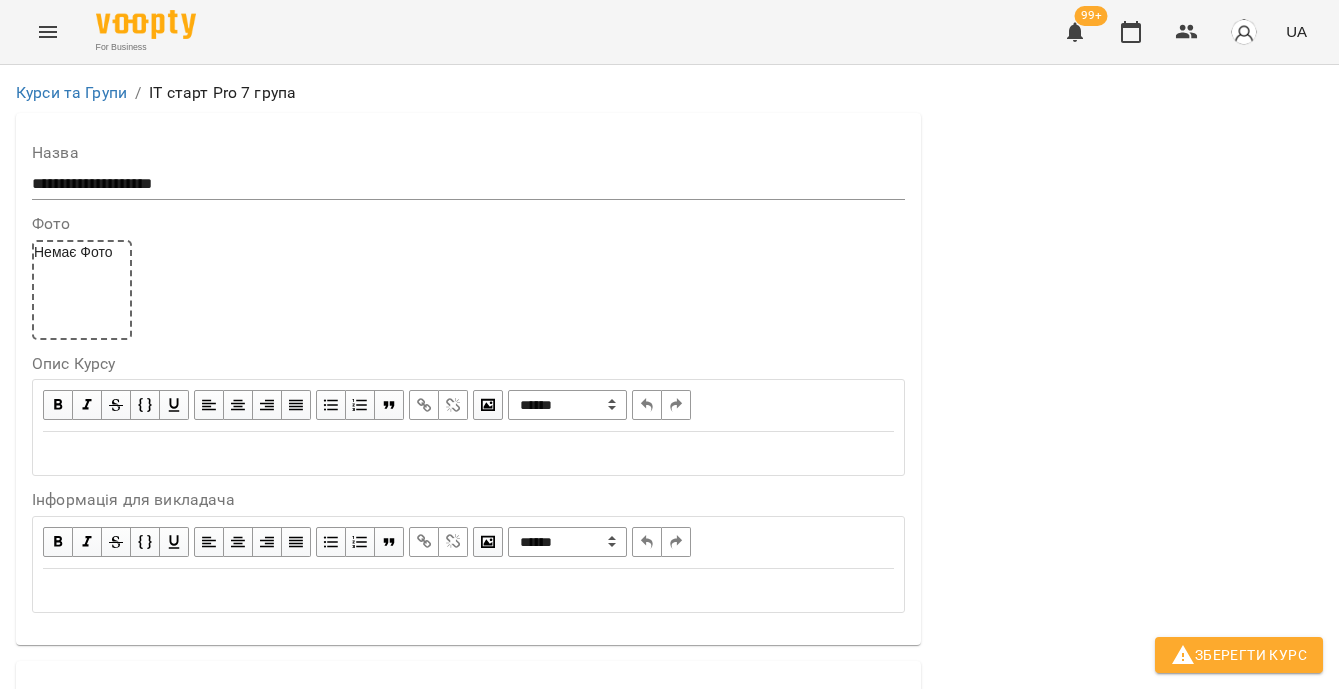 click on "**********" at bounding box center (315, 1782) 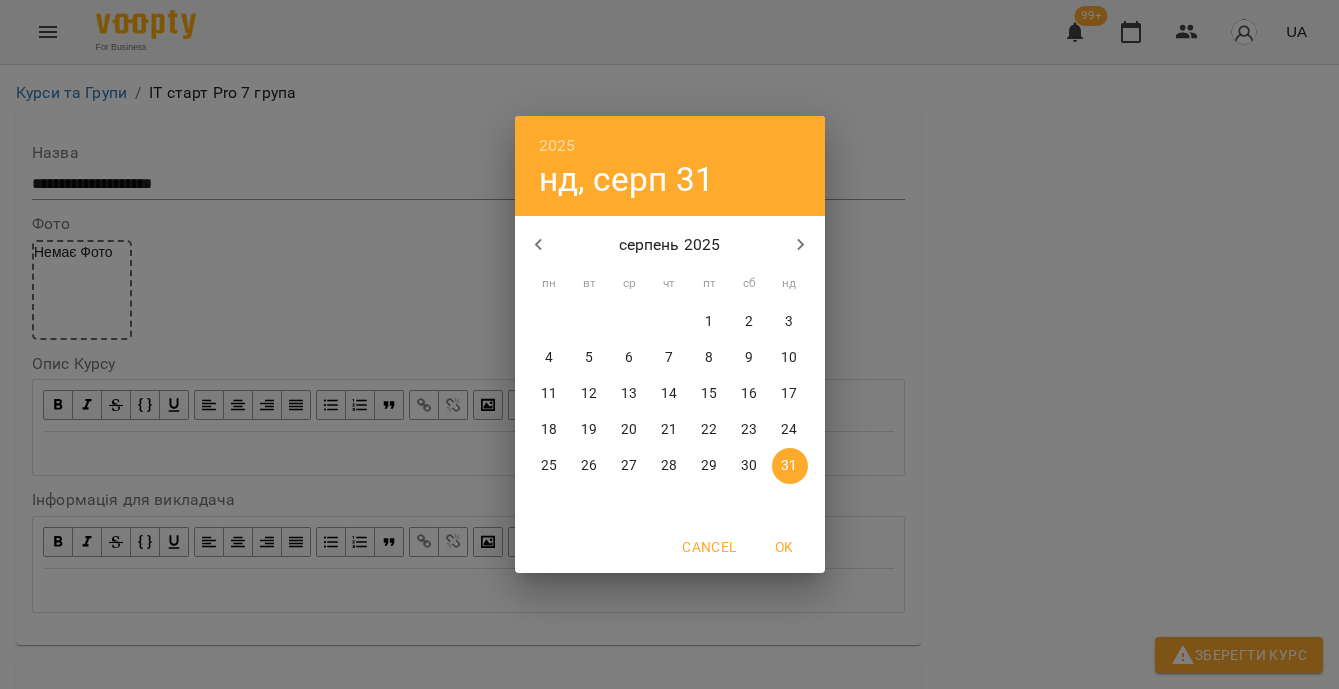 click on "15" at bounding box center [709, 394] 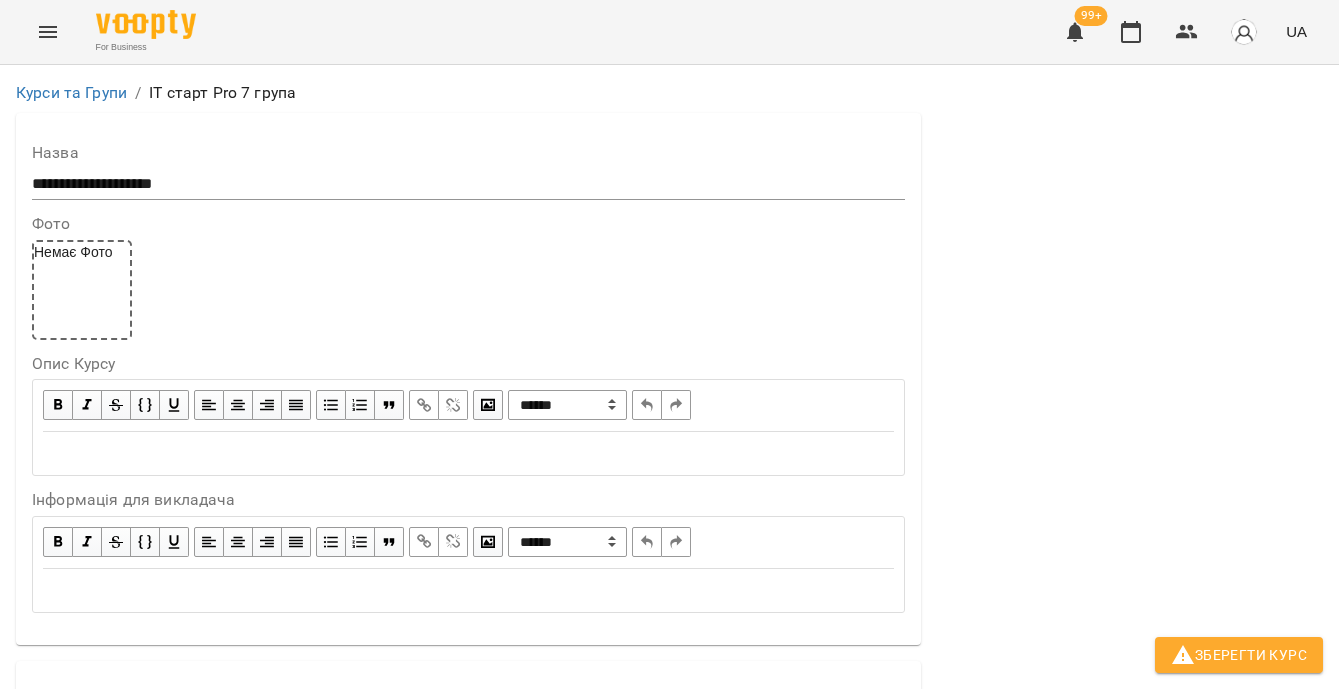 click on "Обрати клієнтів, які це відвідують" at bounding box center (189, 2094) 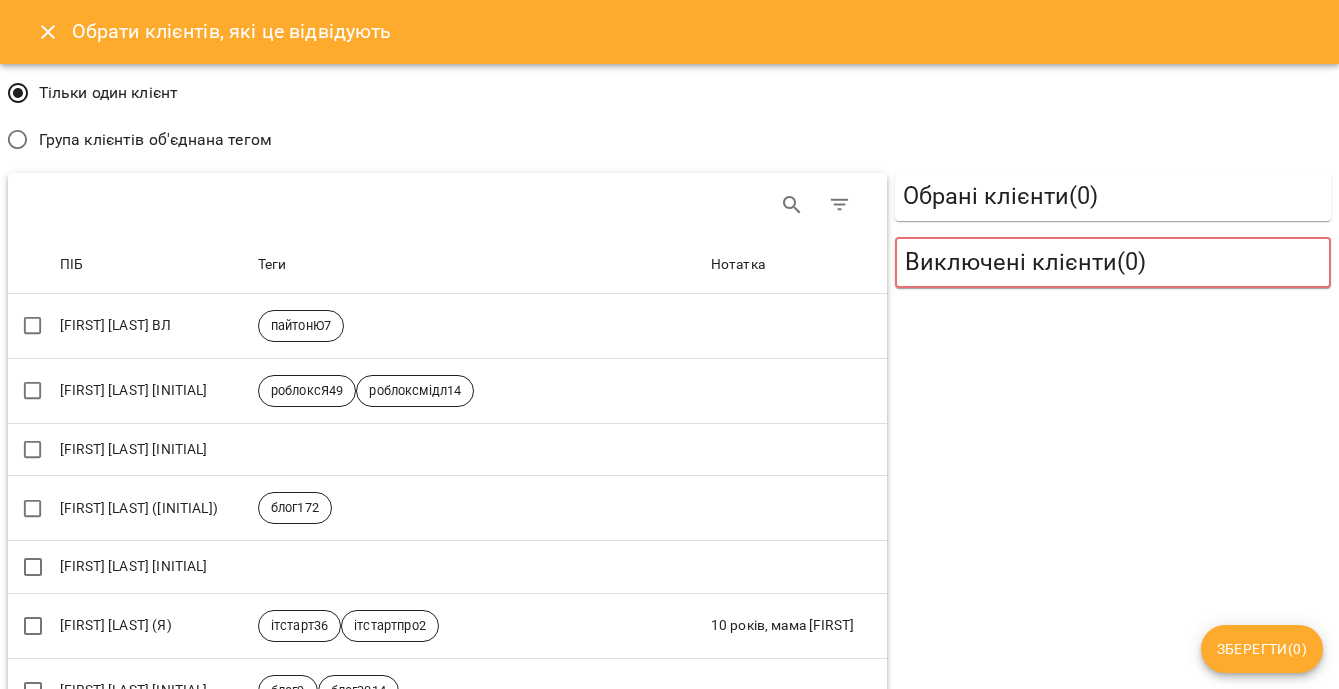 click on "Група клієнтів об'єднана тегом" at bounding box center (155, 140) 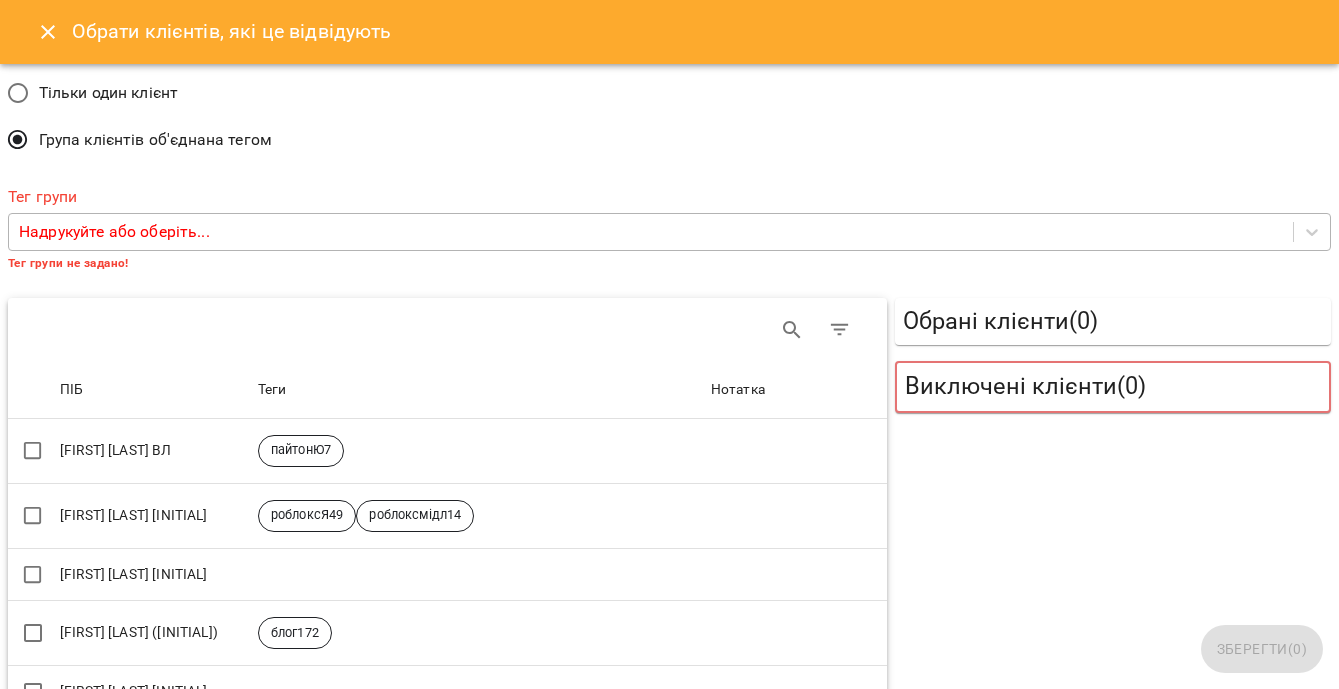 click on "Надрукуйте або оберіть..." at bounding box center (114, 232) 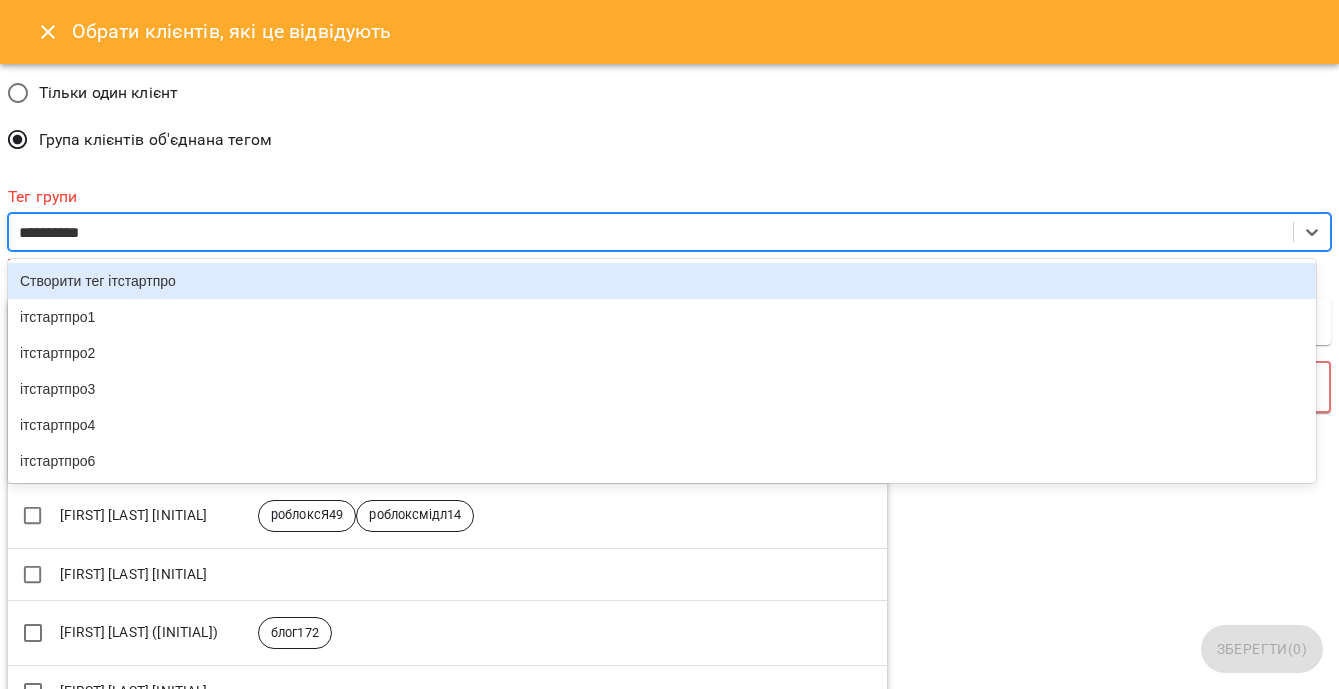 type on "**********" 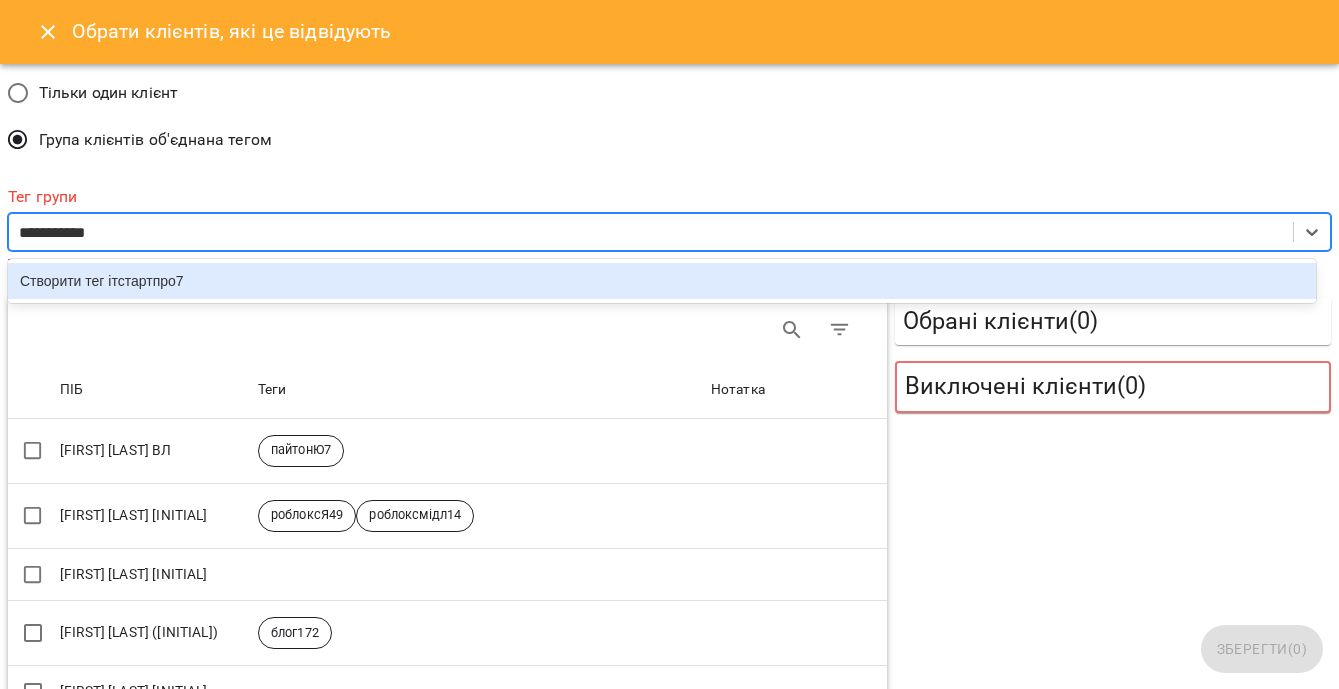 click on "Створити тег ітстартпро7" at bounding box center (662, 281) 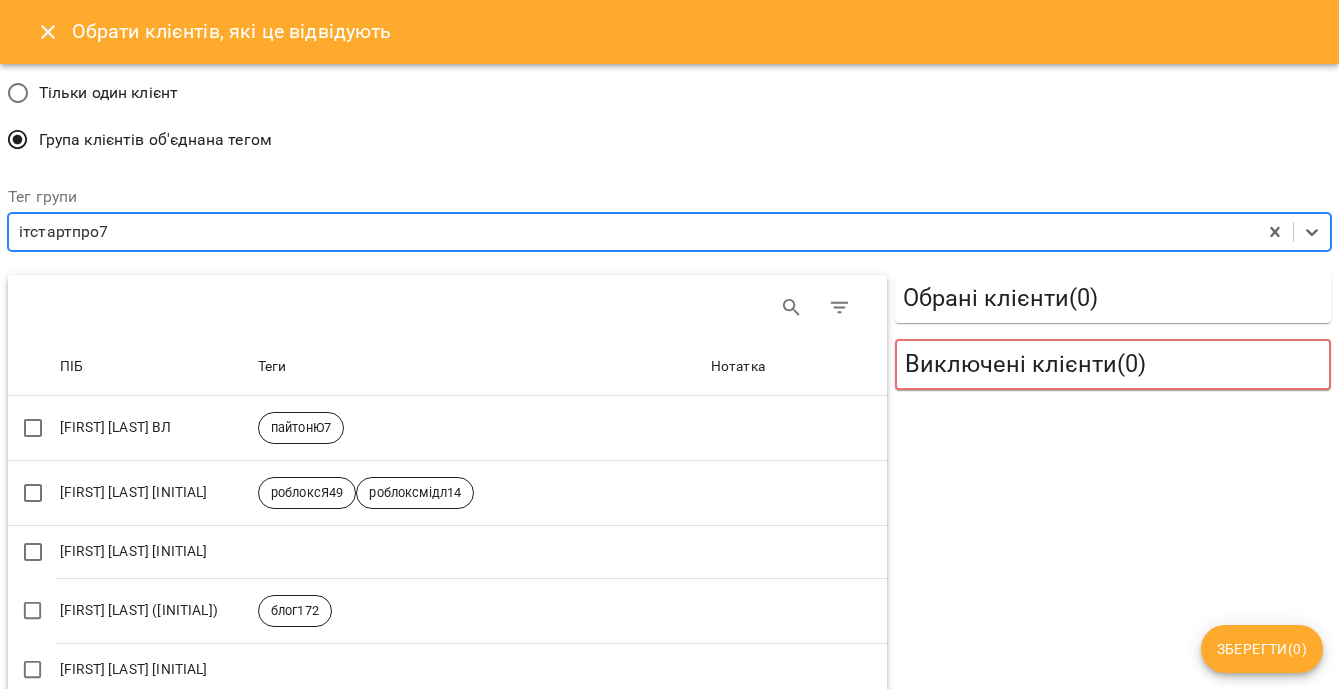 click on "Зберегти ( 0 )" at bounding box center [1262, 649] 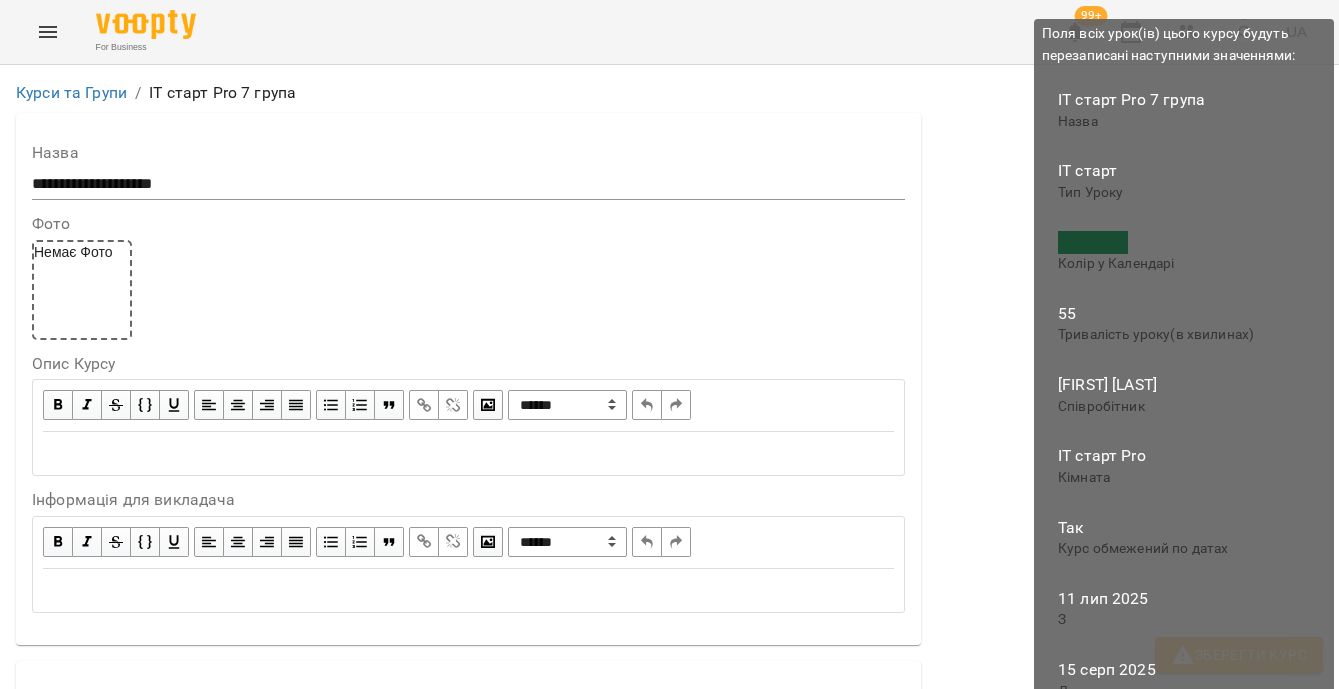 click on "Зберегти Курс" at bounding box center [1239, 655] 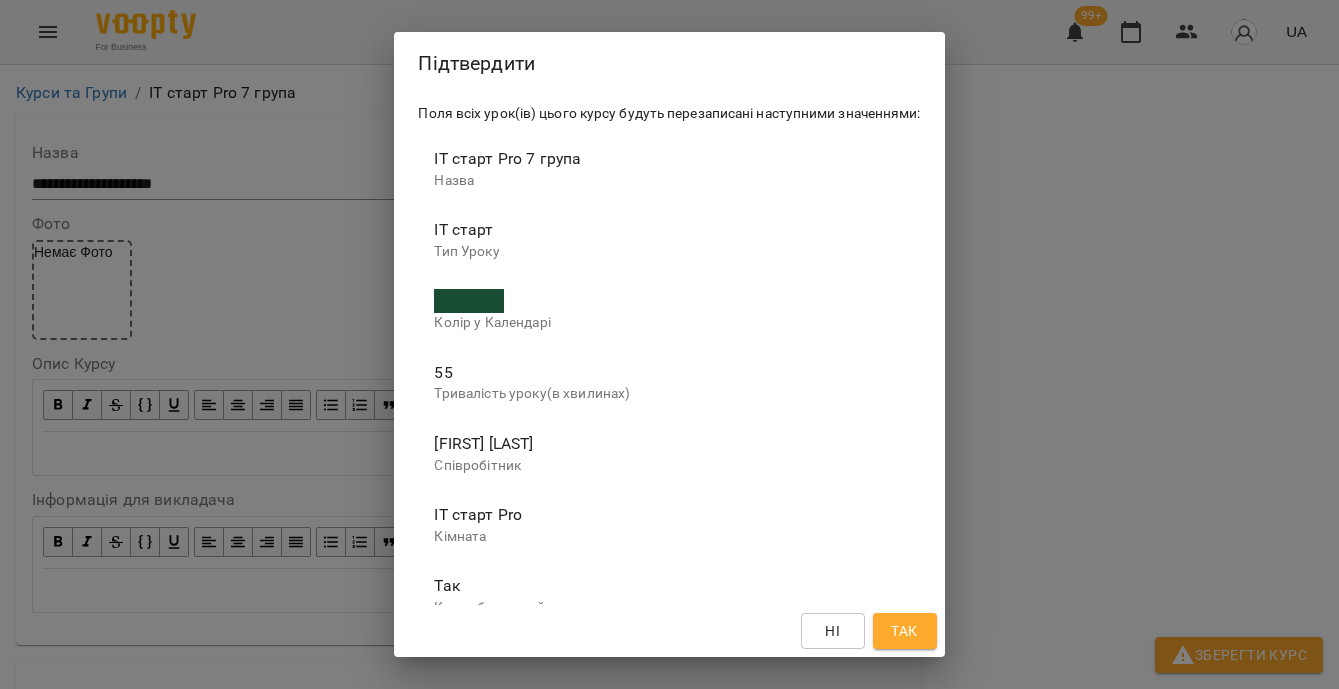 click on "Так" at bounding box center (904, 631) 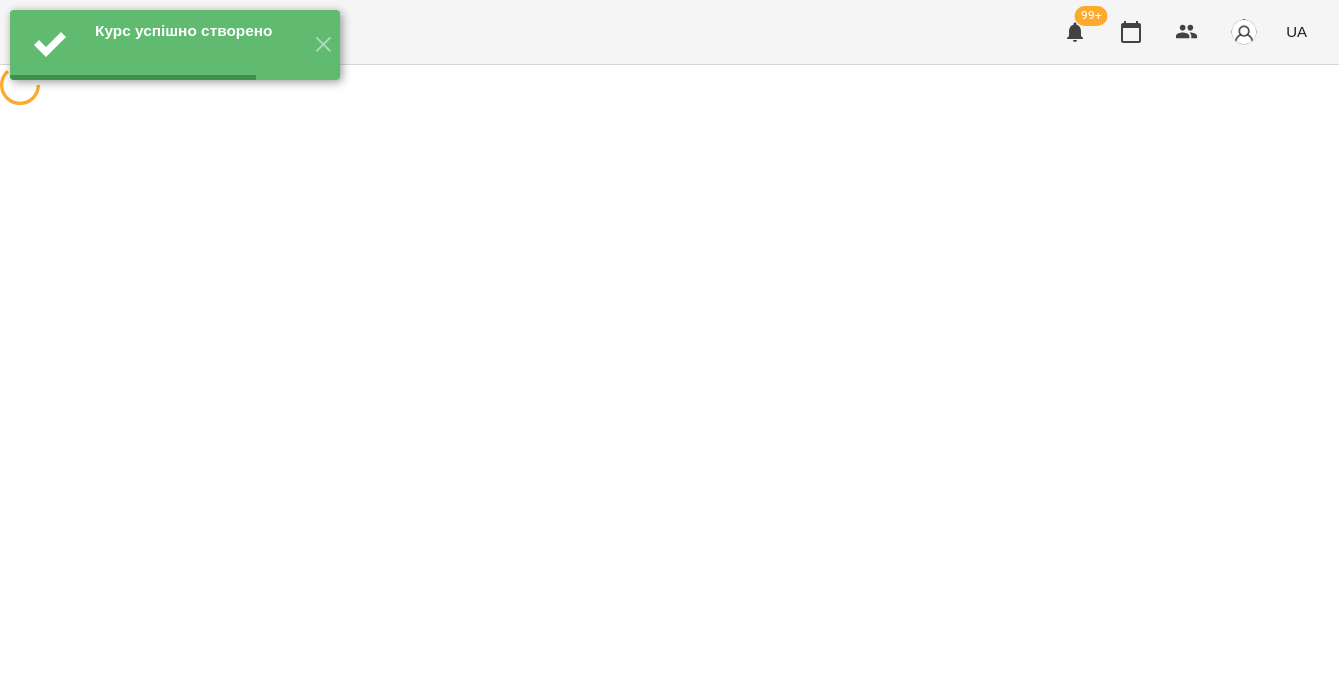 scroll, scrollTop: 0, scrollLeft: 0, axis: both 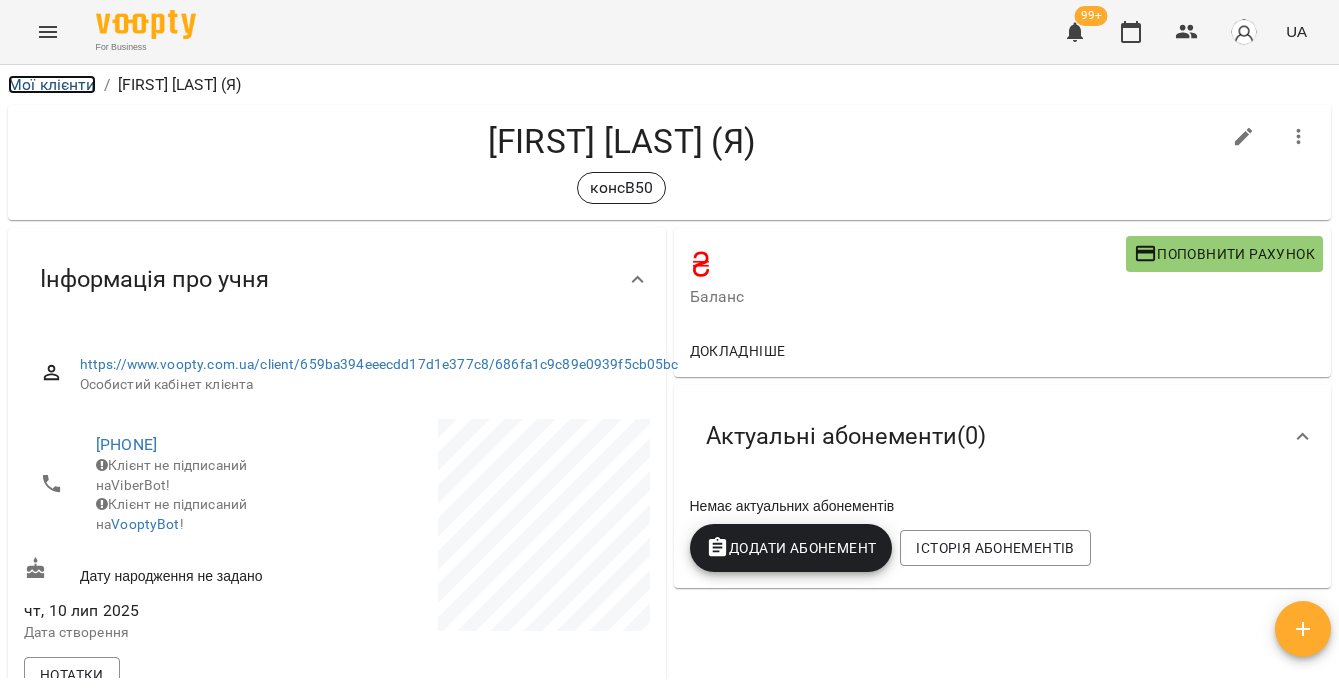 click on "Мої клієнти" at bounding box center (52, 84) 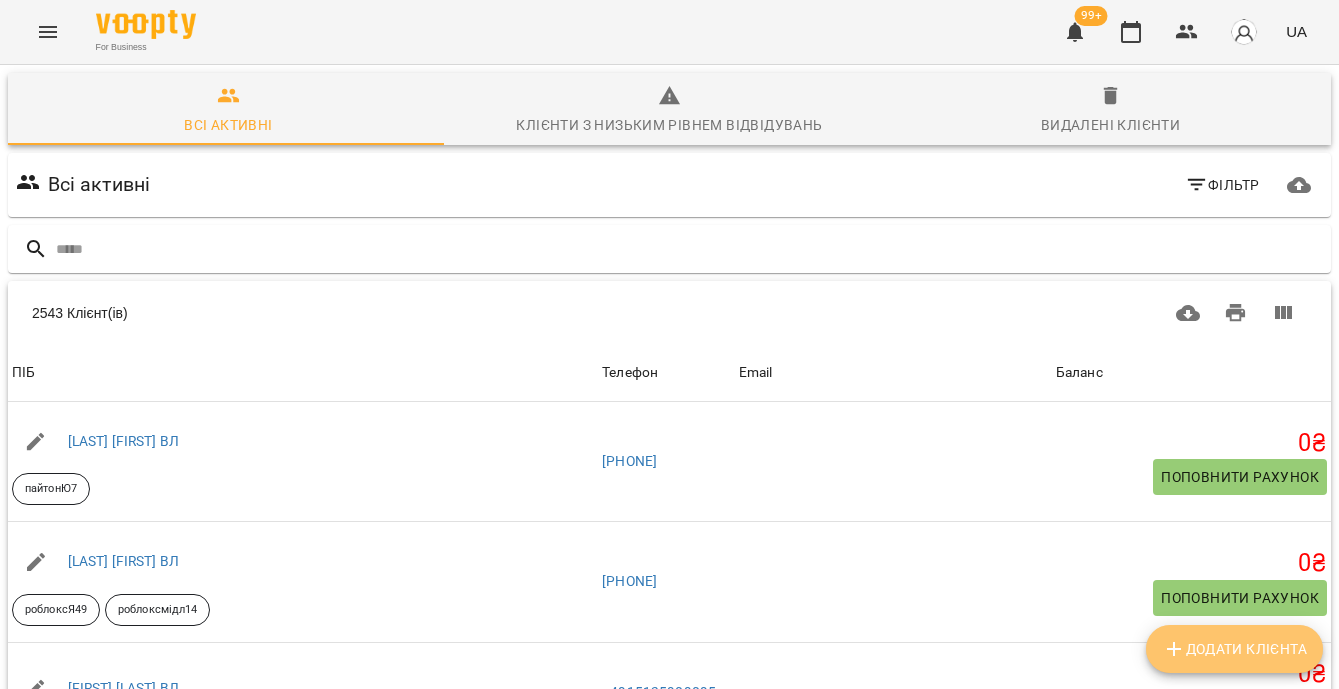 click on "Додати клієнта" at bounding box center [1234, 649] 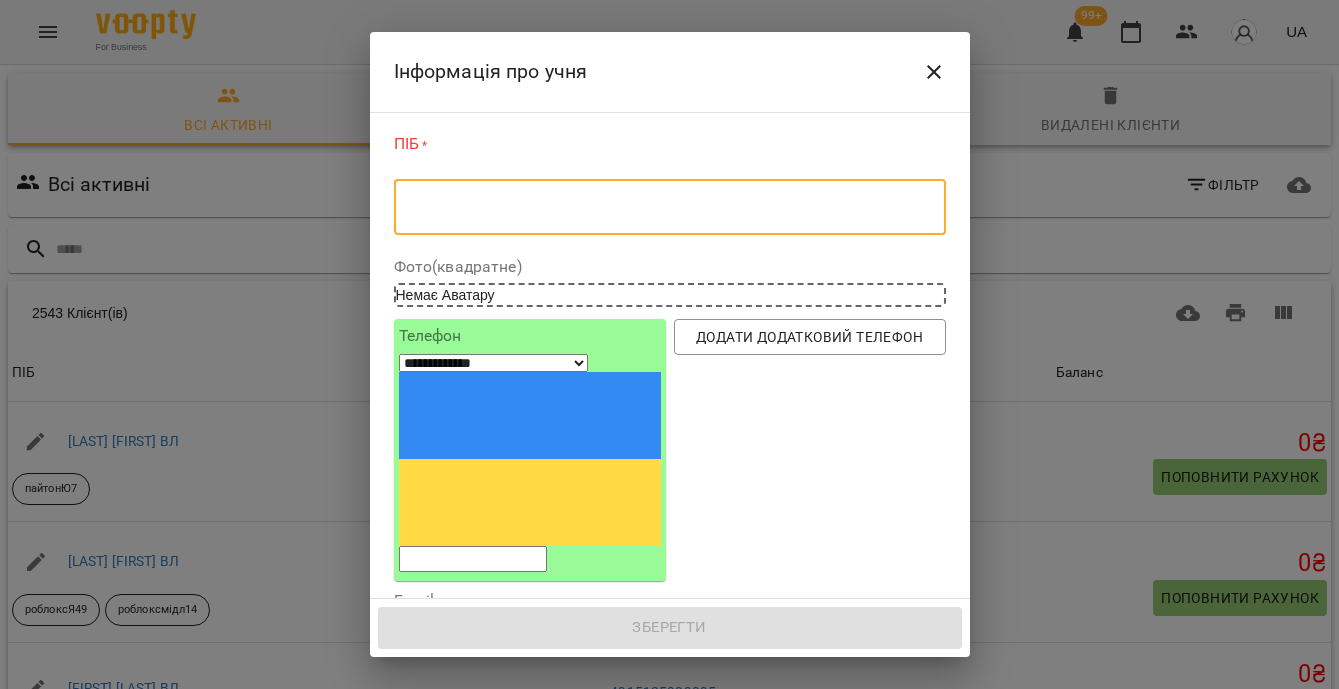 click at bounding box center [670, 207] 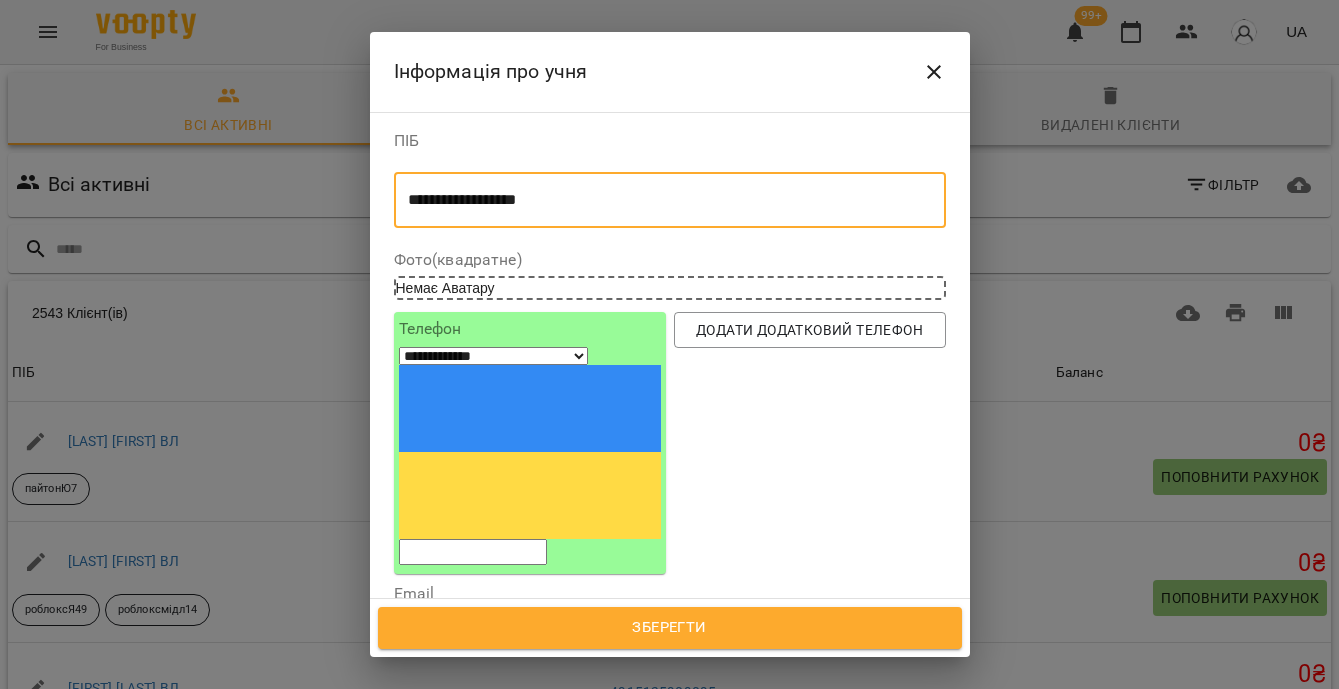 type on "**********" 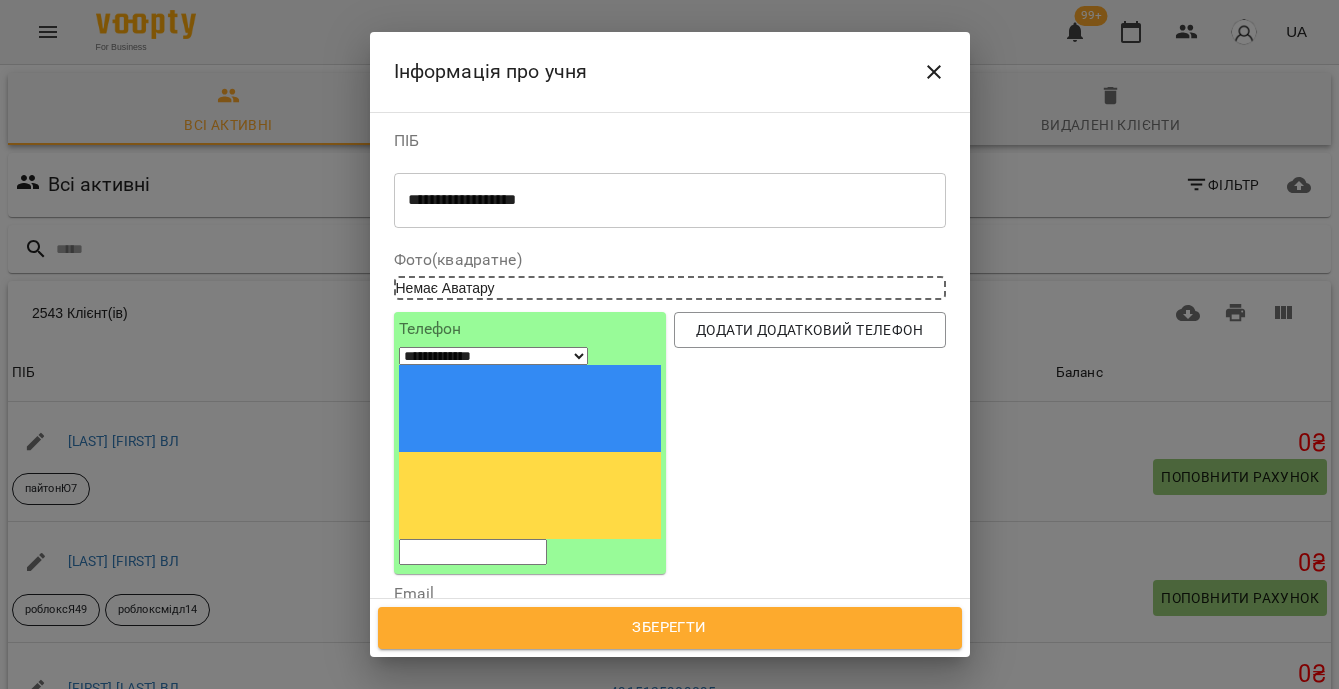 click at bounding box center [473, 552] 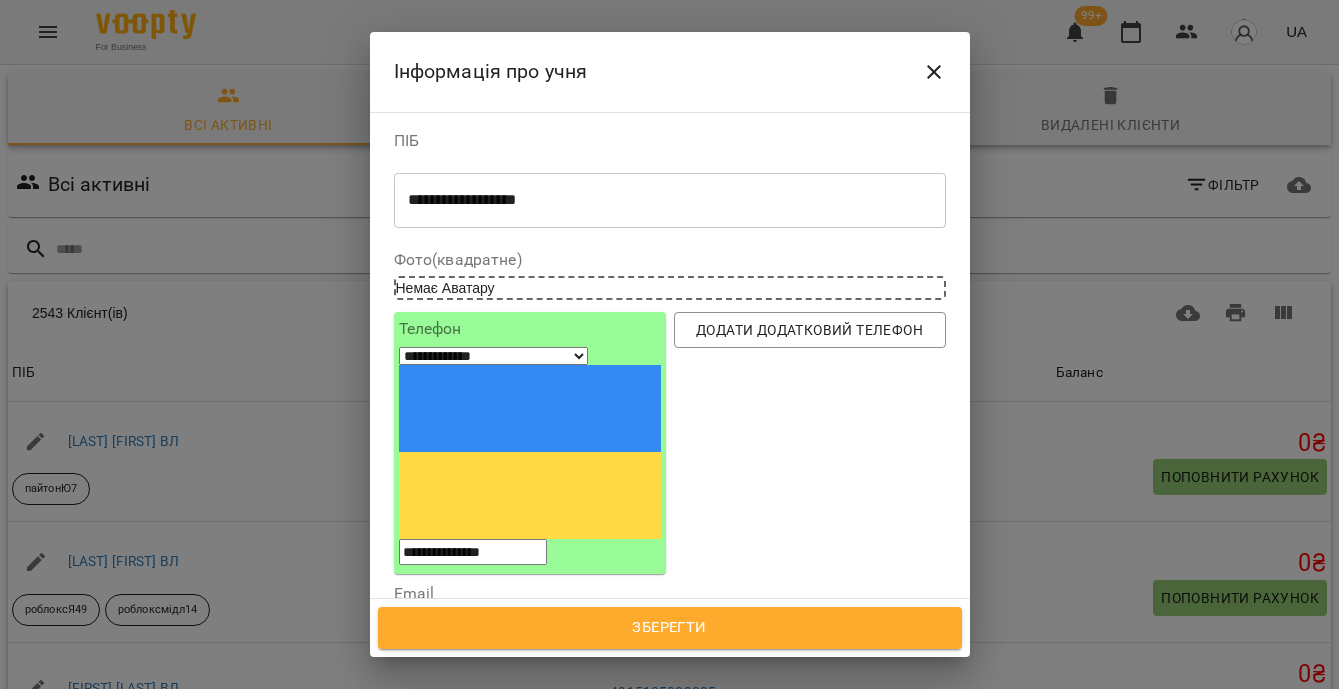 type on "**********" 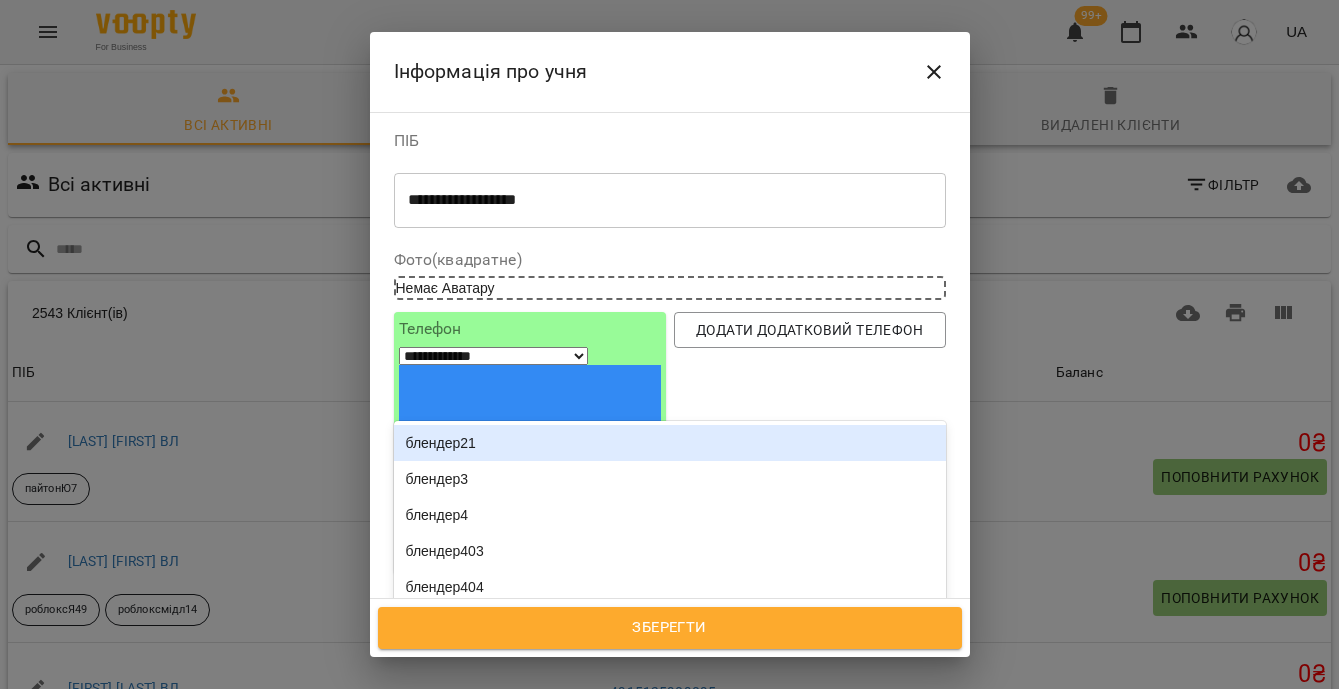paste on "**********" 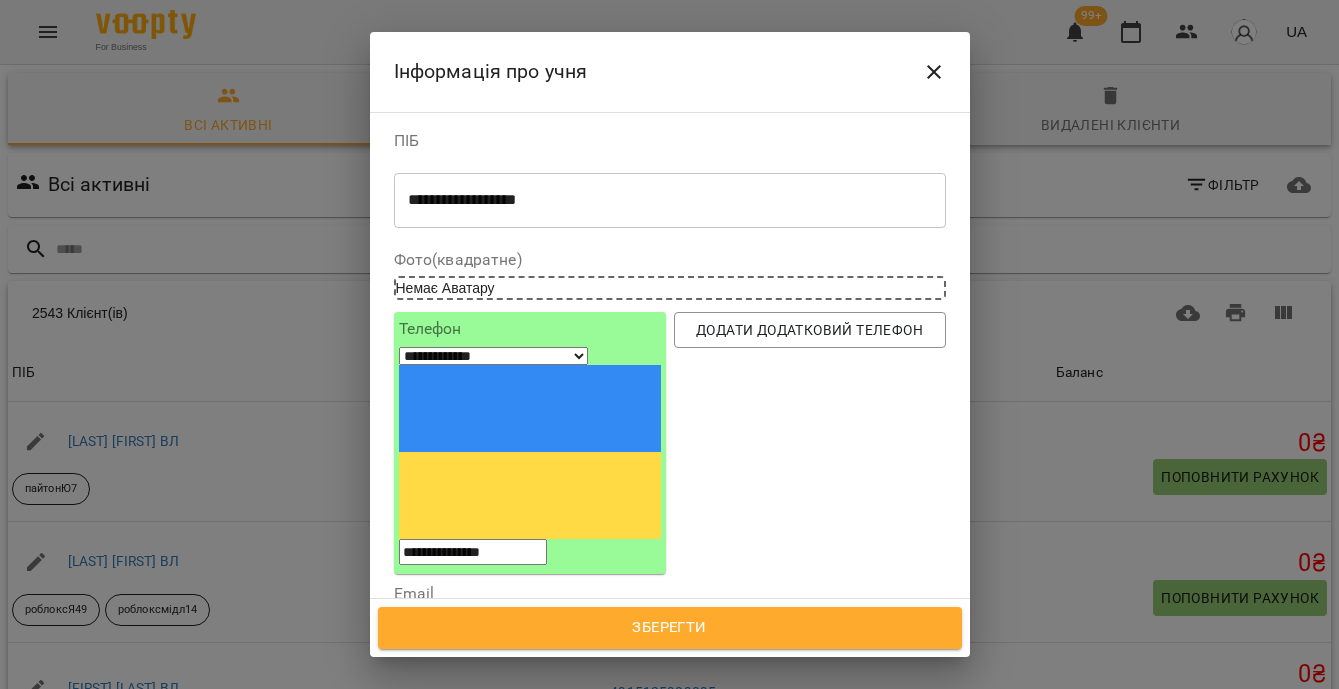 click on "Додати  роблоксЯ63" at bounding box center [670, 699] 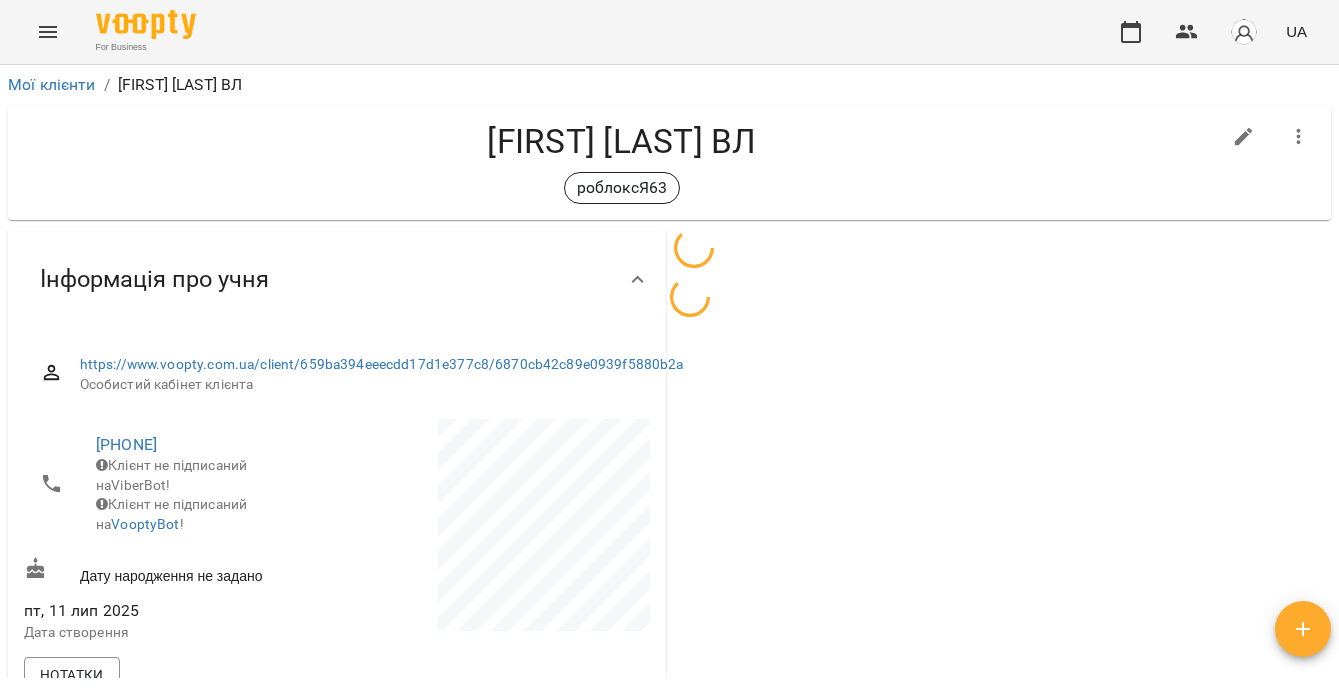scroll, scrollTop: 0, scrollLeft: 0, axis: both 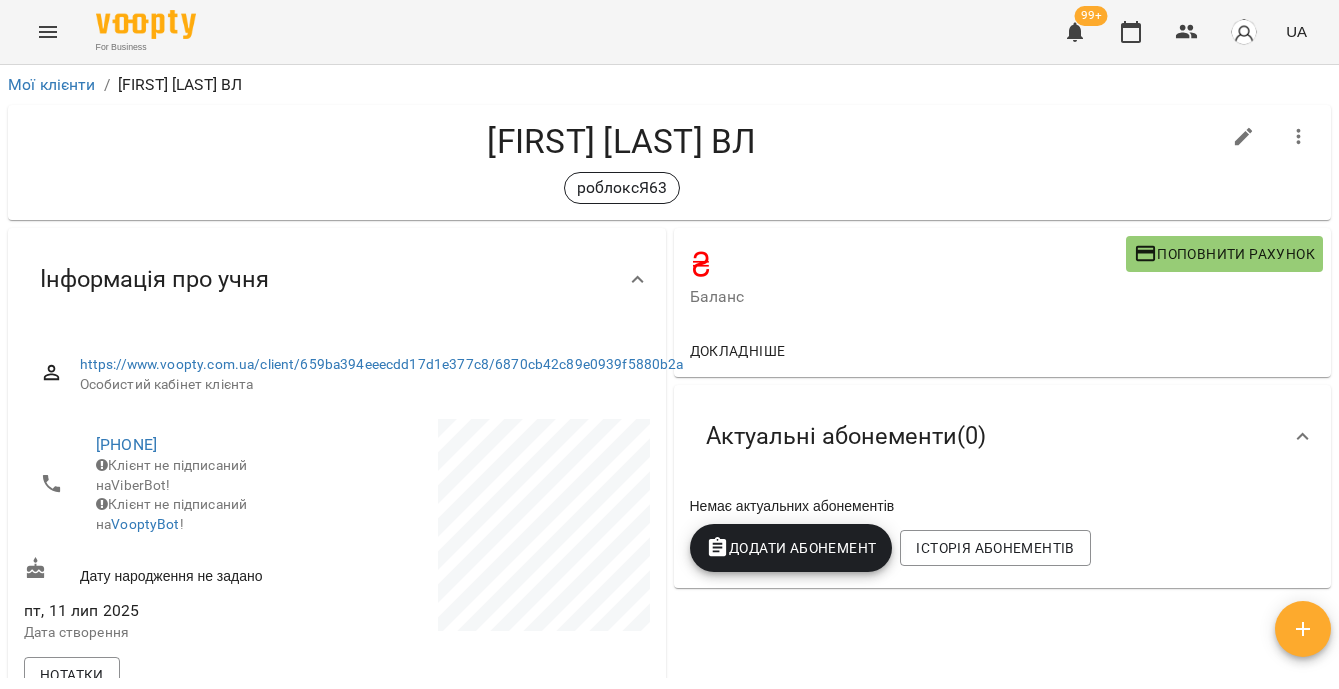 click on "Додати Абонемент" at bounding box center [791, 548] 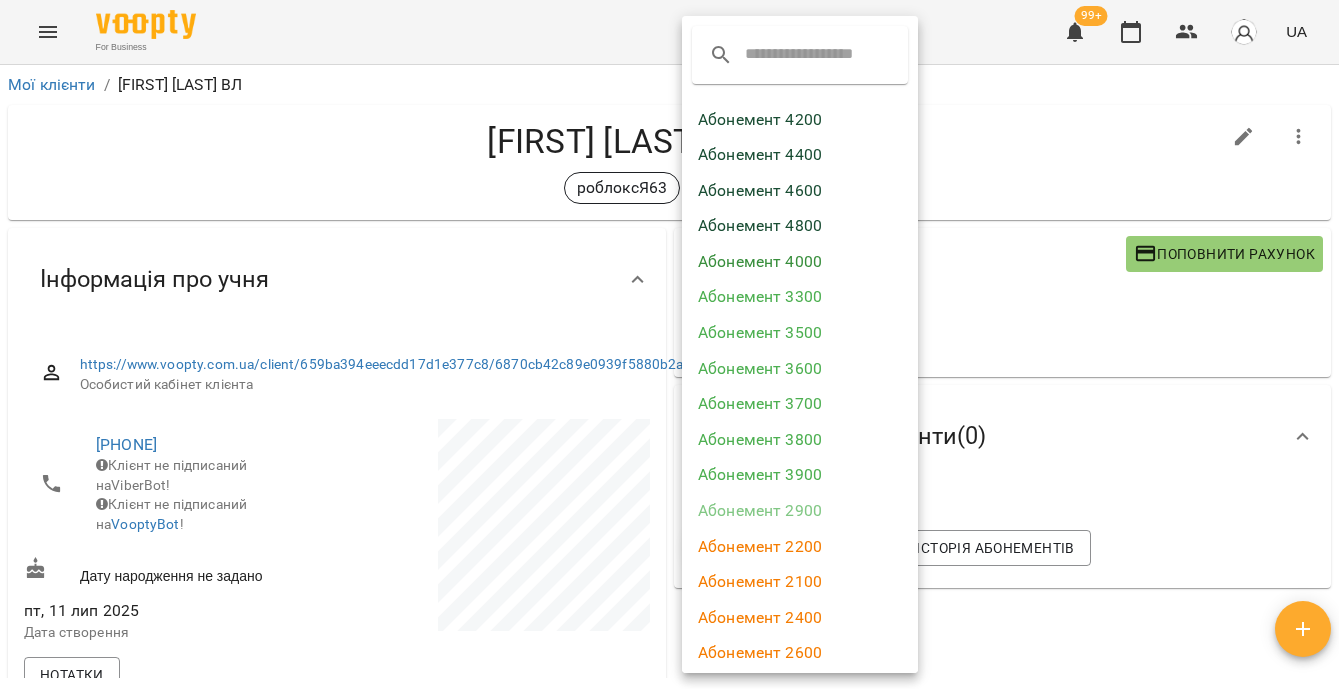 click on "Абонемент 2600" at bounding box center (800, 653) 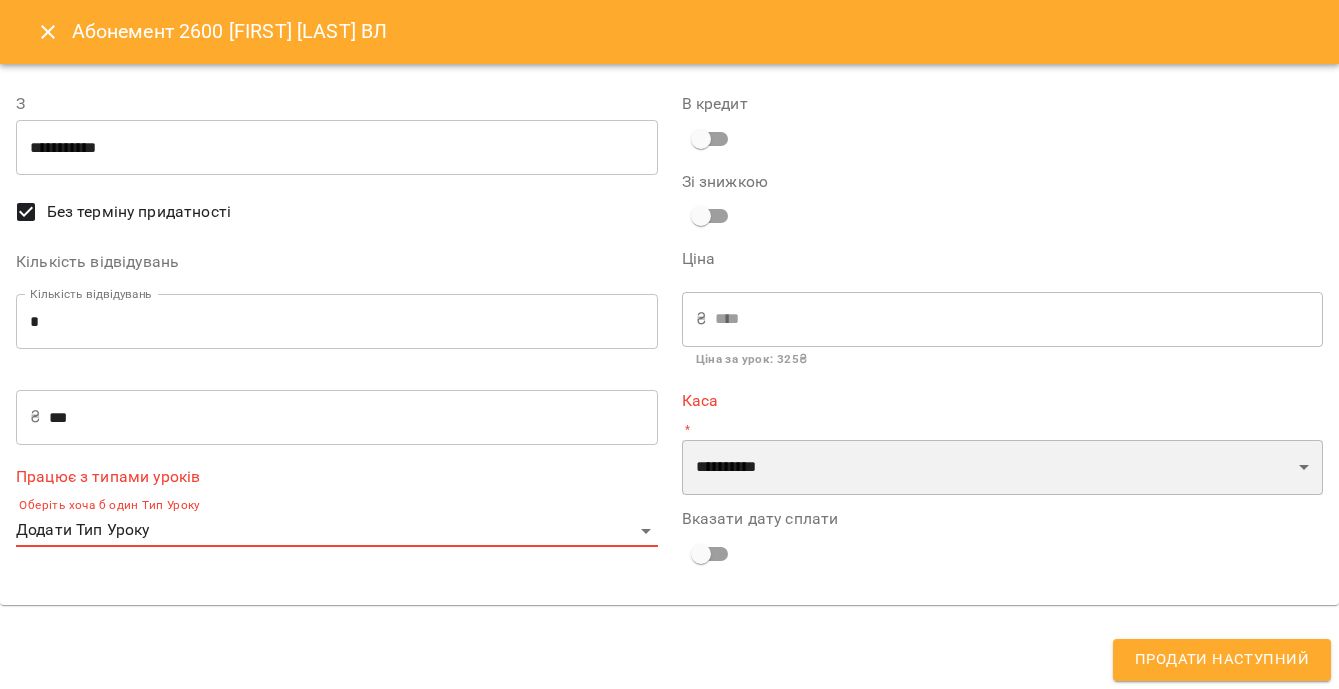 click on "**********" at bounding box center [1003, 468] 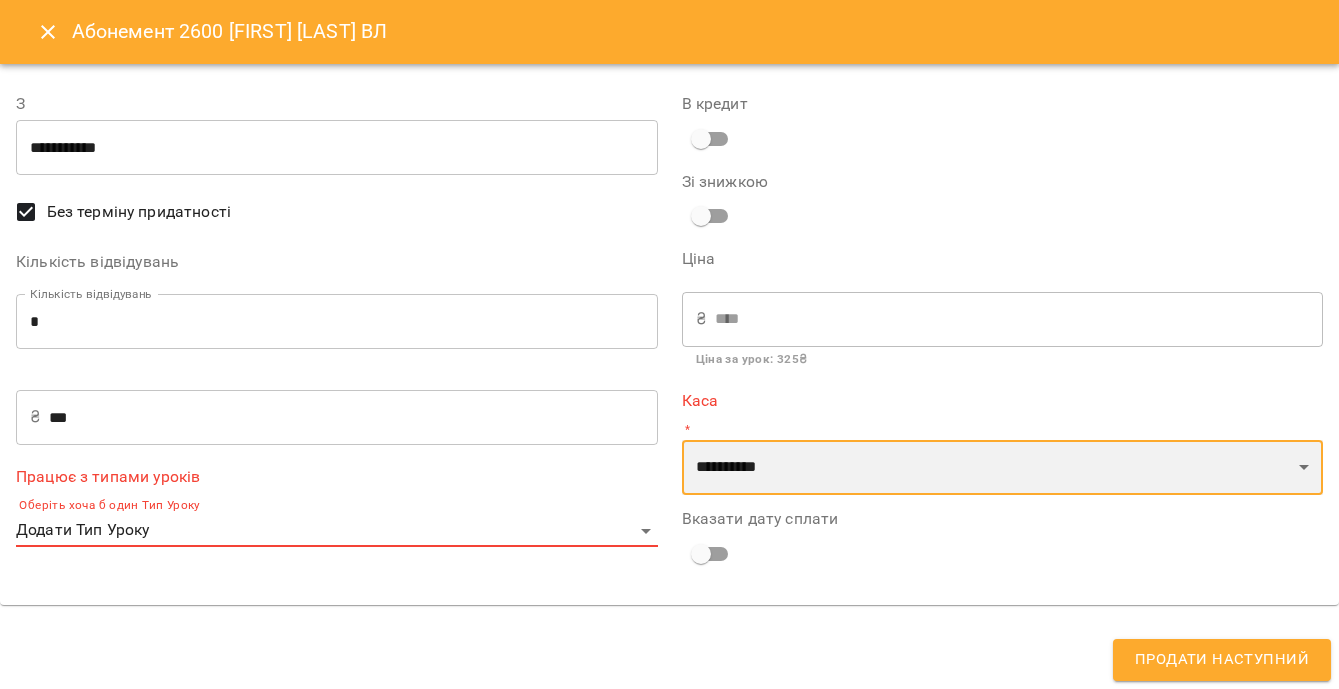 select on "****" 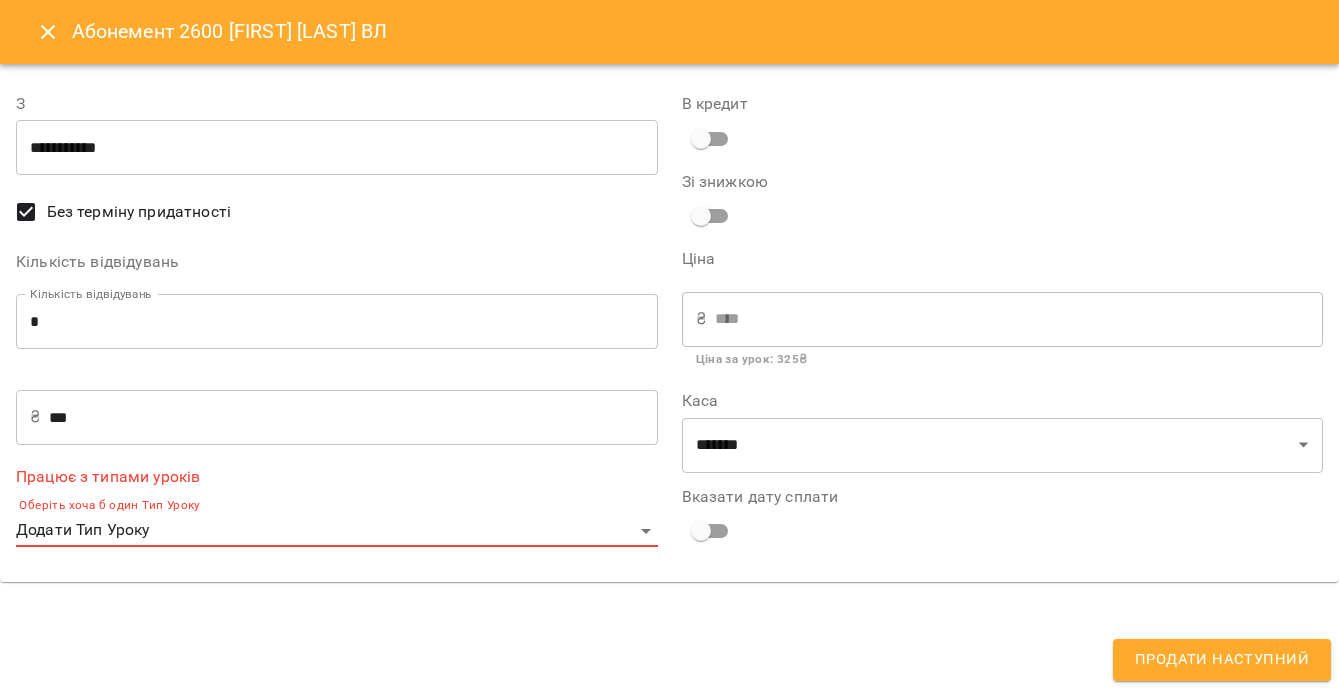 click on "Оберіть хоча б один Тип Уроку" at bounding box center [337, 506] 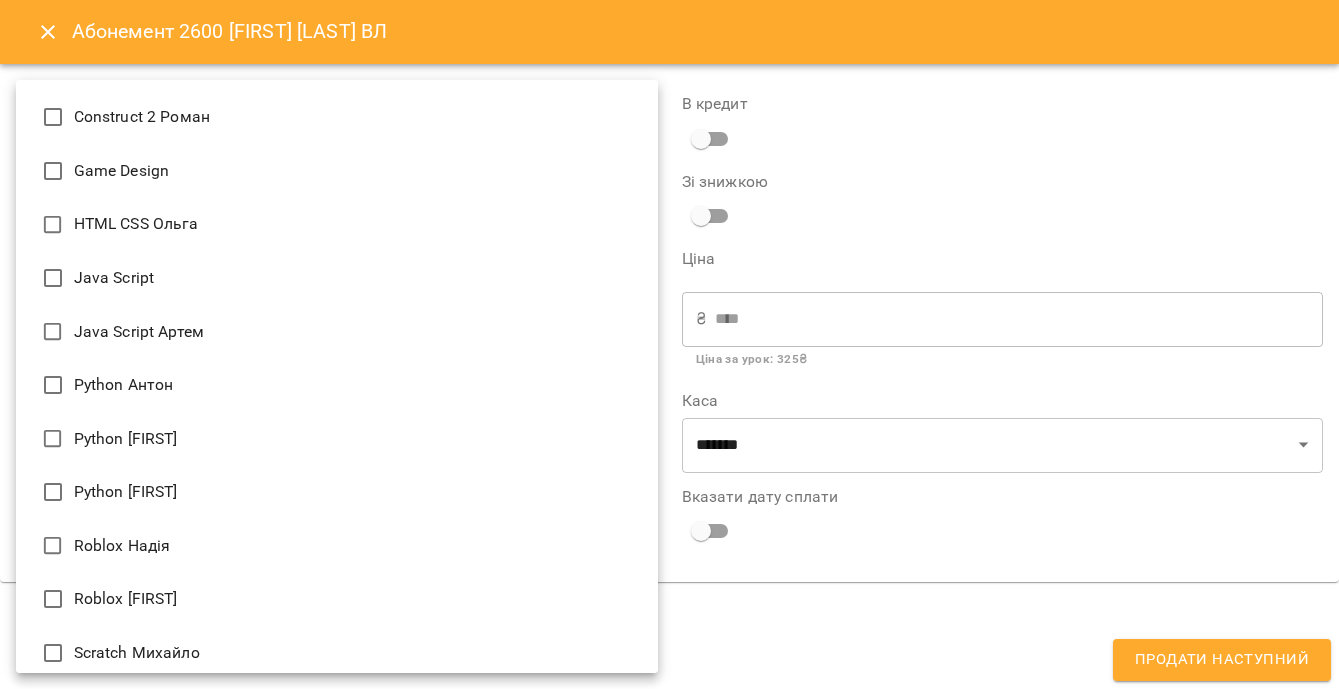 scroll, scrollTop: 633, scrollLeft: 0, axis: vertical 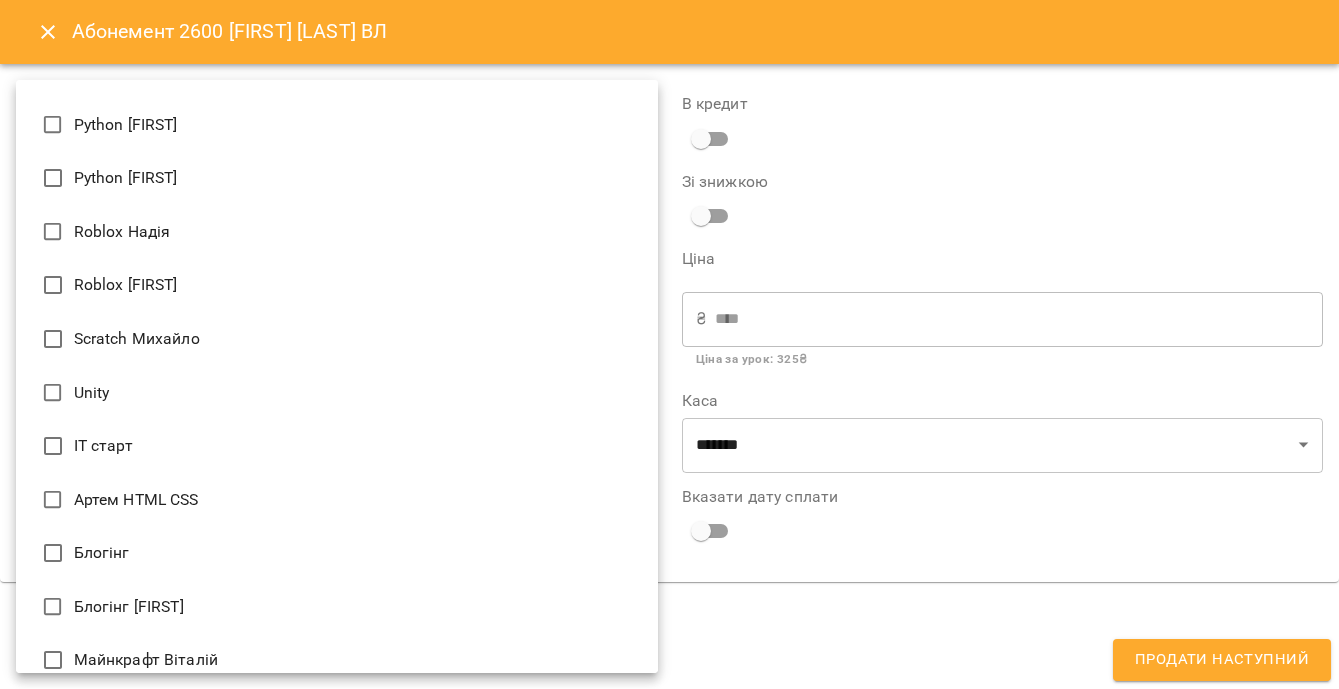 click on "Roblox [FIRST]" at bounding box center [337, 285] 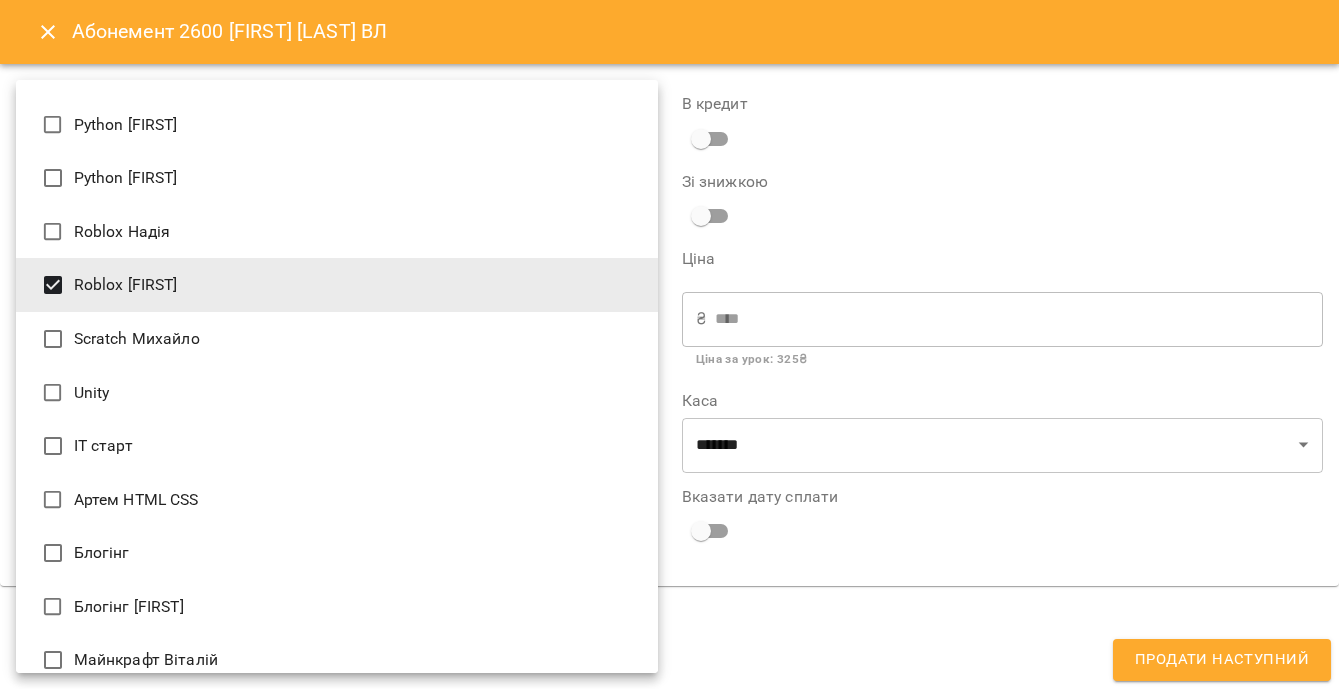 click at bounding box center [669, 344] 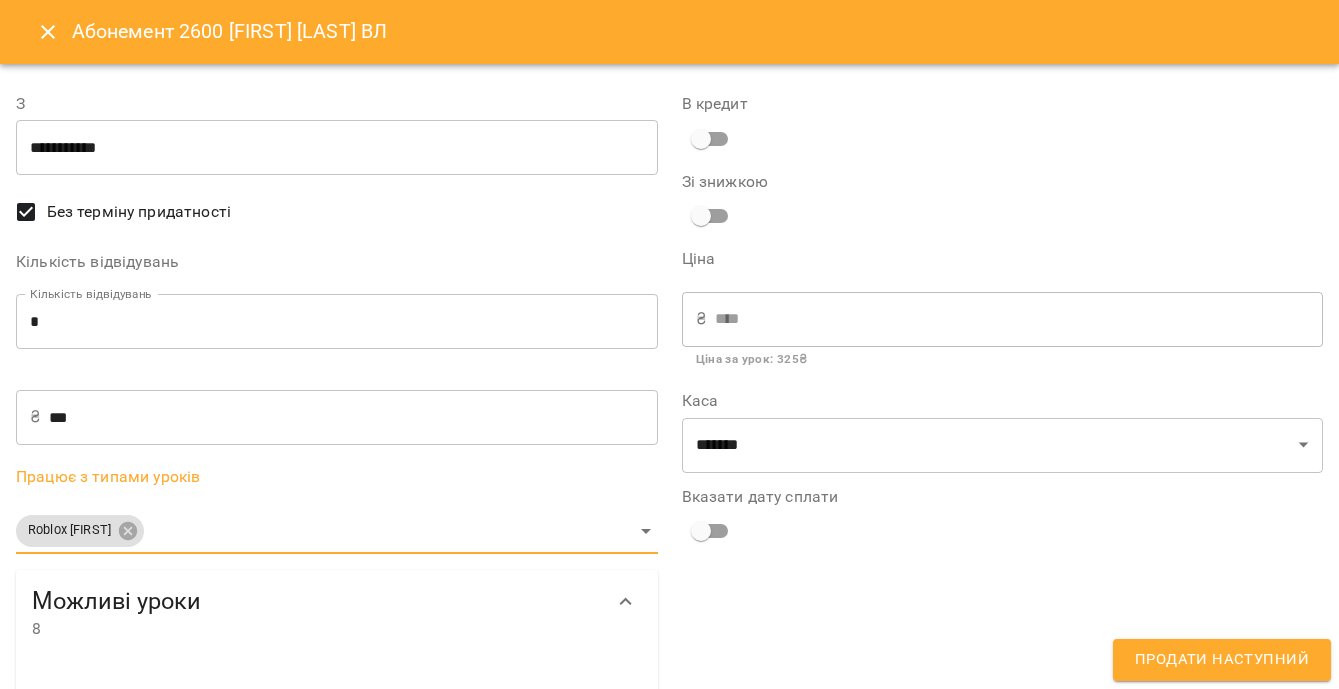 click on "Продати наступний" at bounding box center (1222, 660) 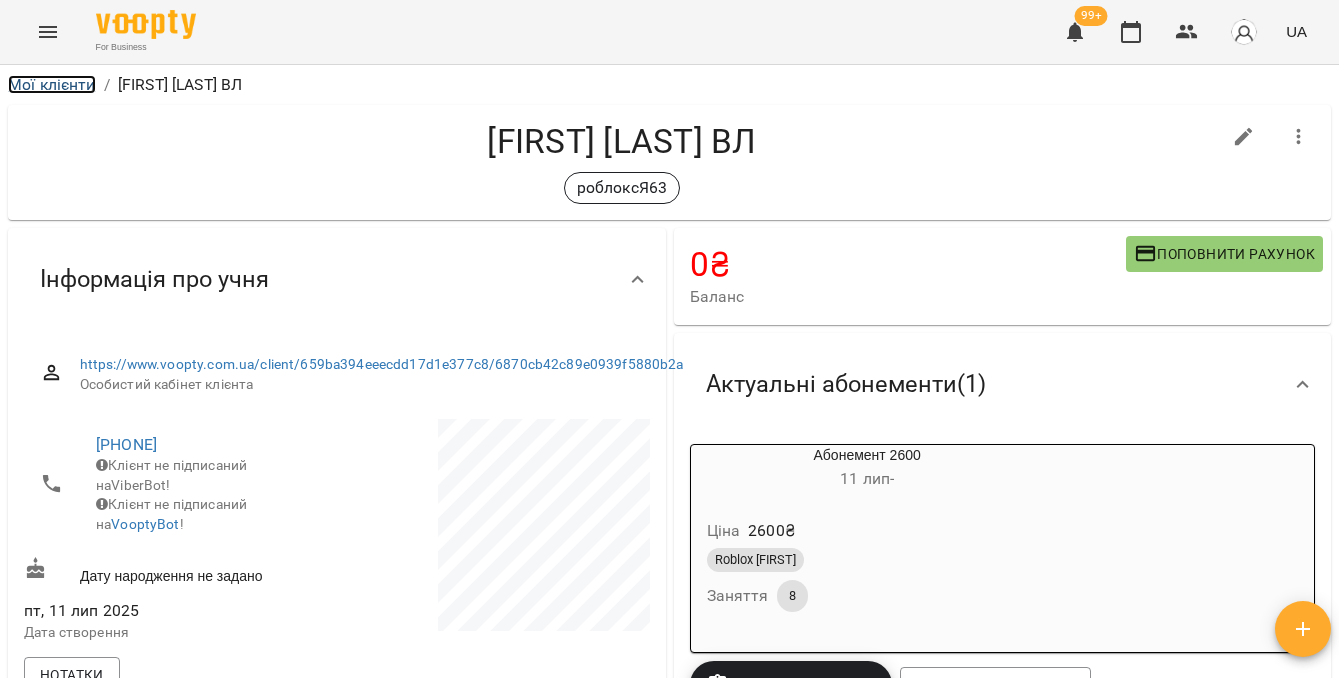 click on "Мої клієнти" at bounding box center (52, 84) 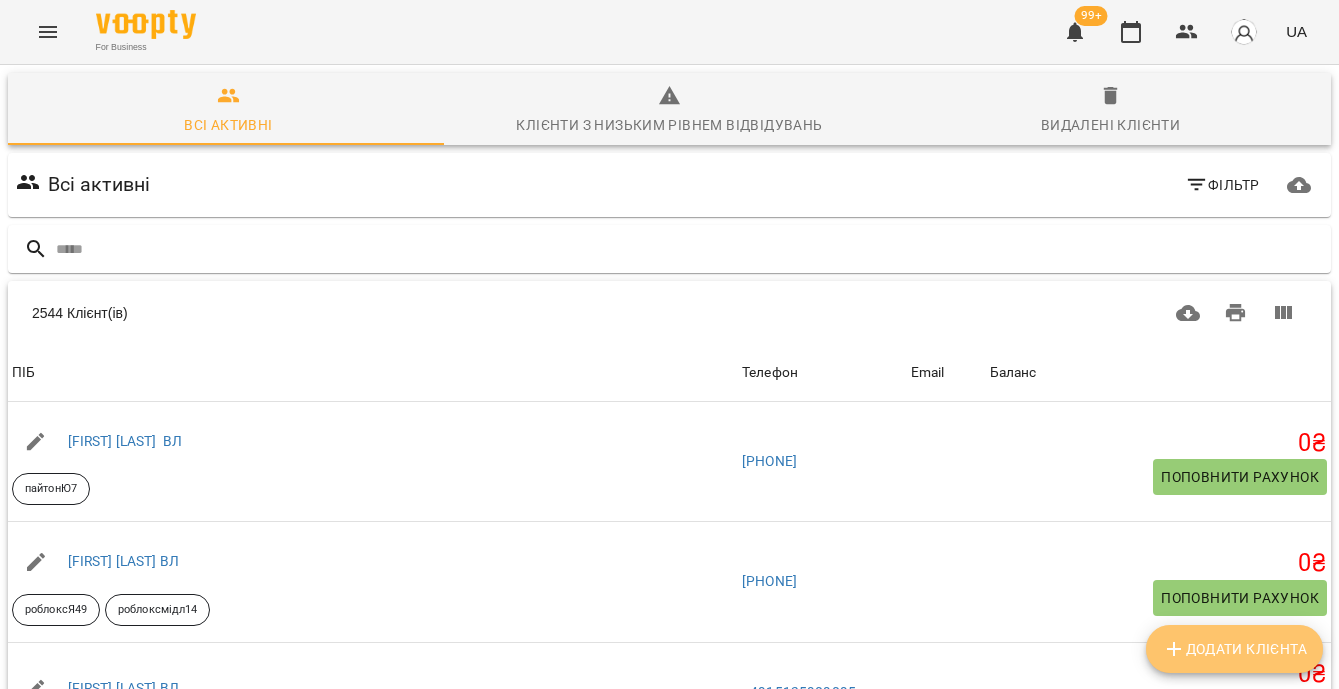 click on "Додати клієнта" at bounding box center [1234, 649] 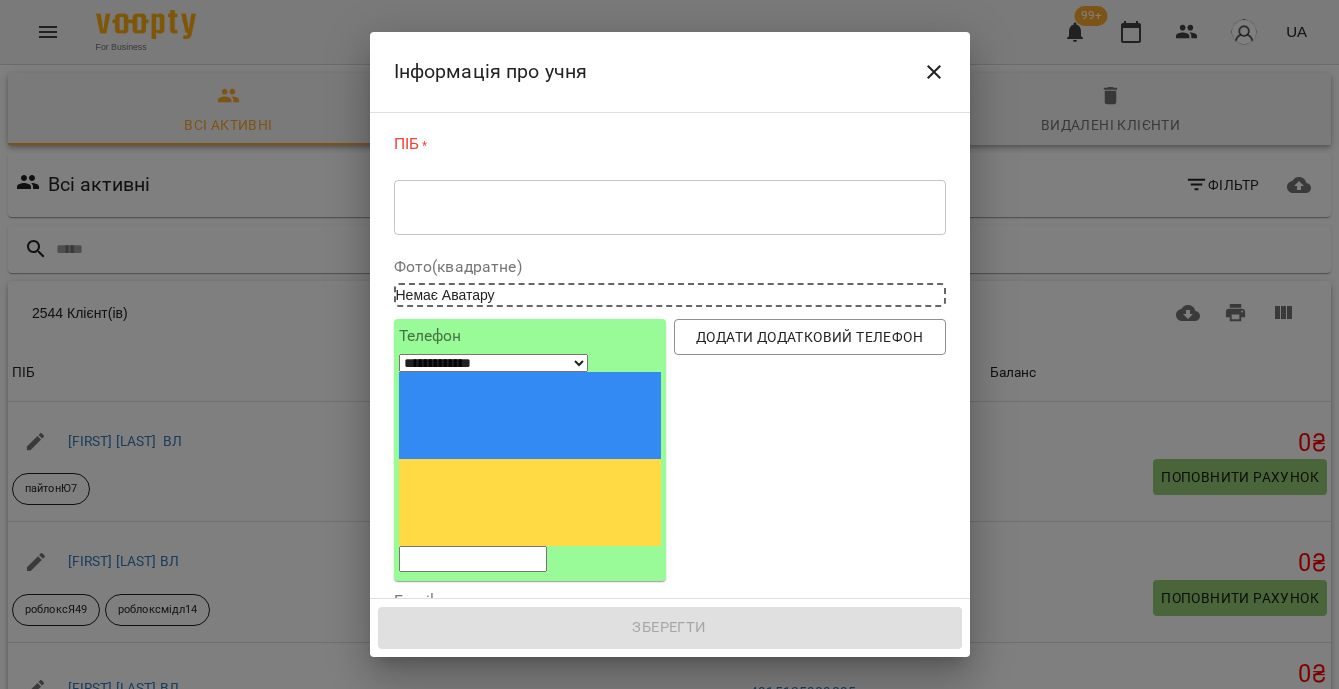 click at bounding box center [670, 207] 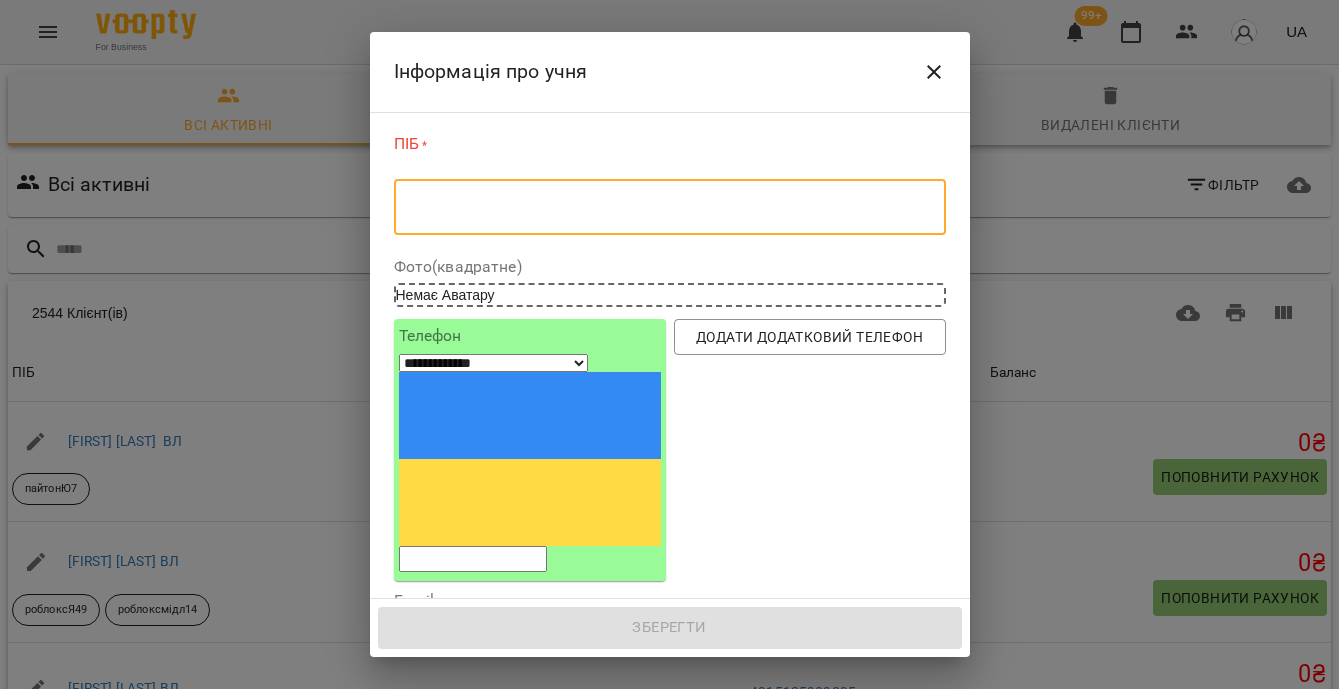 paste on "**********" 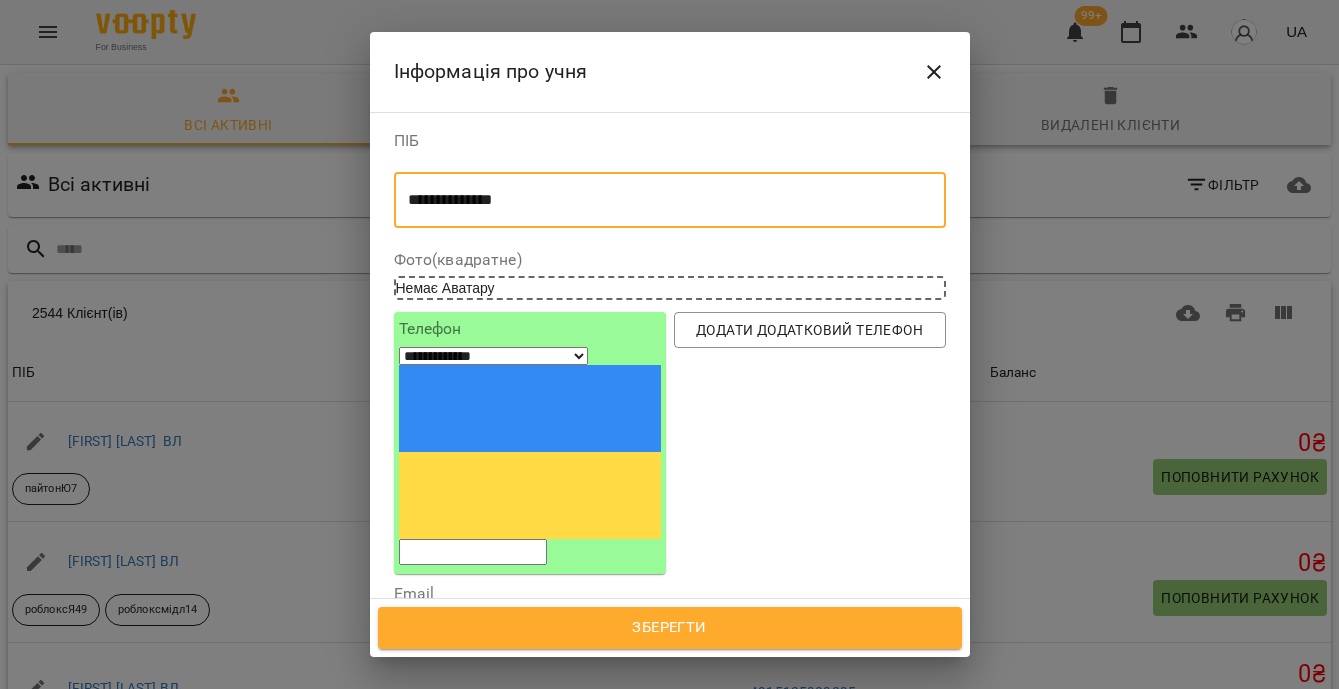 type on "**********" 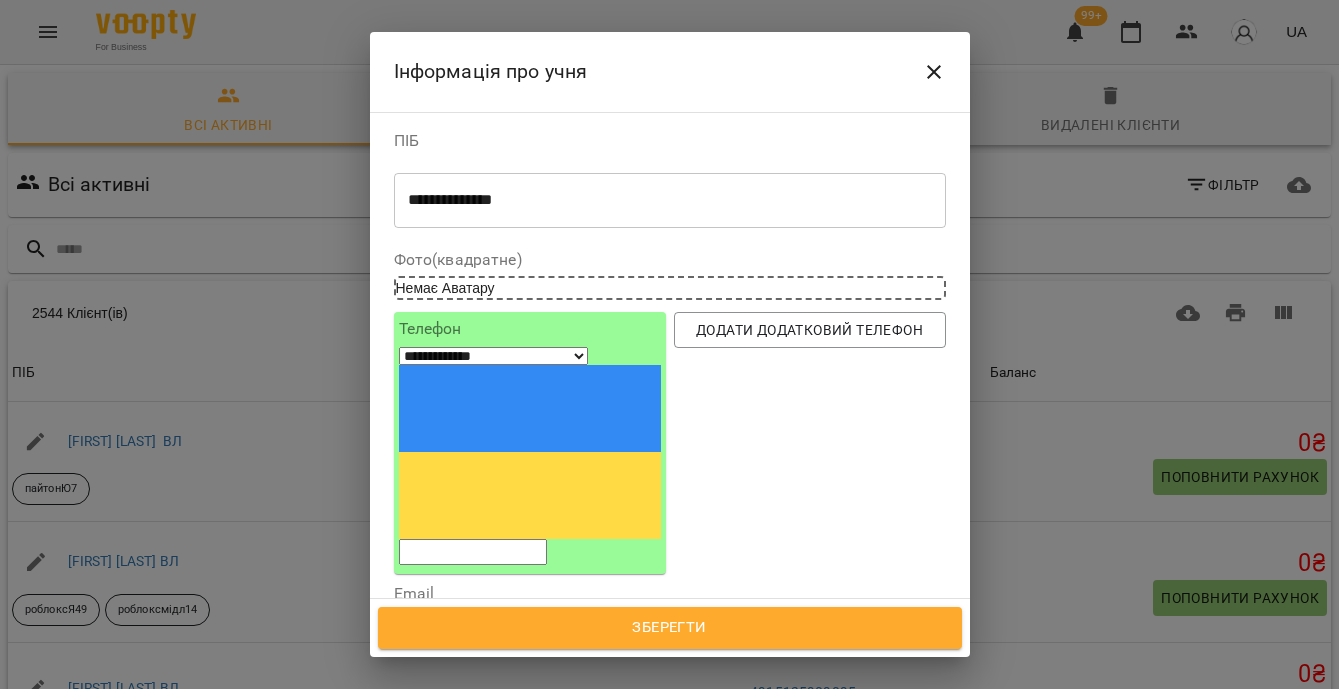 paste on "**********" 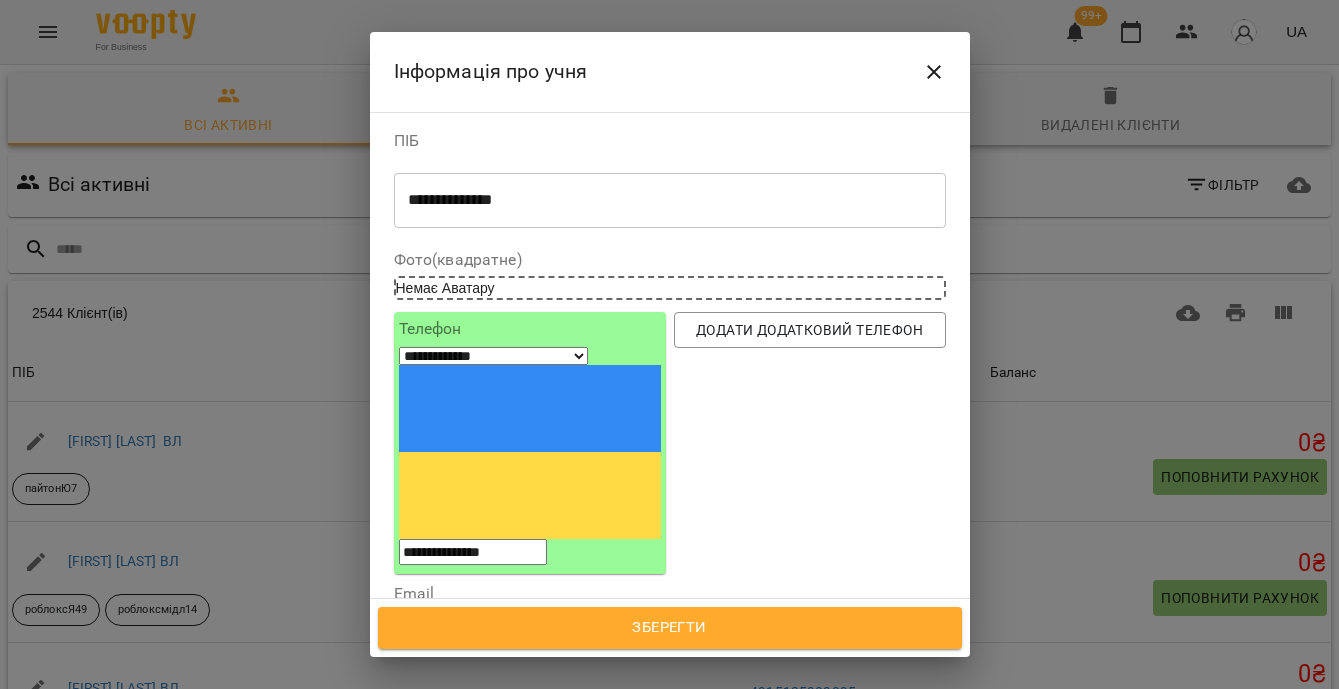 type on "**********" 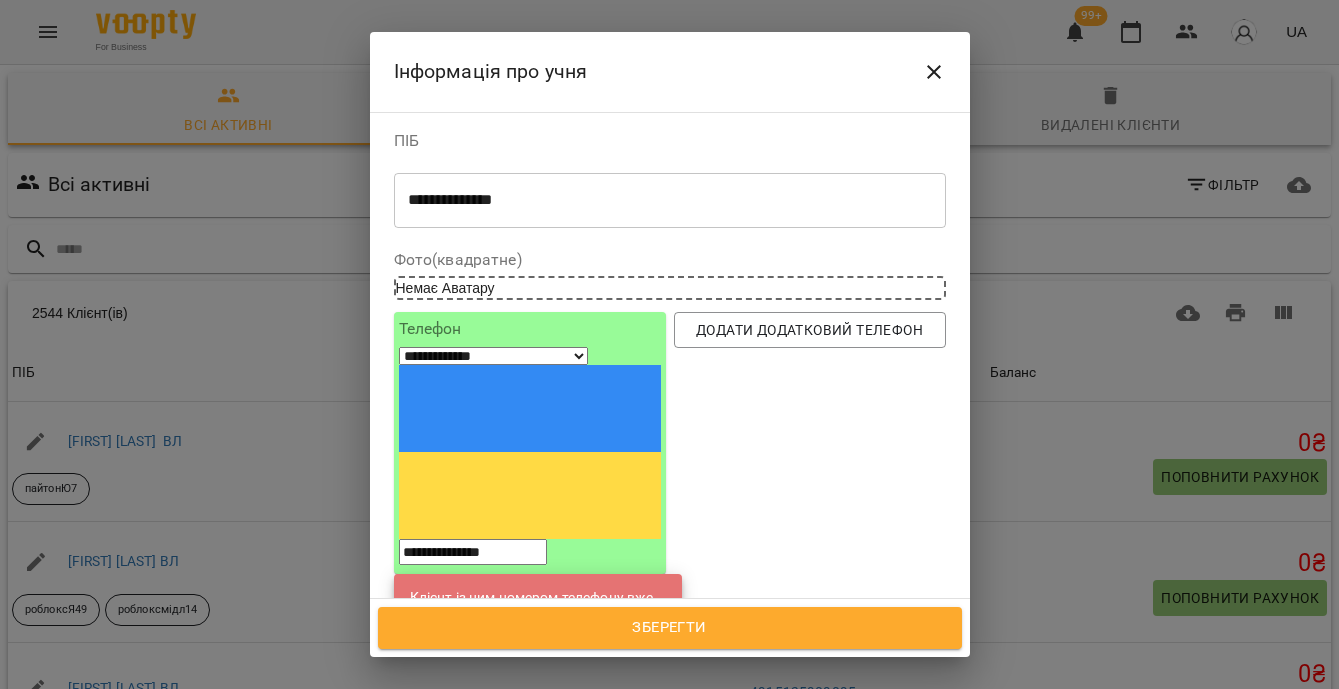 click on "Email ​" at bounding box center (670, 776) 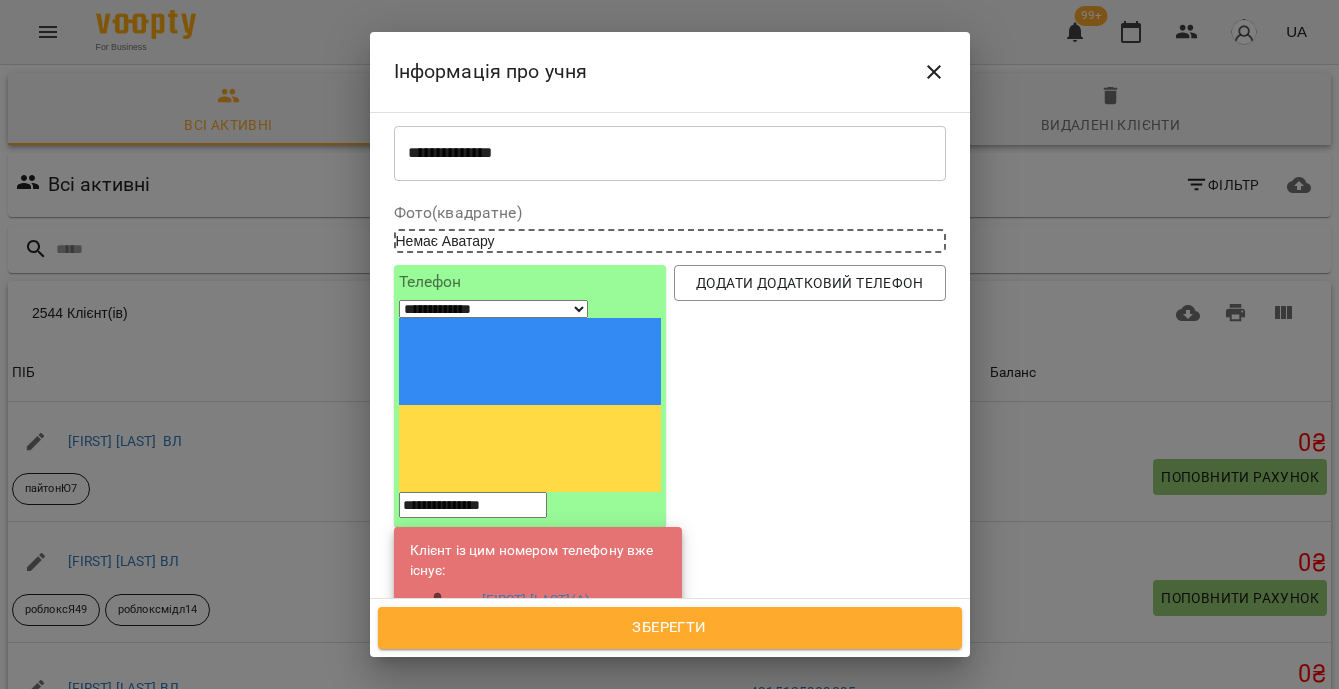 scroll, scrollTop: 157, scrollLeft: 0, axis: vertical 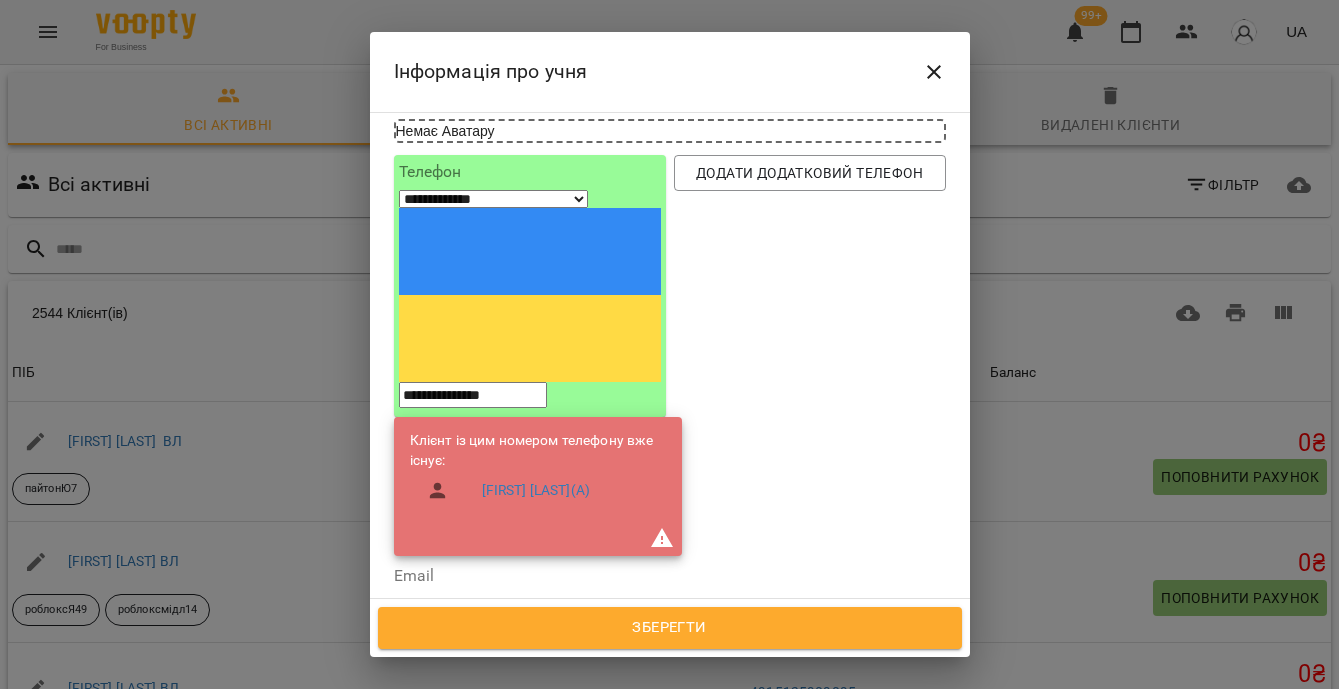 click on "Надрукуйте або оберіть..." at bounding box center [488, 730] 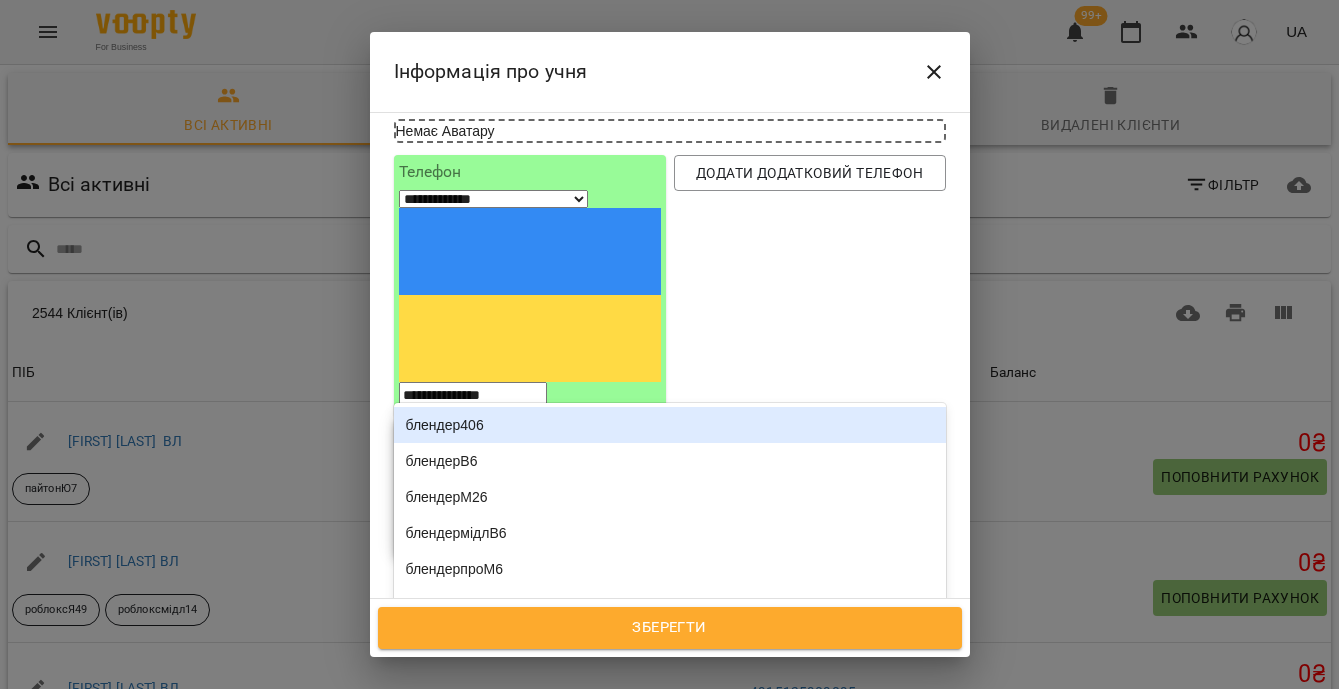 type on "**" 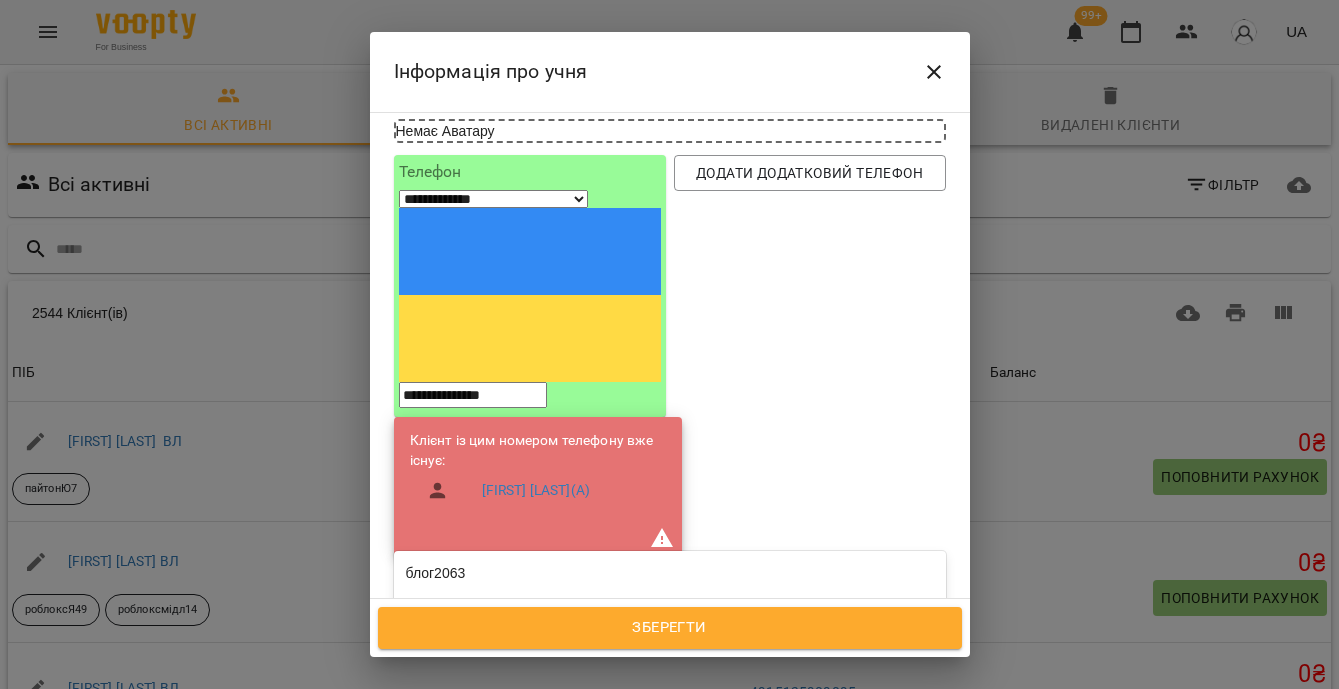click on "роблоксЯ63" at bounding box center [670, 645] 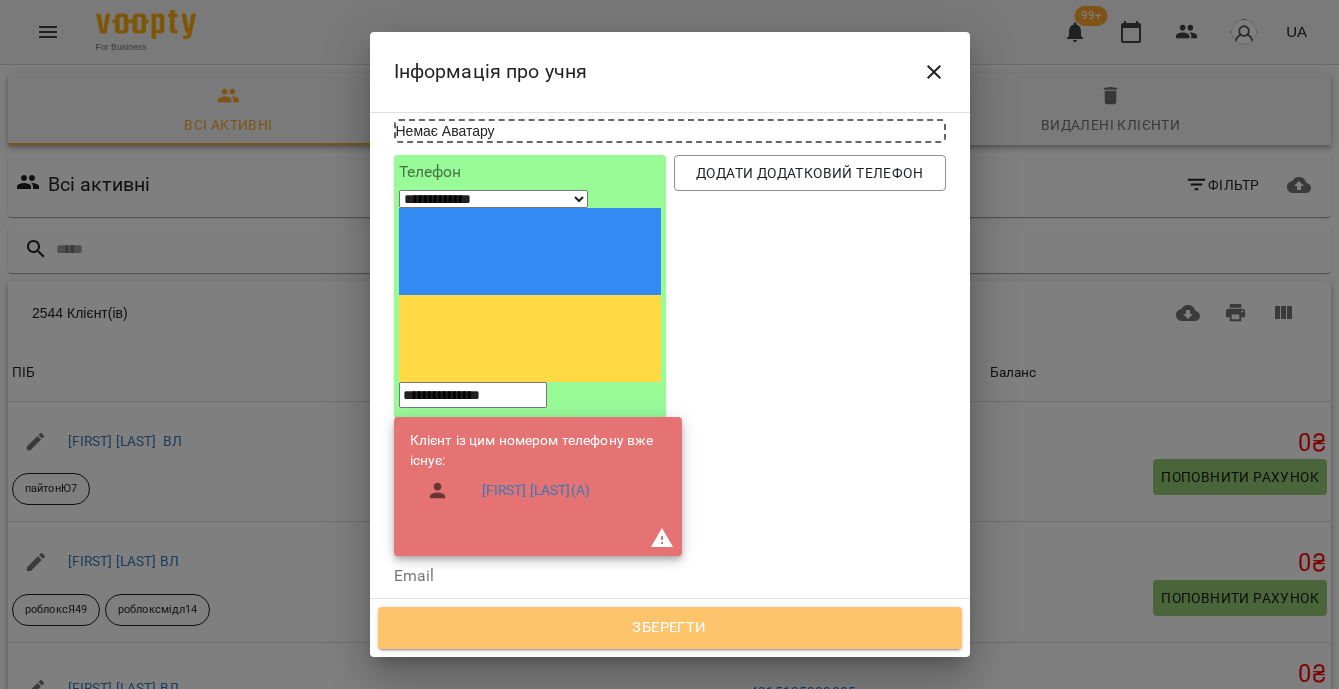 click on "Зберегти" at bounding box center [670, 628] 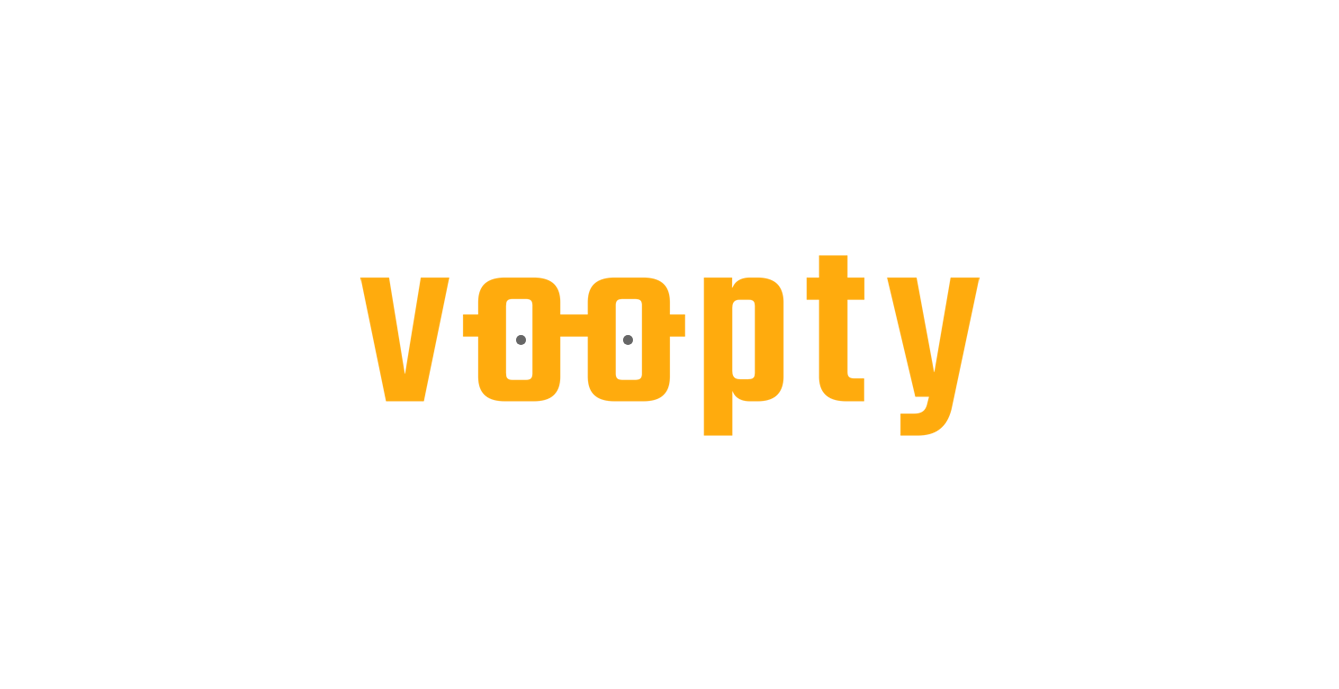 scroll, scrollTop: 0, scrollLeft: 0, axis: both 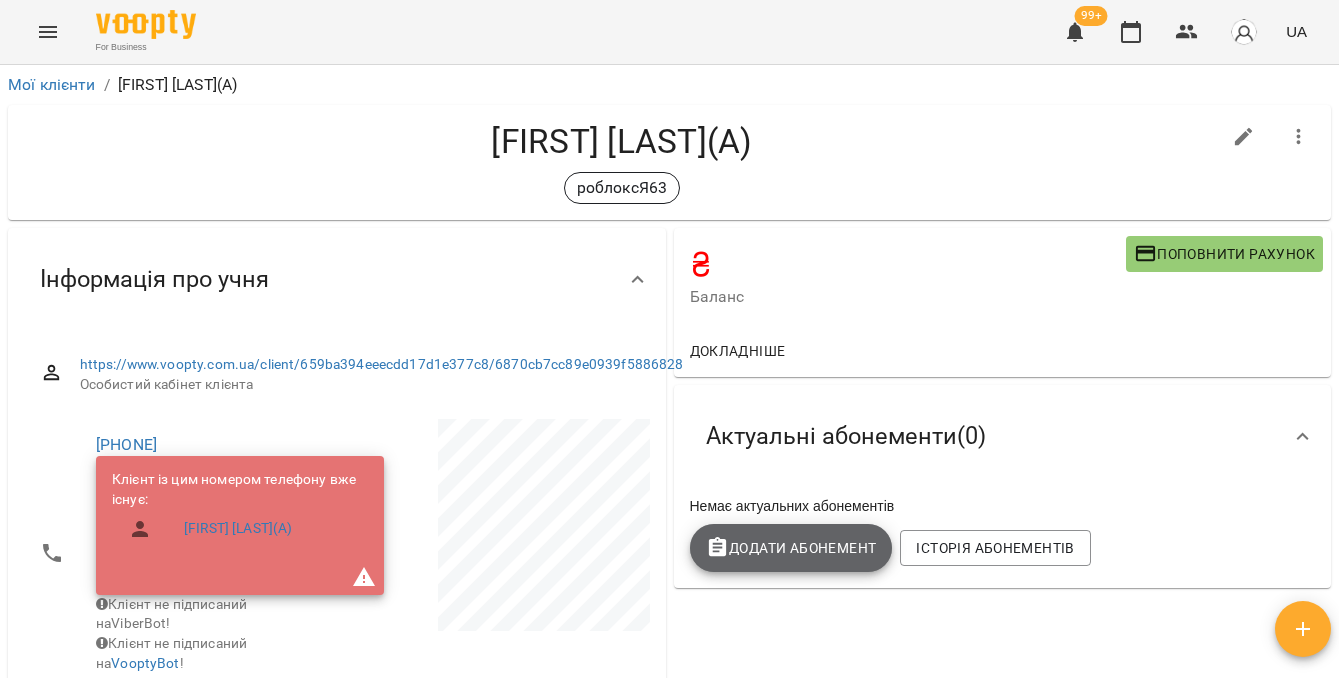 click on "Додати Абонемент" at bounding box center [791, 548] 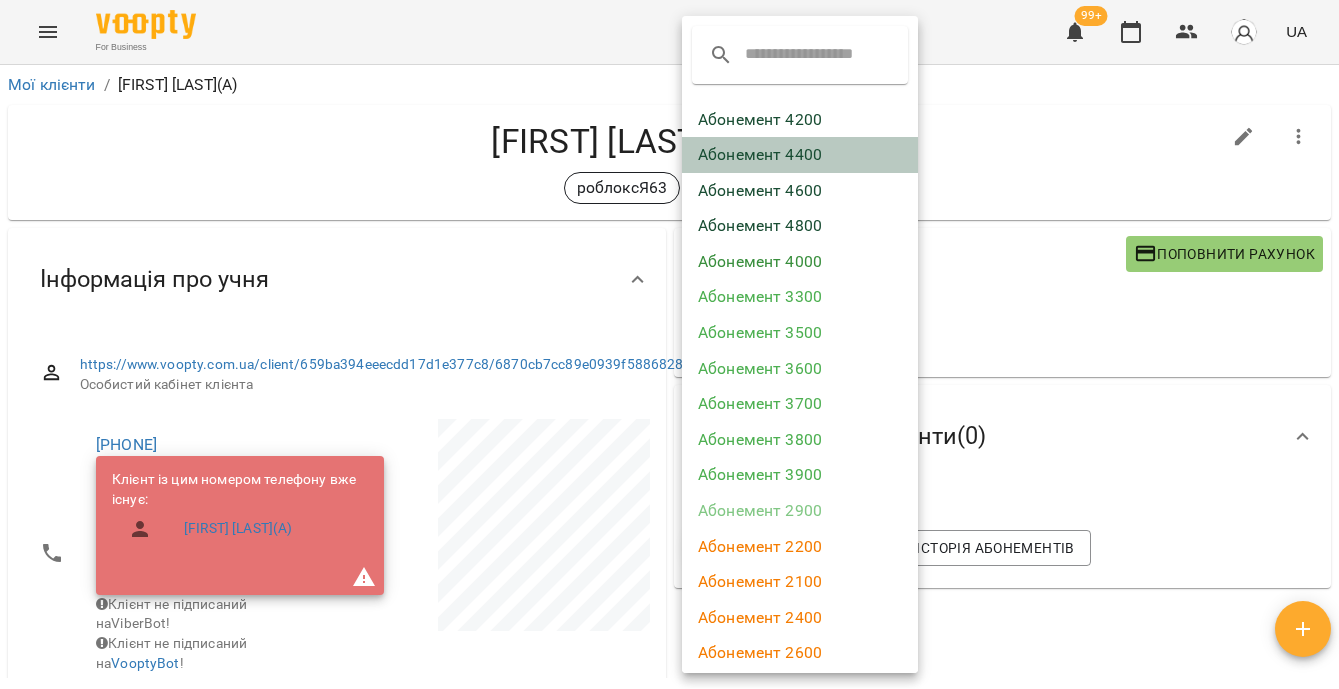 click on "Абонемент 4400" at bounding box center [800, 155] 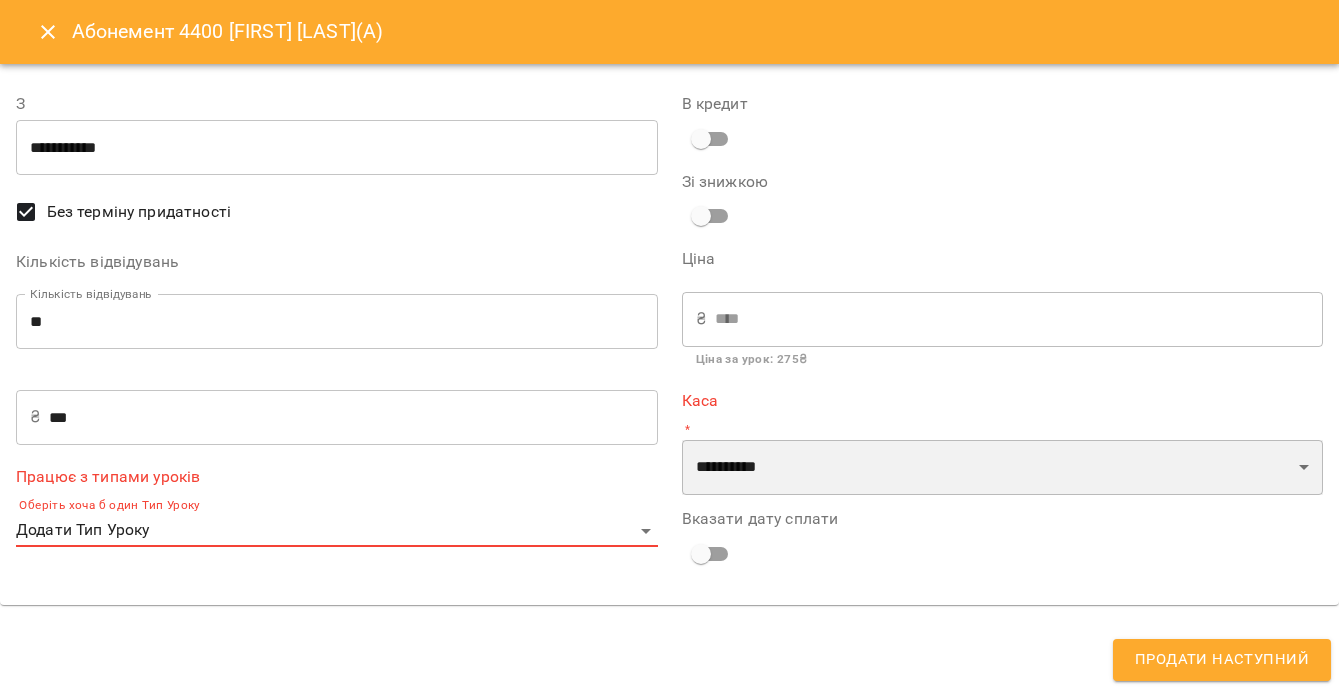 click on "**********" at bounding box center [1003, 468] 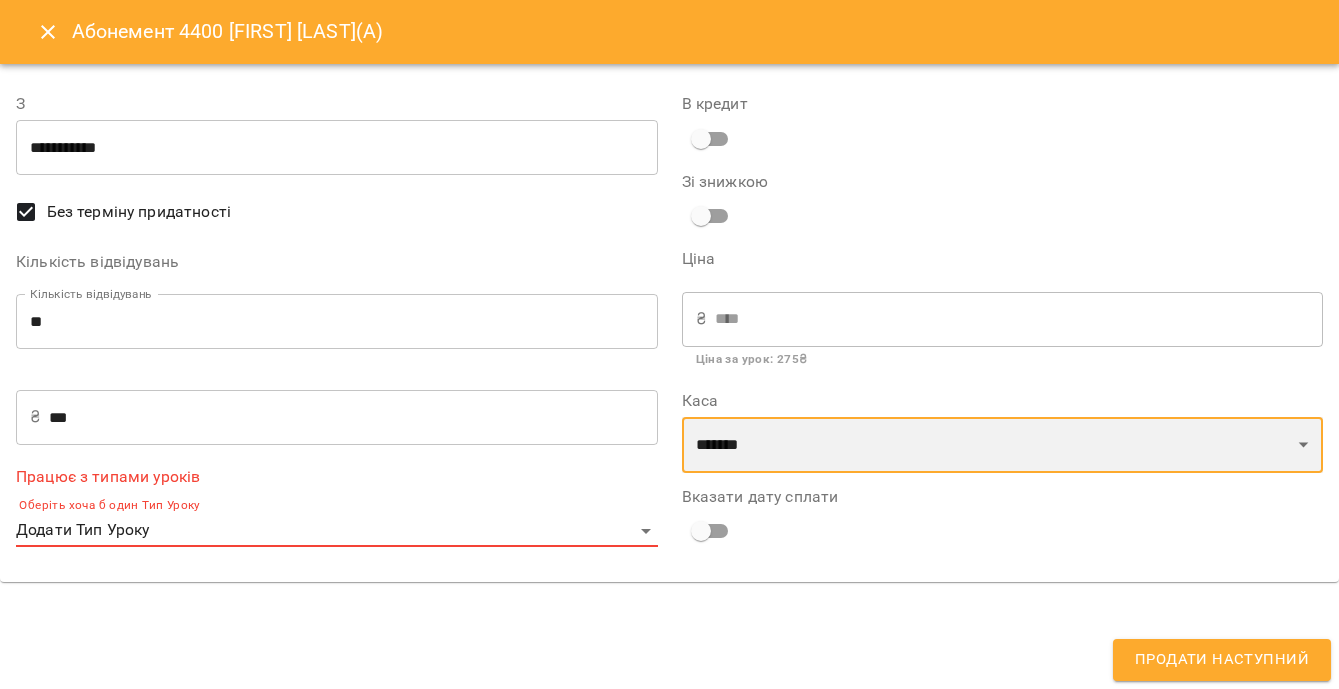 click on "**********" at bounding box center (1003, 445) 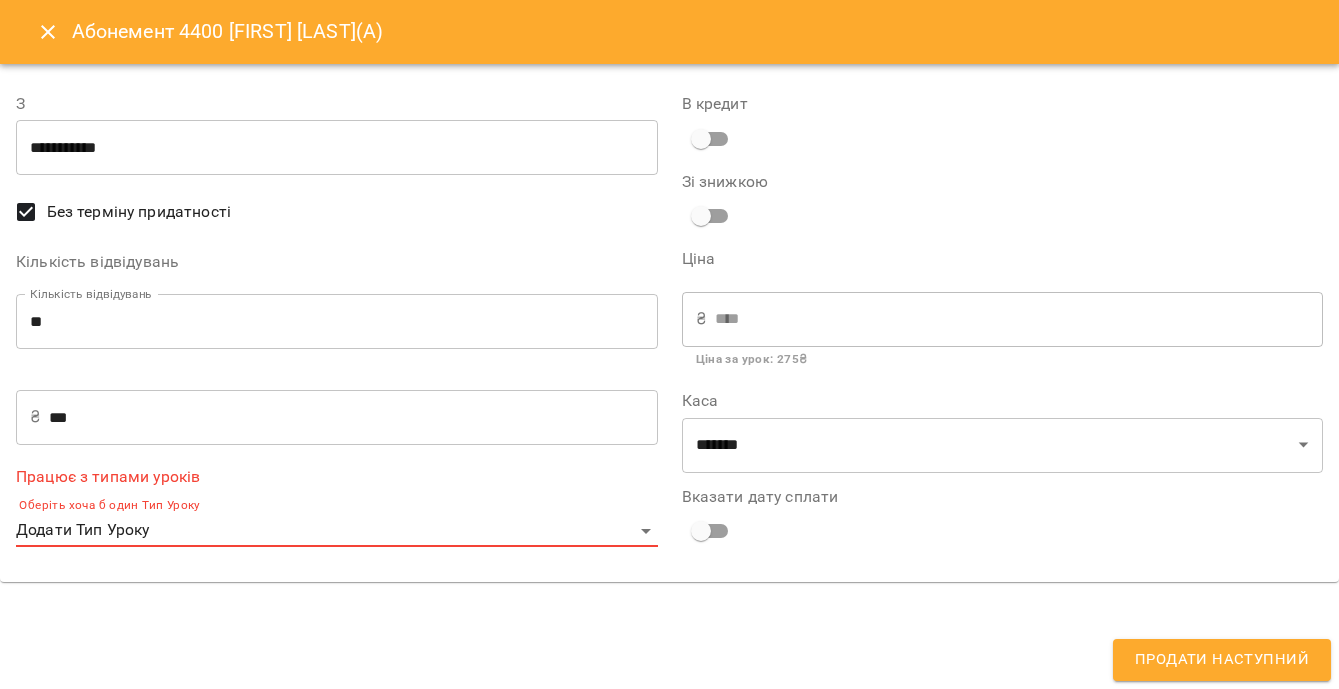 click on "Оберіть хоча б один Тип Уроку" at bounding box center (337, 506) 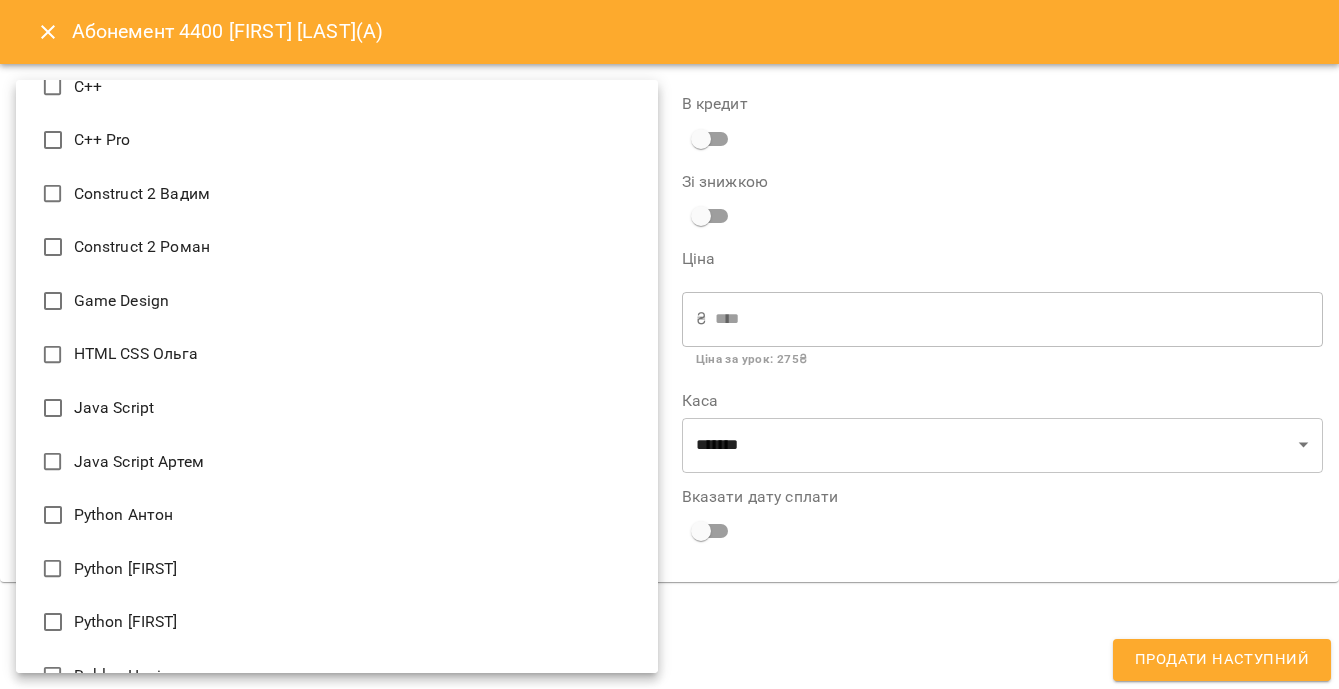 scroll, scrollTop: 405, scrollLeft: 0, axis: vertical 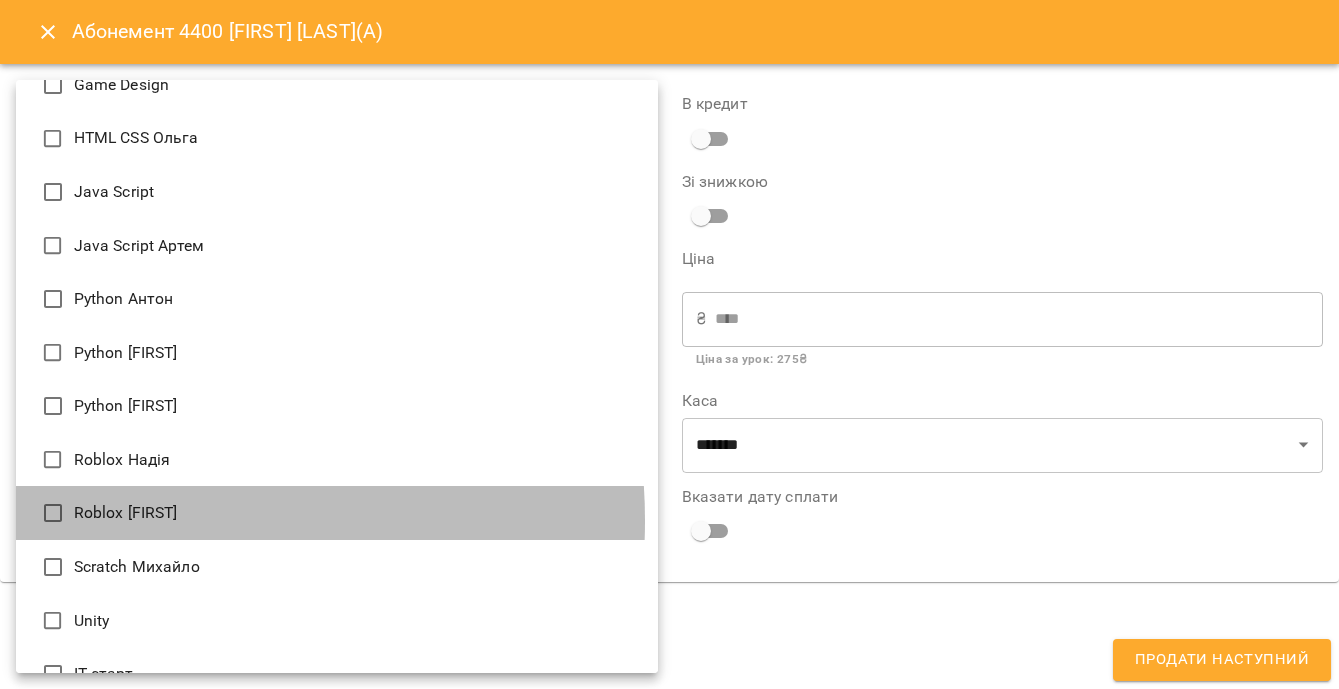 click on "Roblox [FIRST]" at bounding box center (337, 513) 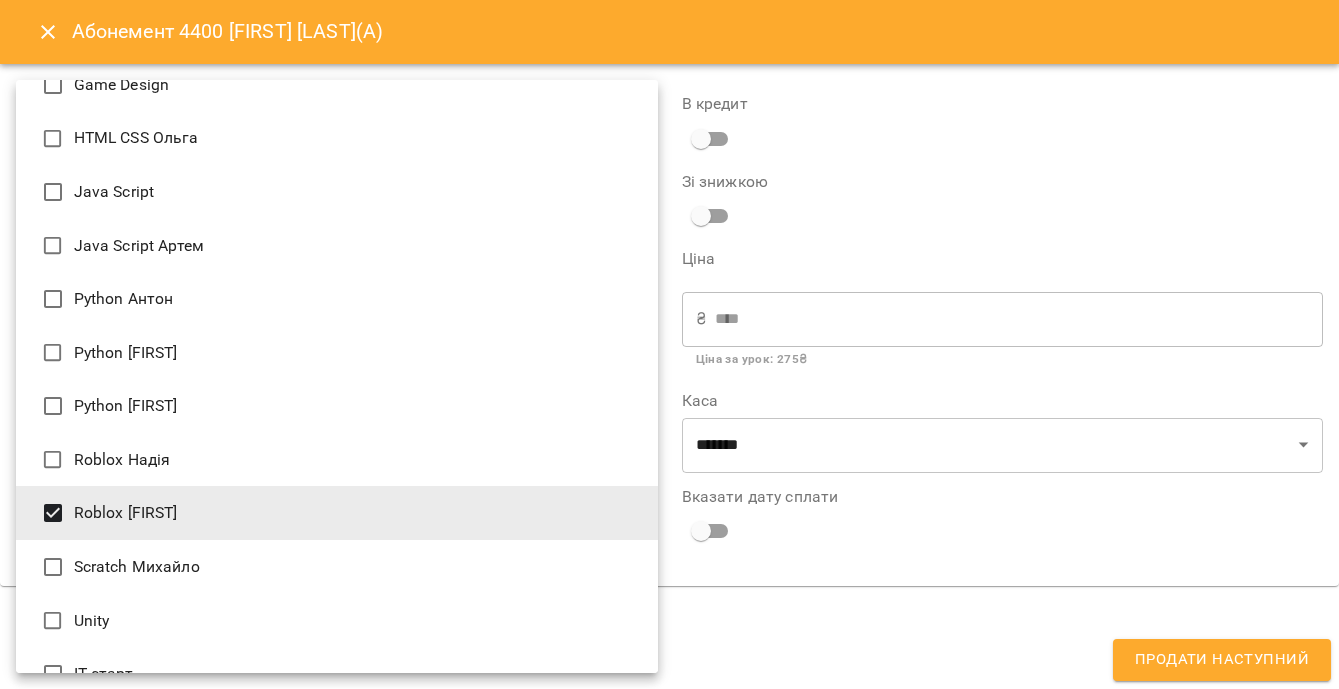 click at bounding box center (669, 344) 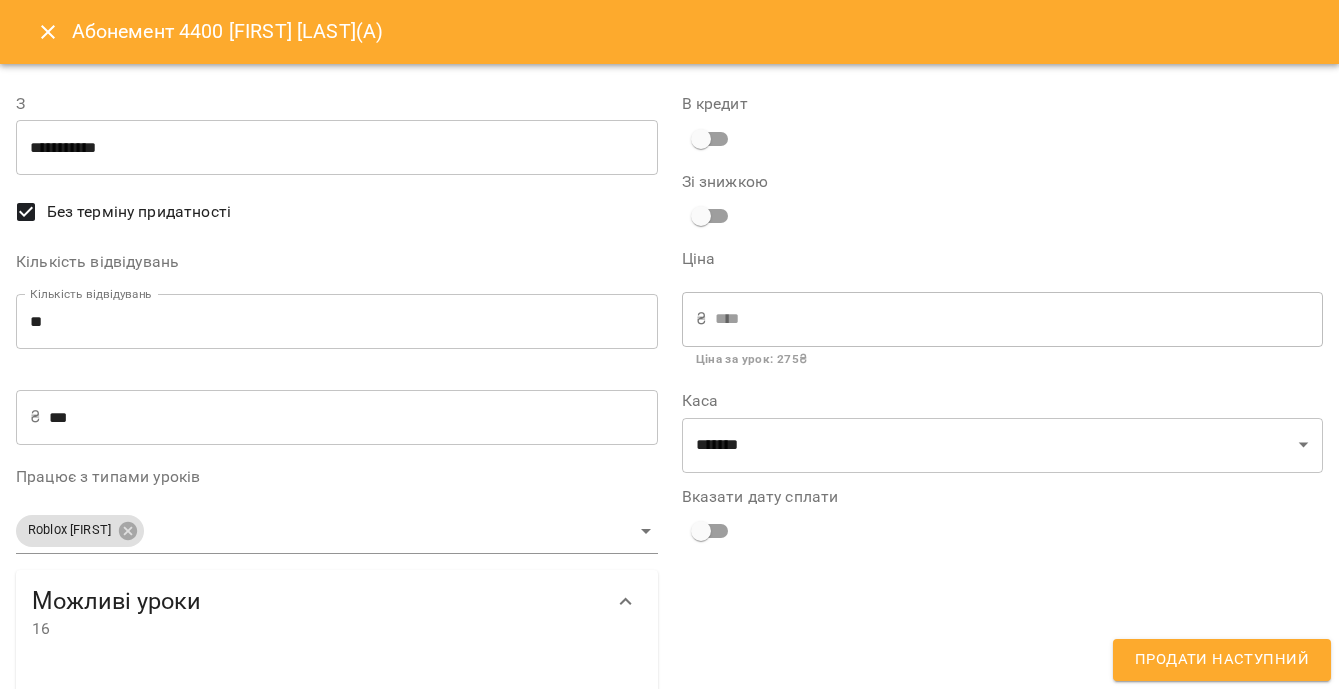 click on "Продати наступний" at bounding box center (1222, 660) 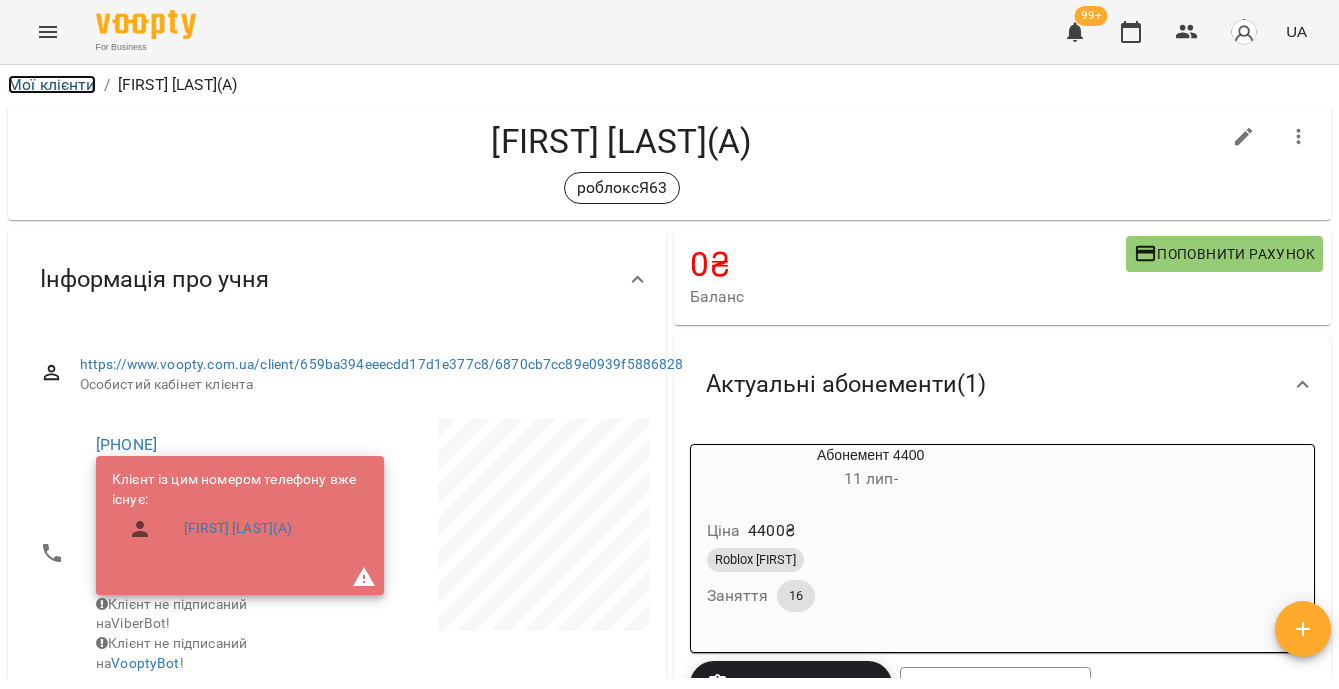 click on "Мої клієнти" at bounding box center [52, 84] 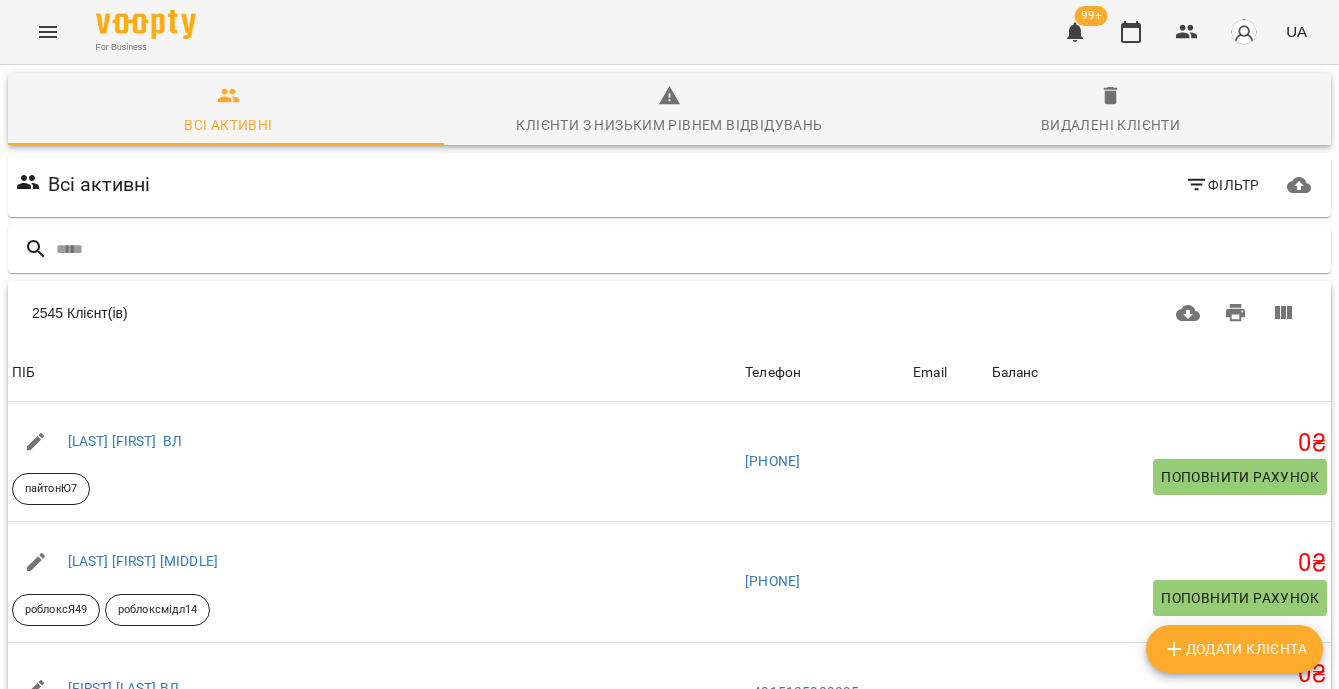 click on "Додати клієнта" at bounding box center [1234, 649] 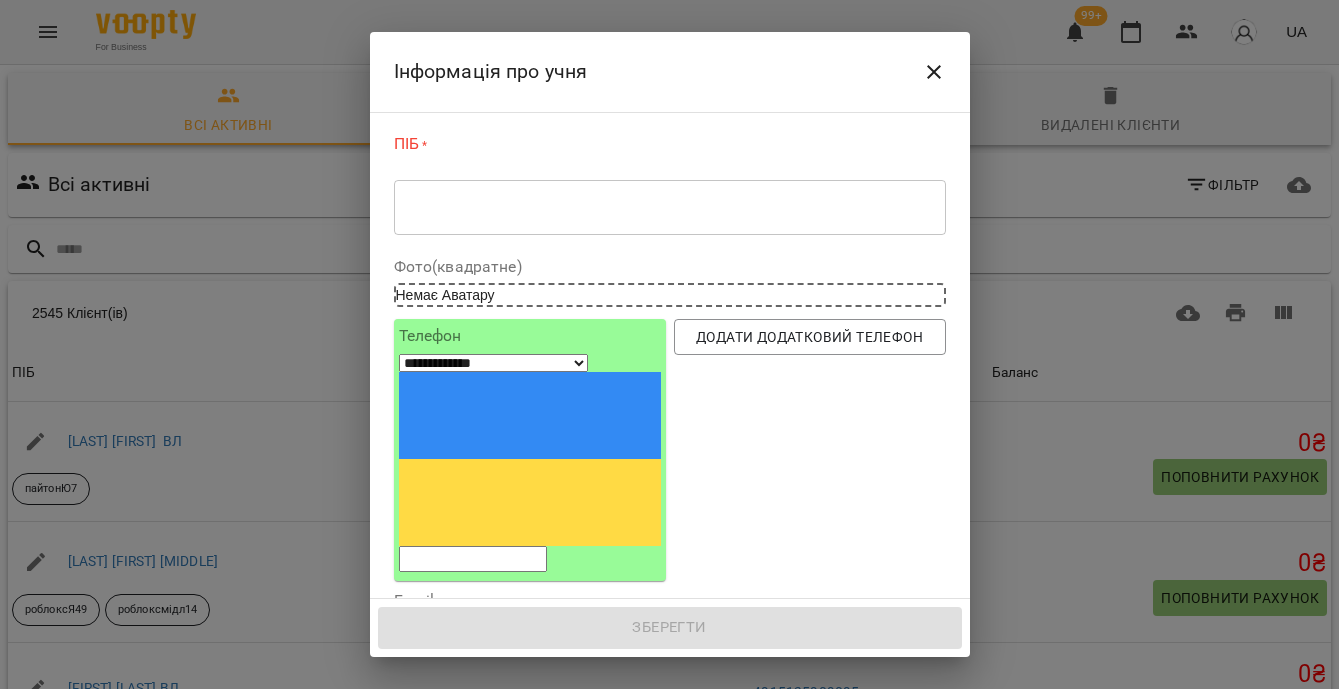 click at bounding box center [670, 207] 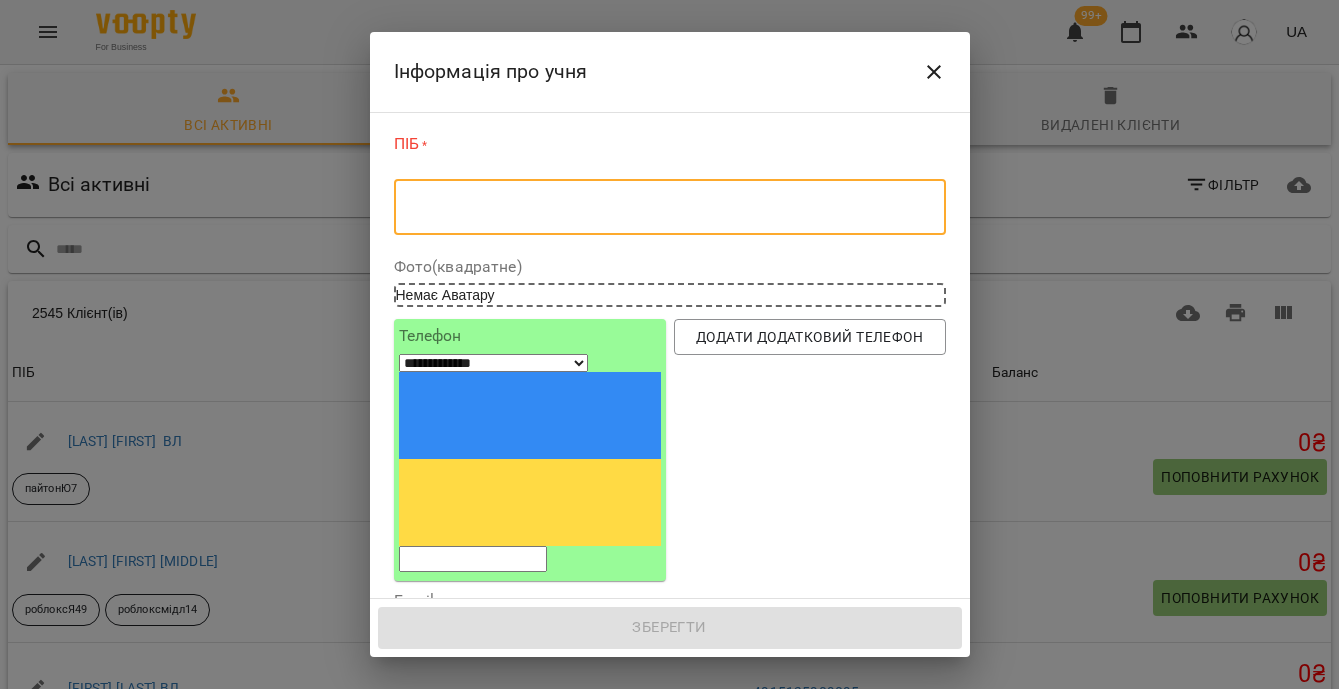 paste on "**********" 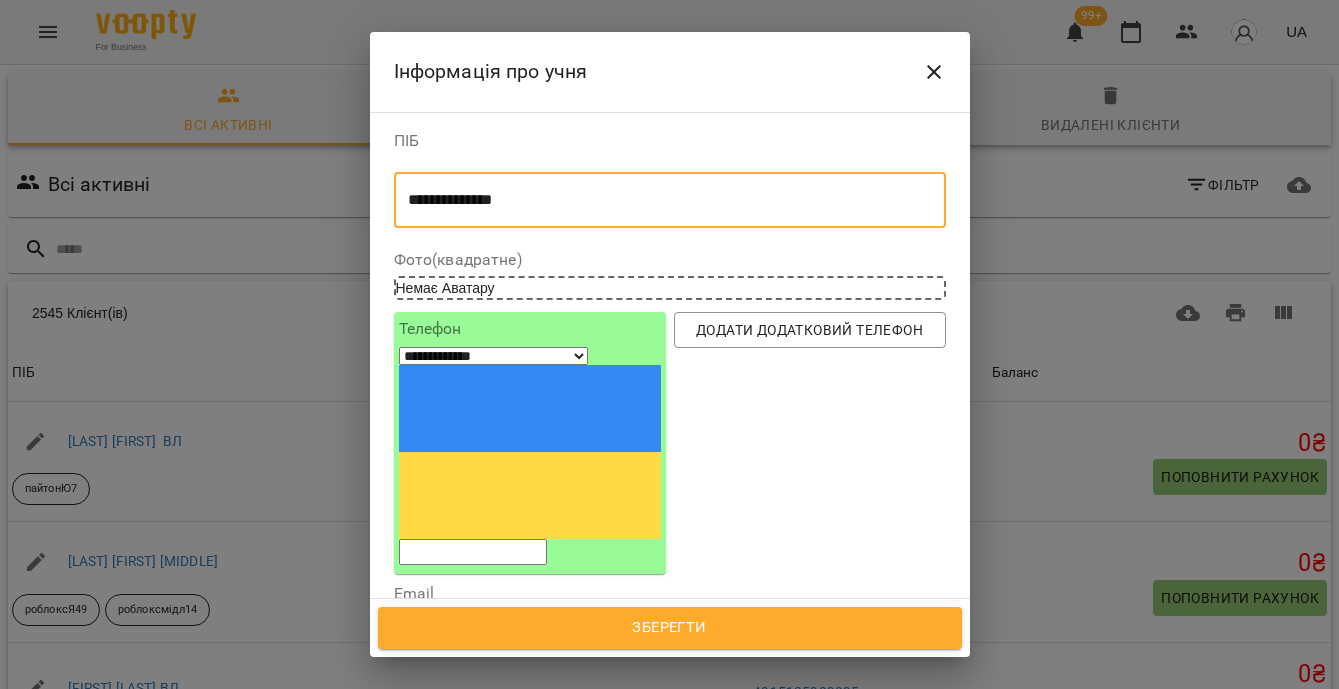 type on "**********" 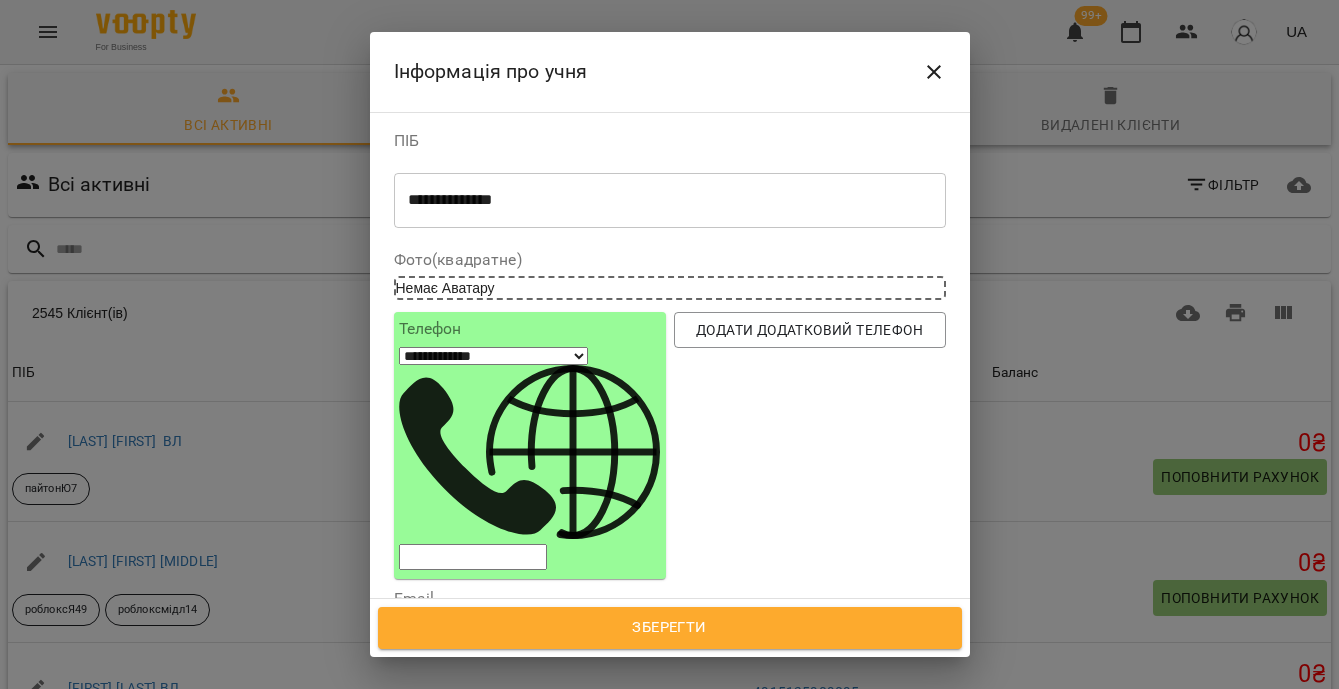 paste on "**********" 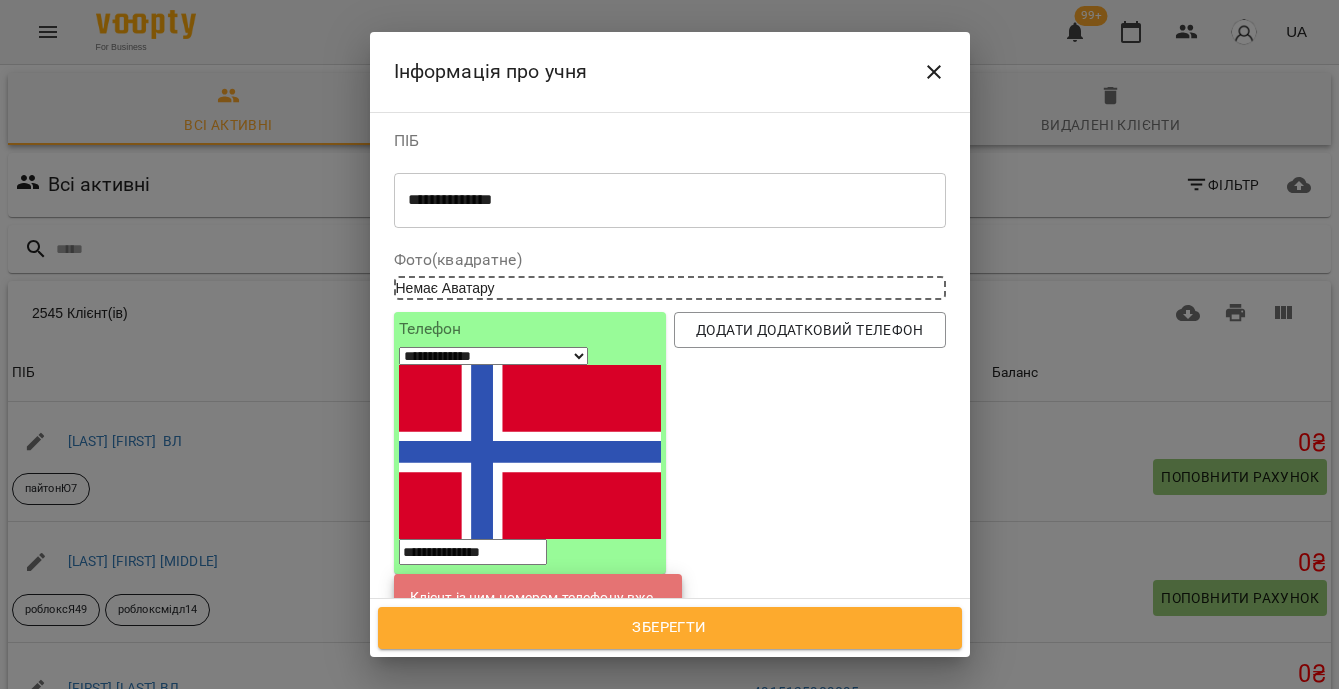 type on "**********" 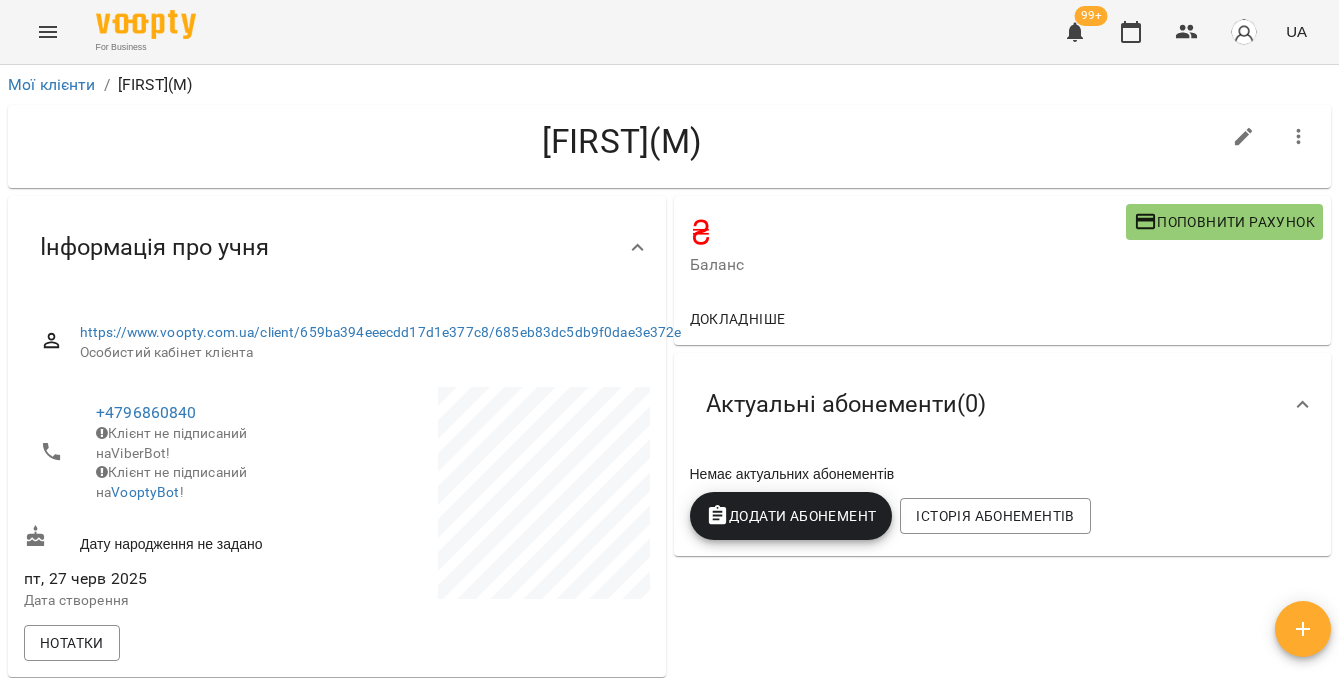click 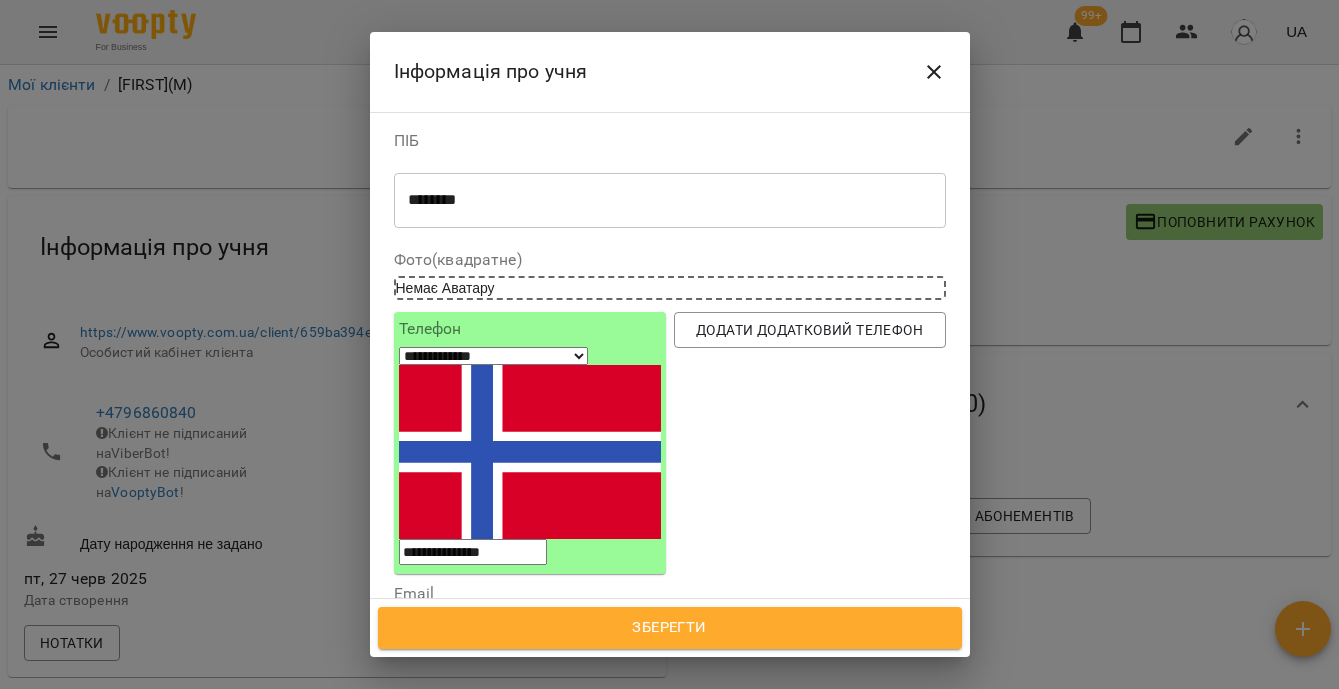 click on "Надрукуйте або оберіть..." at bounding box center [488, 748] 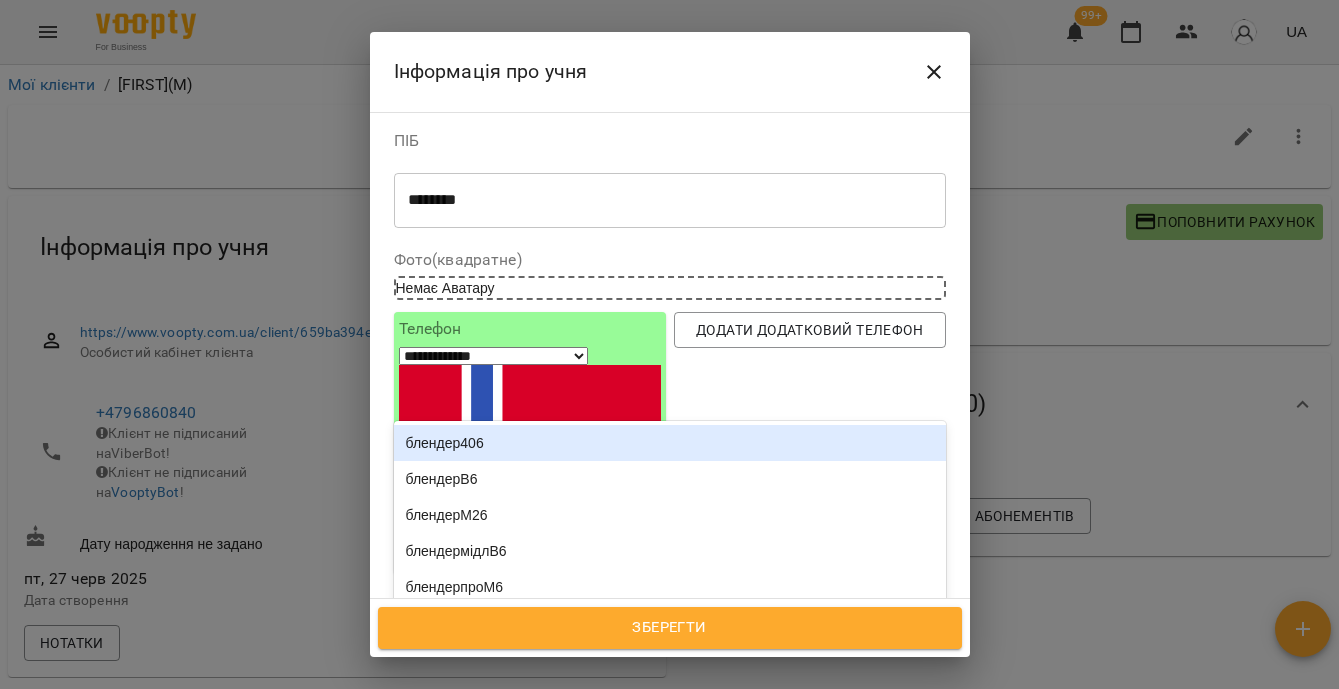 type on "**" 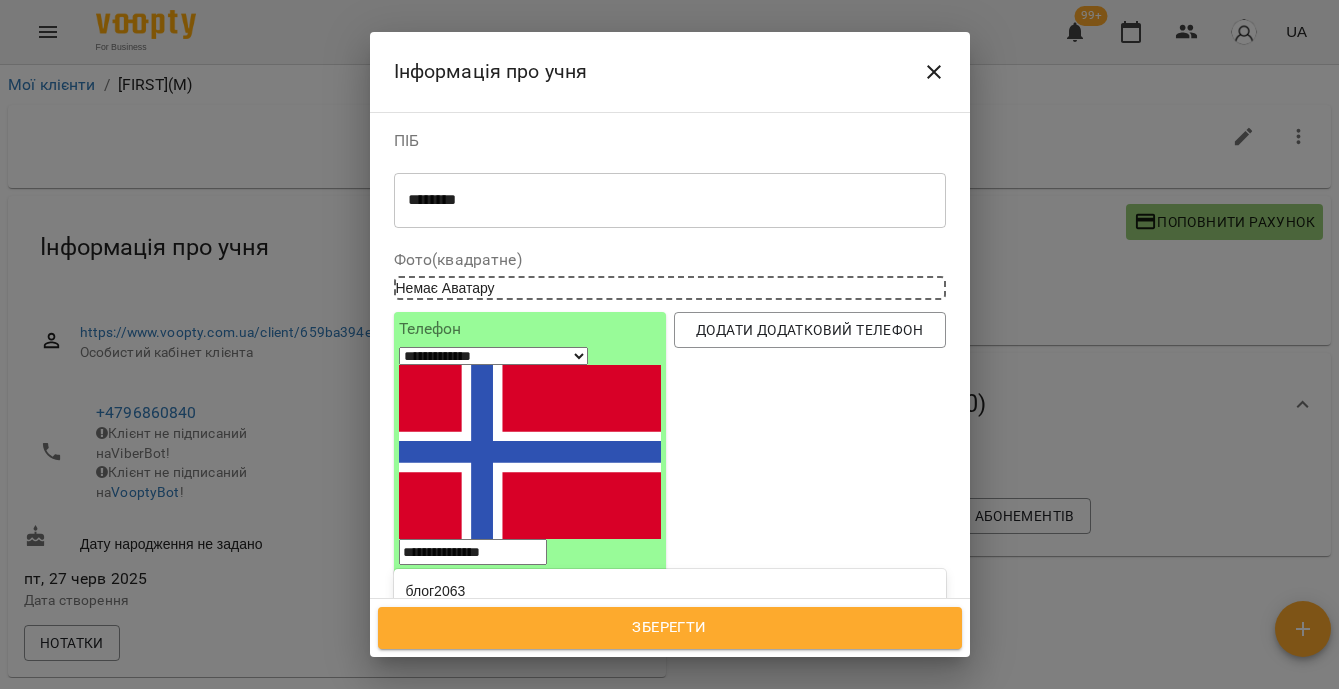 click on "роблоксЯ63" at bounding box center (670, 663) 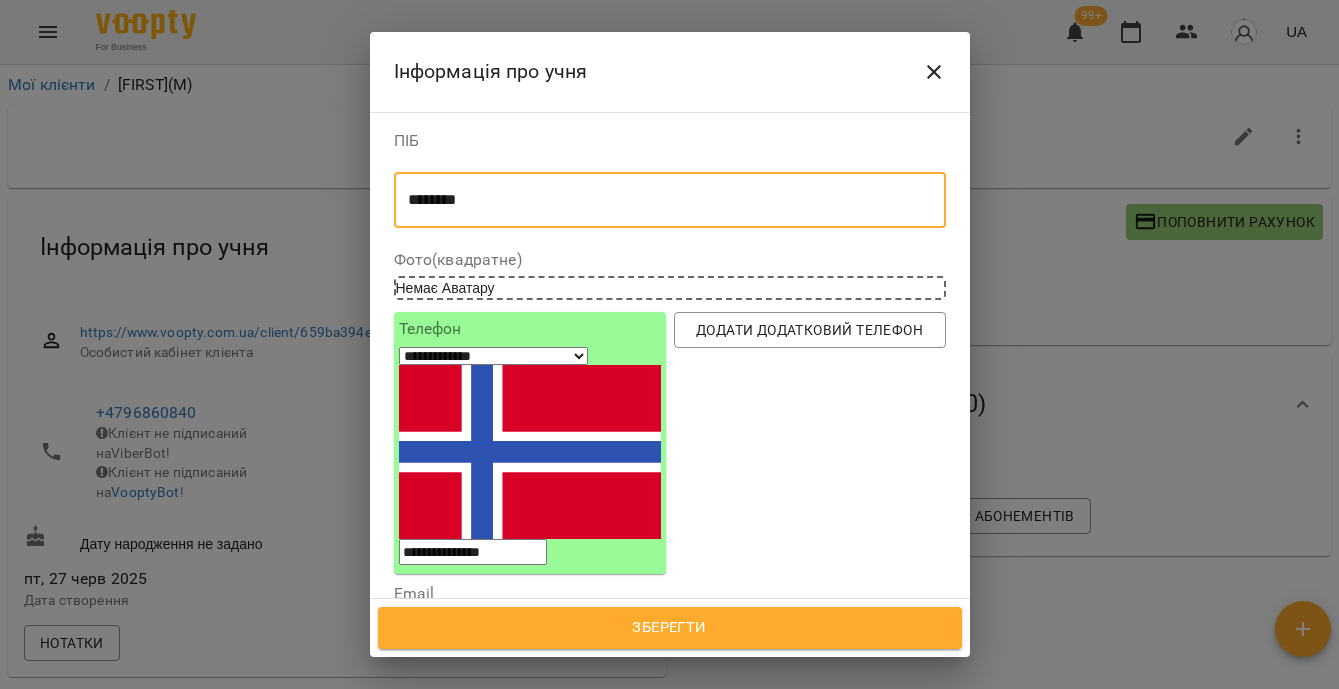 drag, startPoint x: 408, startPoint y: 198, endPoint x: 553, endPoint y: 198, distance: 145 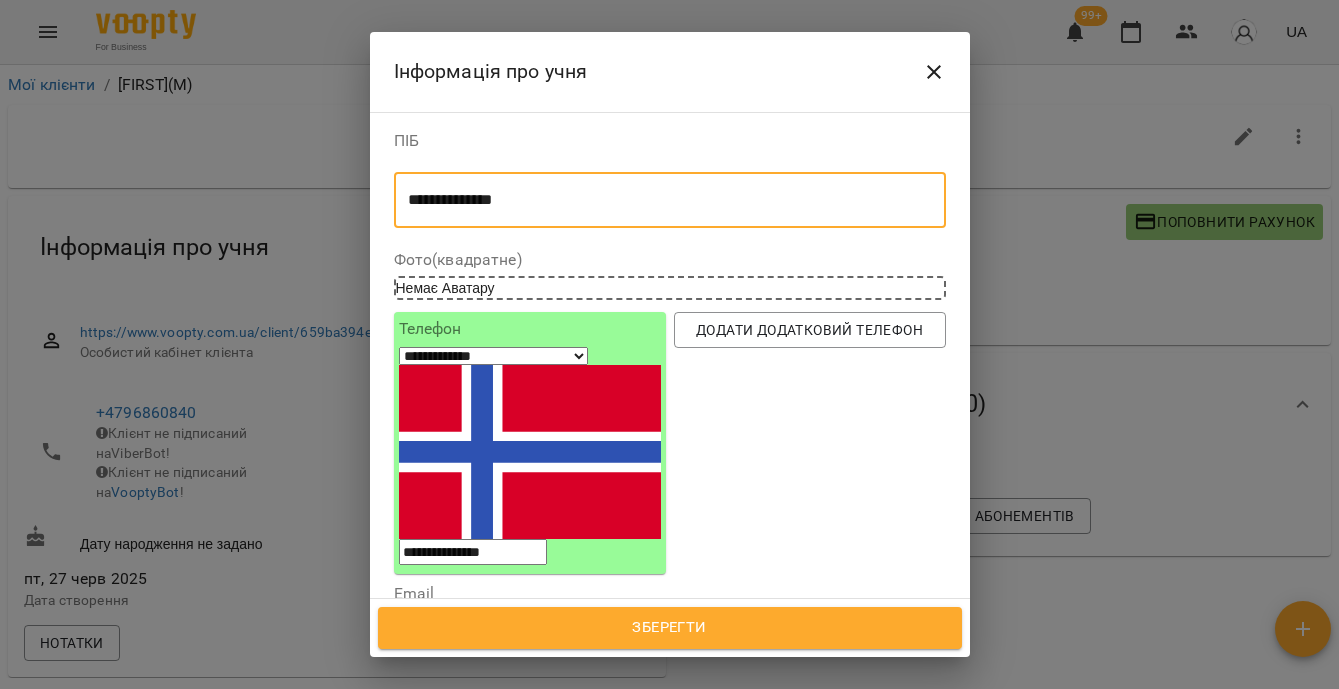 type on "**********" 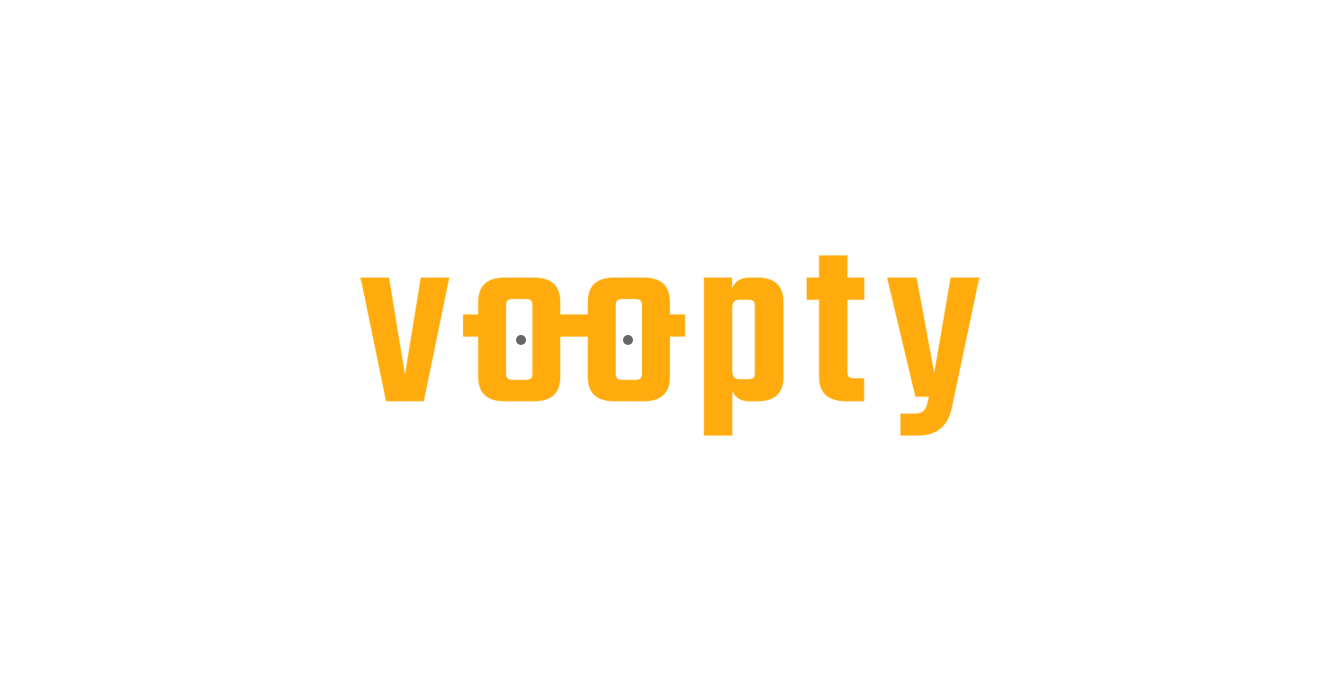 scroll, scrollTop: 0, scrollLeft: 0, axis: both 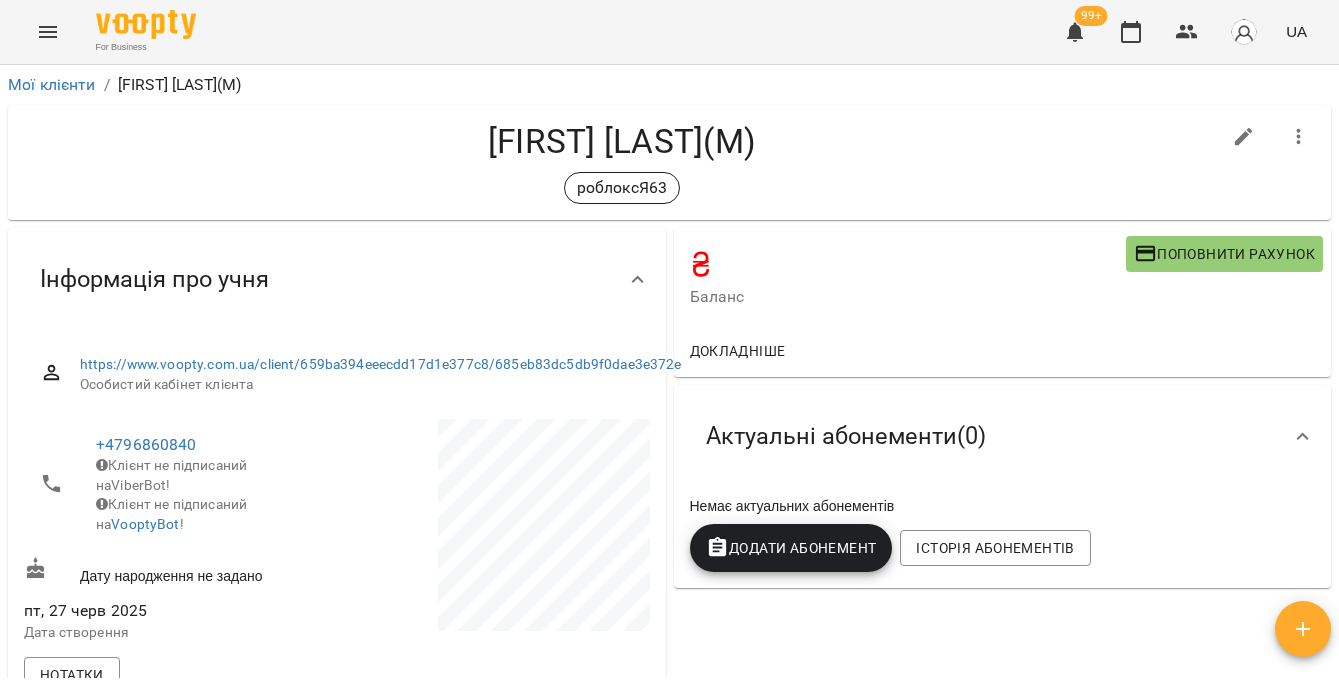 click on "Додати Абонемент" at bounding box center [791, 548] 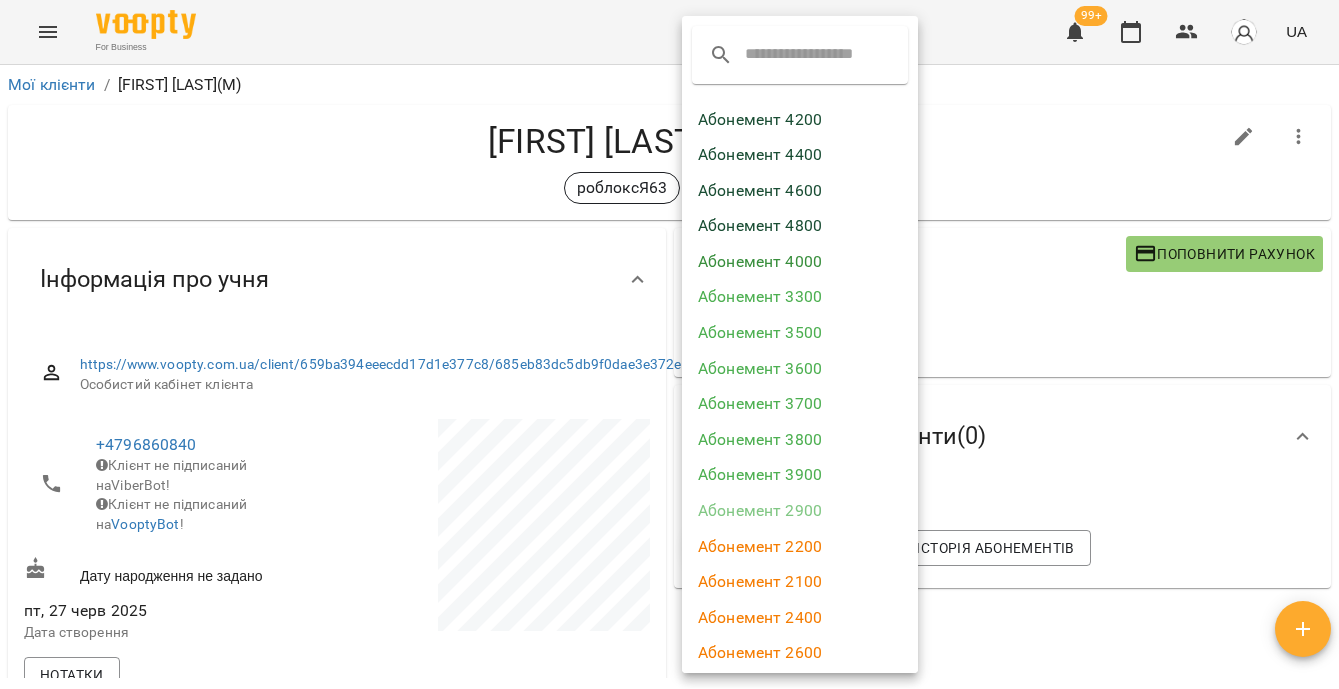 click on "Абонемент 4800" at bounding box center (800, 226) 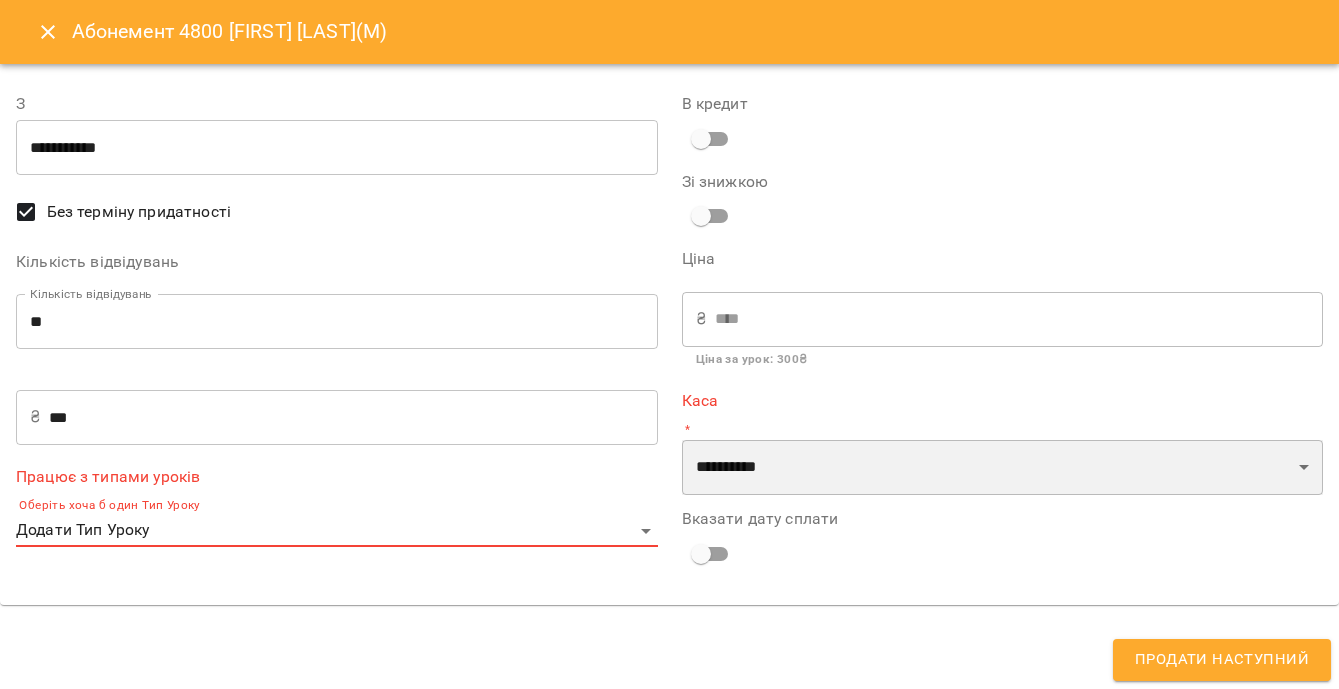 click on "**********" at bounding box center [1003, 468] 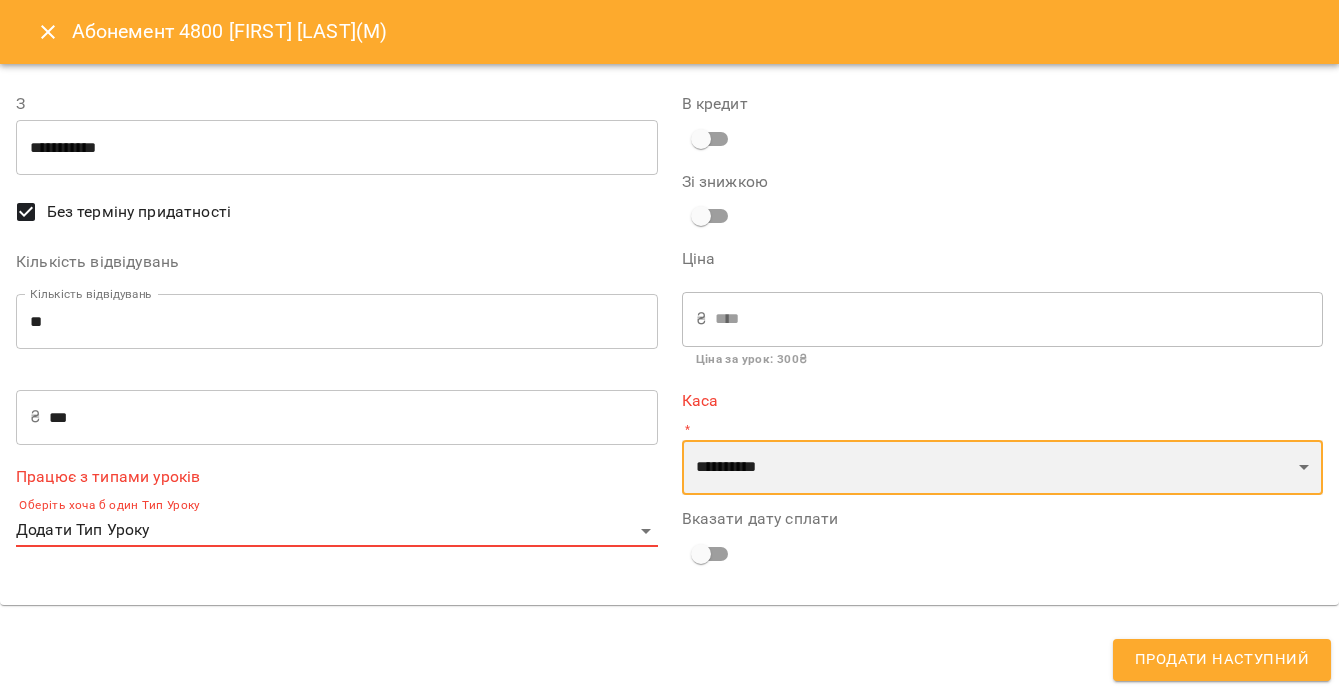 select on "****" 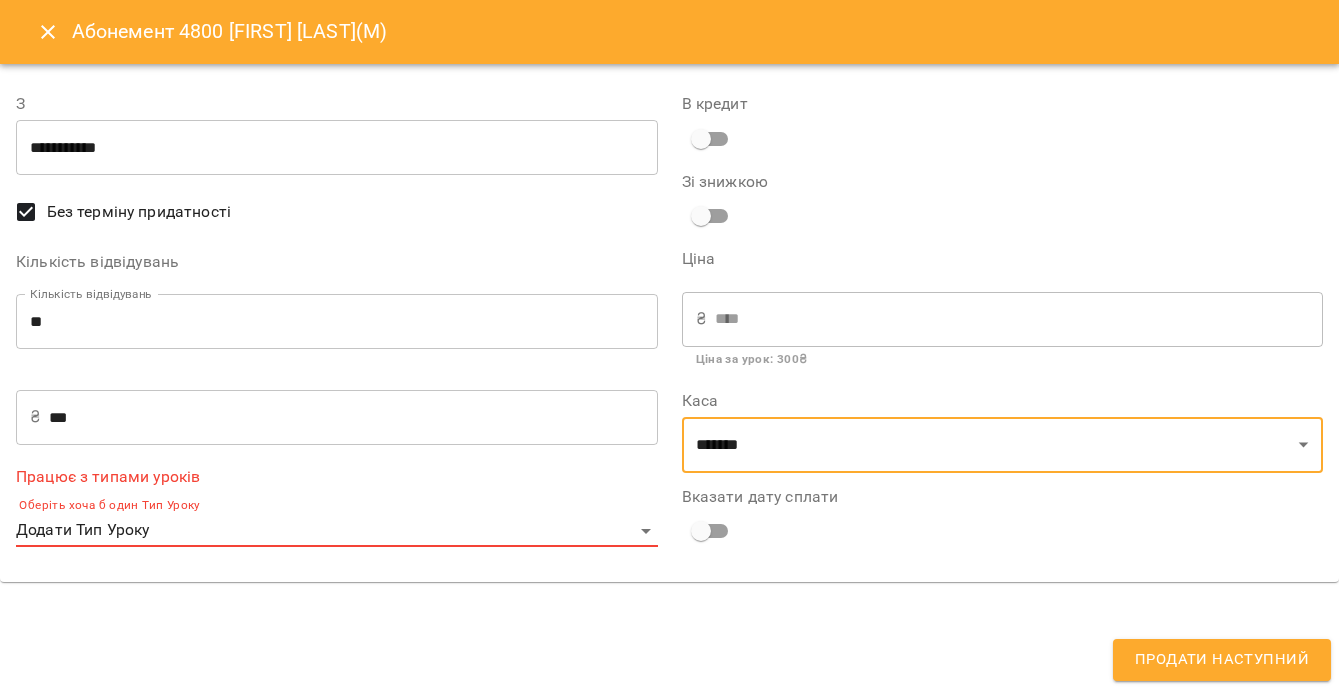 click on "For Business 99+ UA Мої клієнти / Євген Голуб(М) Євген Голуб(М) роблоксЯ63 ₴ Баланс Поповнити рахунок Докладніше Актуальні абонементи ( 0 ) Немає актуальних абонементів Додати Абонемент Історія абонементів Інформація про учня https://www.voopty.com.ua/client/659ba394eeecdd17d1e377c8/685eb83dc5db9f0dae3e372e Особистий кабінет клієнта +4796860840 Клієнт не підписаний на  ViberBot! Клієнт не підписаний на  VooptyBot ! Дату народження не задано пт, 27 черв 2025 Дата створення Нотатки Постійний розклад Академія Покоління ІТ  »  Roblox Ярослав 63 група 11 лип 2025 -   15 серп 2025 пн ,  11:00   Roblox Ярослав ," at bounding box center (669, 377) 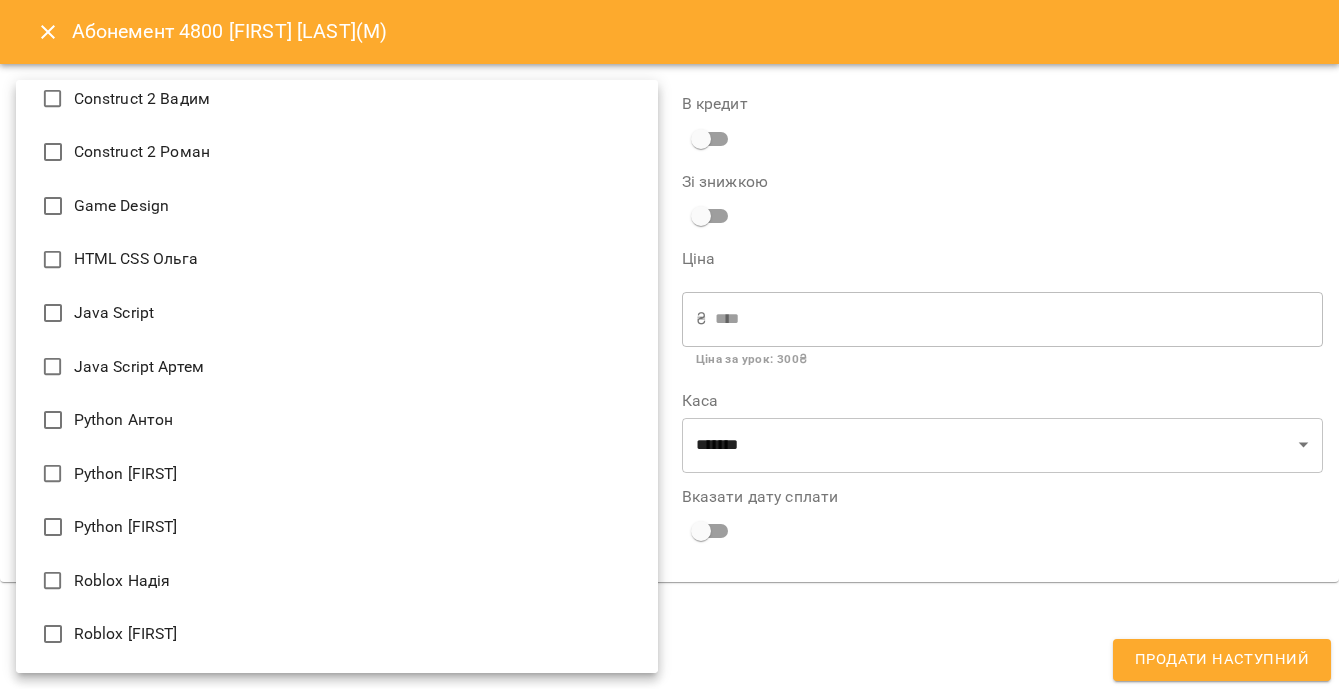 scroll, scrollTop: 380, scrollLeft: 0, axis: vertical 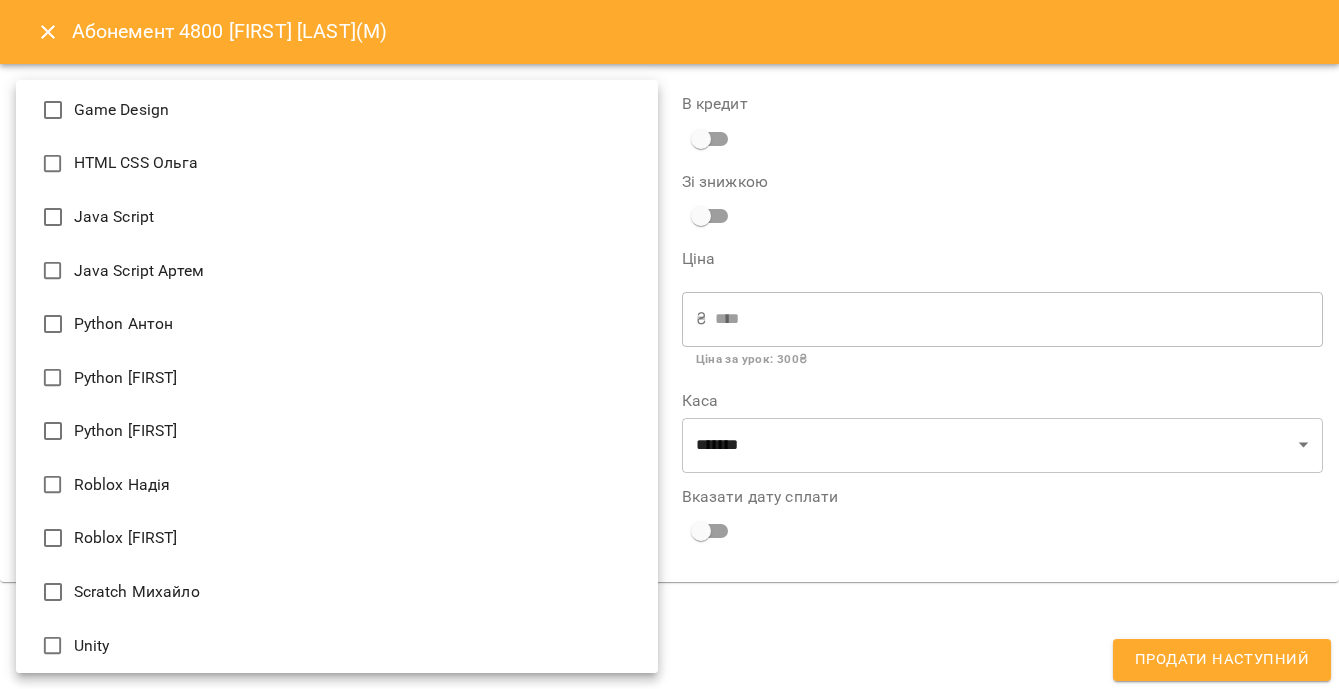 click on "[PRODUCT] [FIRST]" at bounding box center [337, 538] 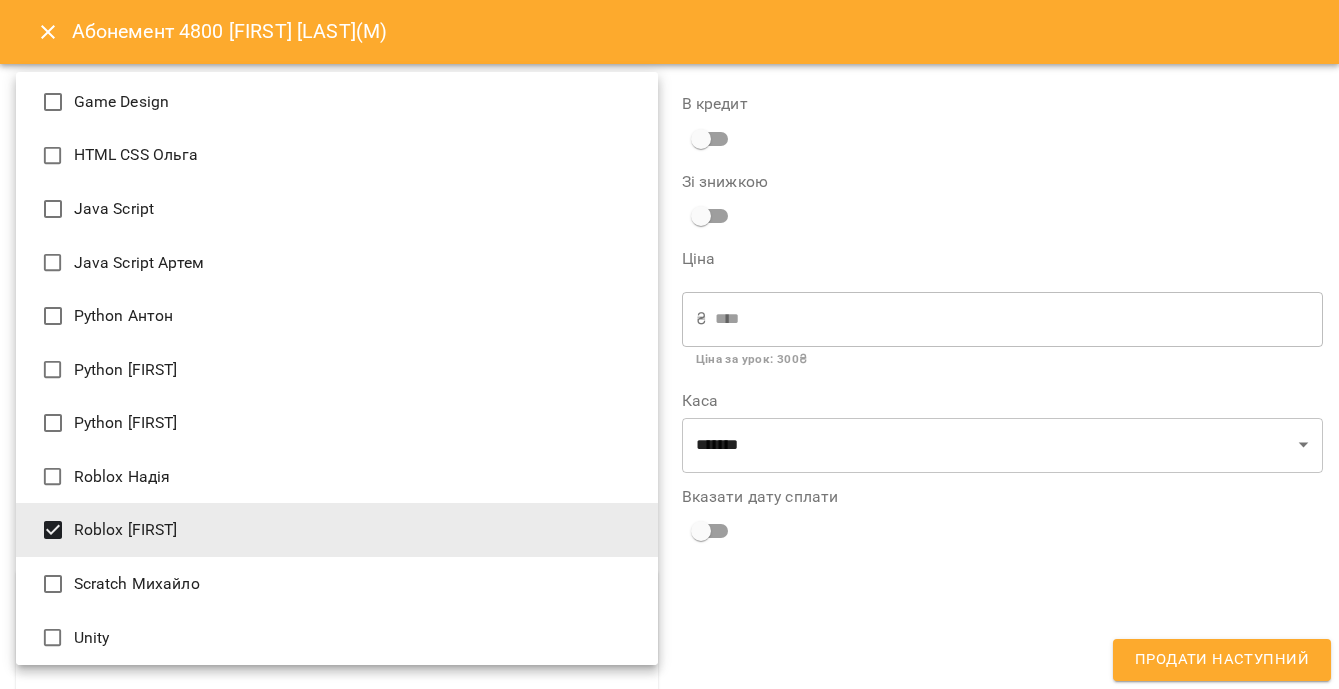 click at bounding box center [669, 344] 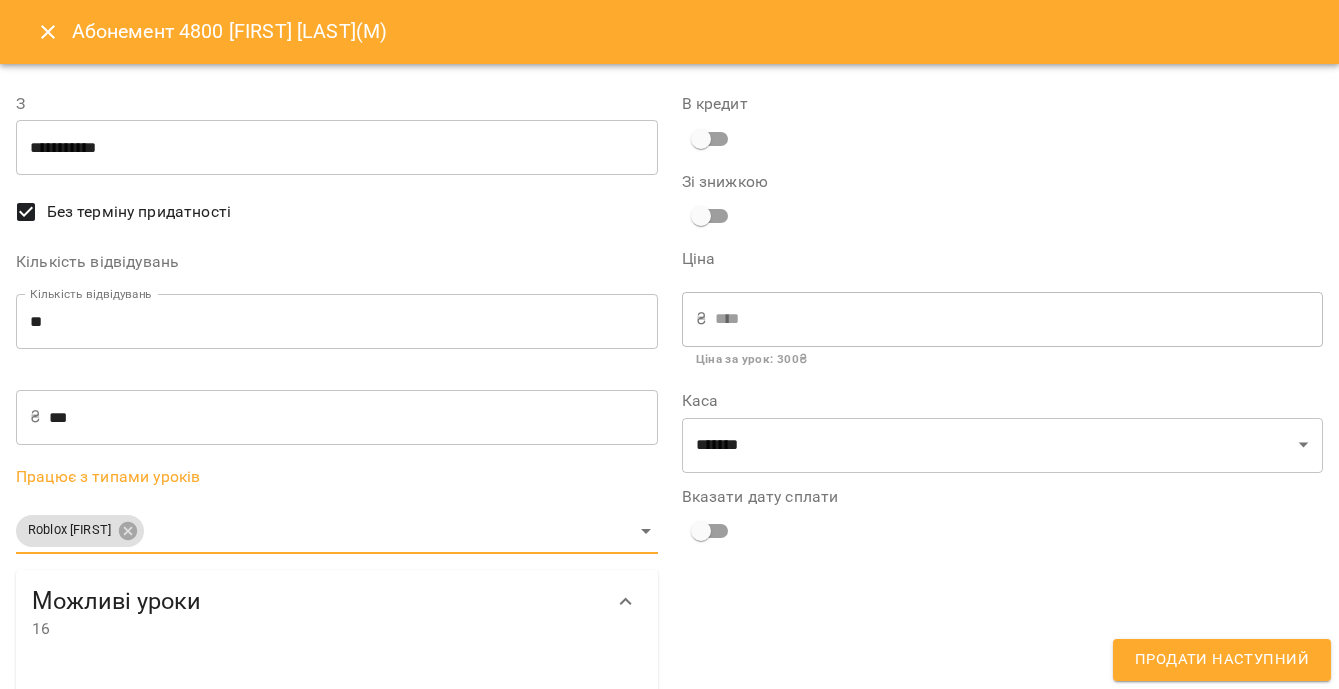 click on "Продати наступний" at bounding box center (1222, 660) 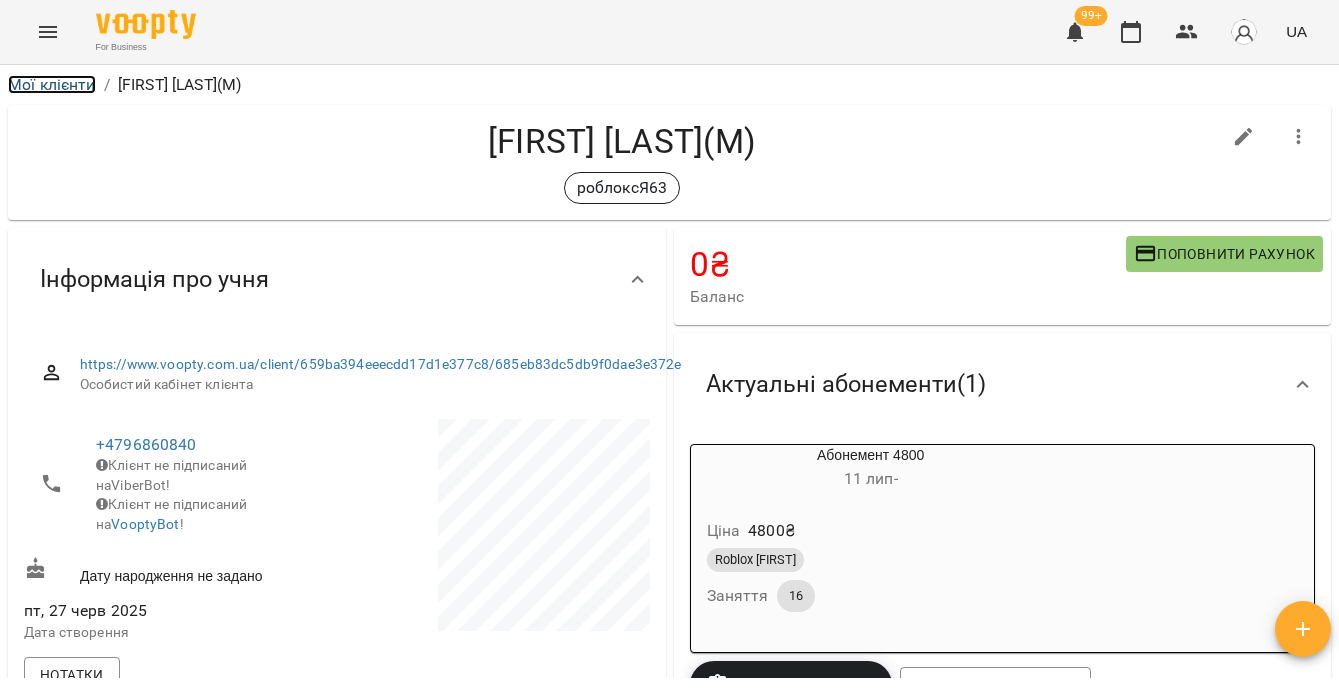 click on "Мої клієнти" at bounding box center (52, 84) 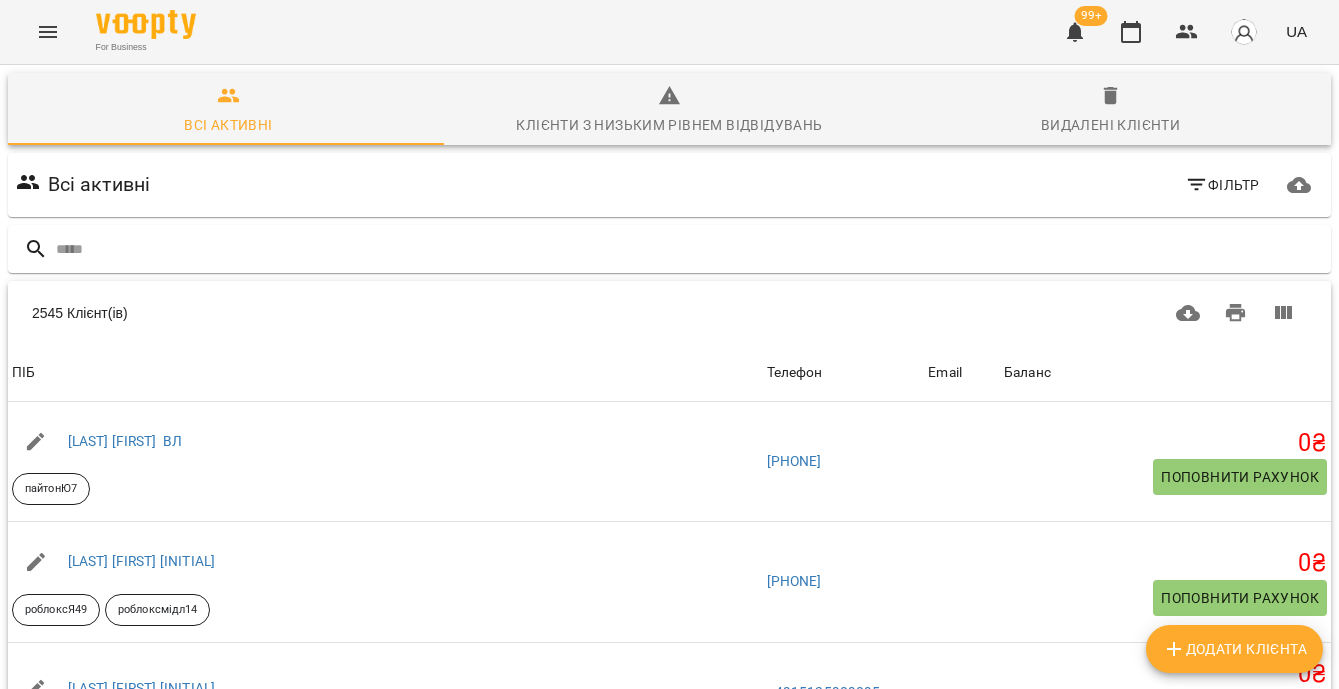 click on "Додати клієнта" at bounding box center (1234, 649) 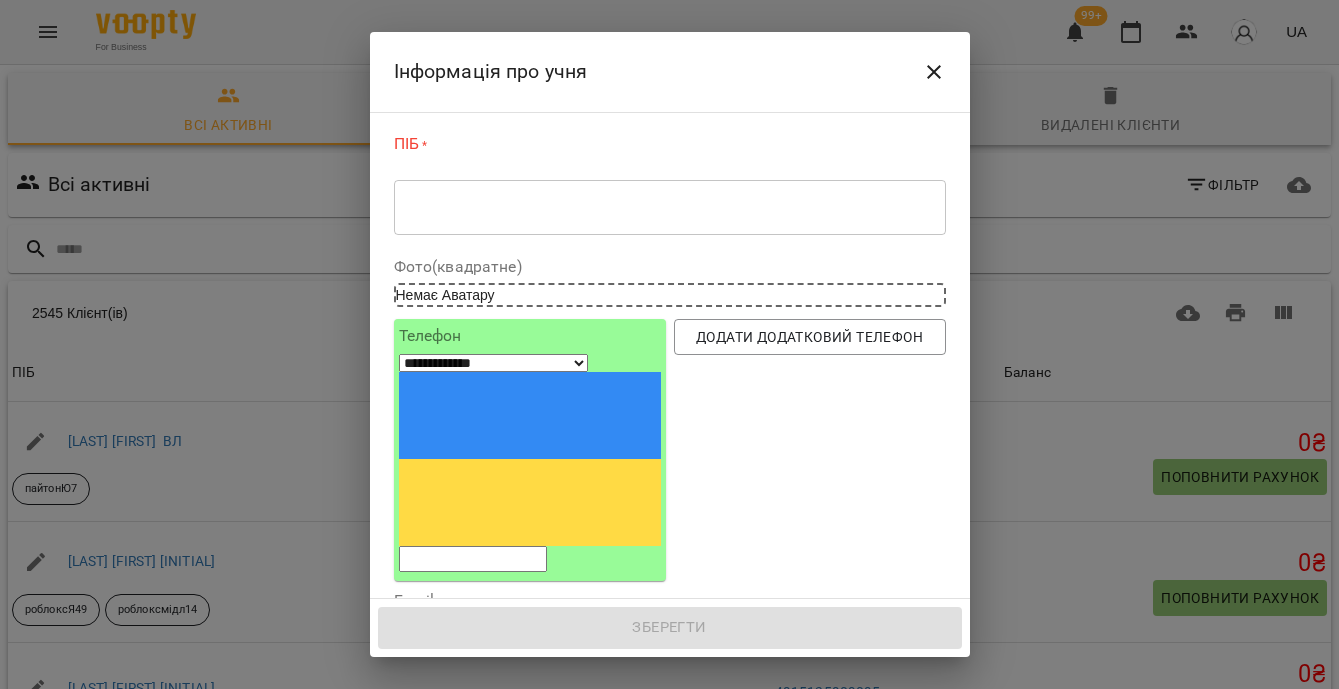 click on "* ​" at bounding box center [670, 207] 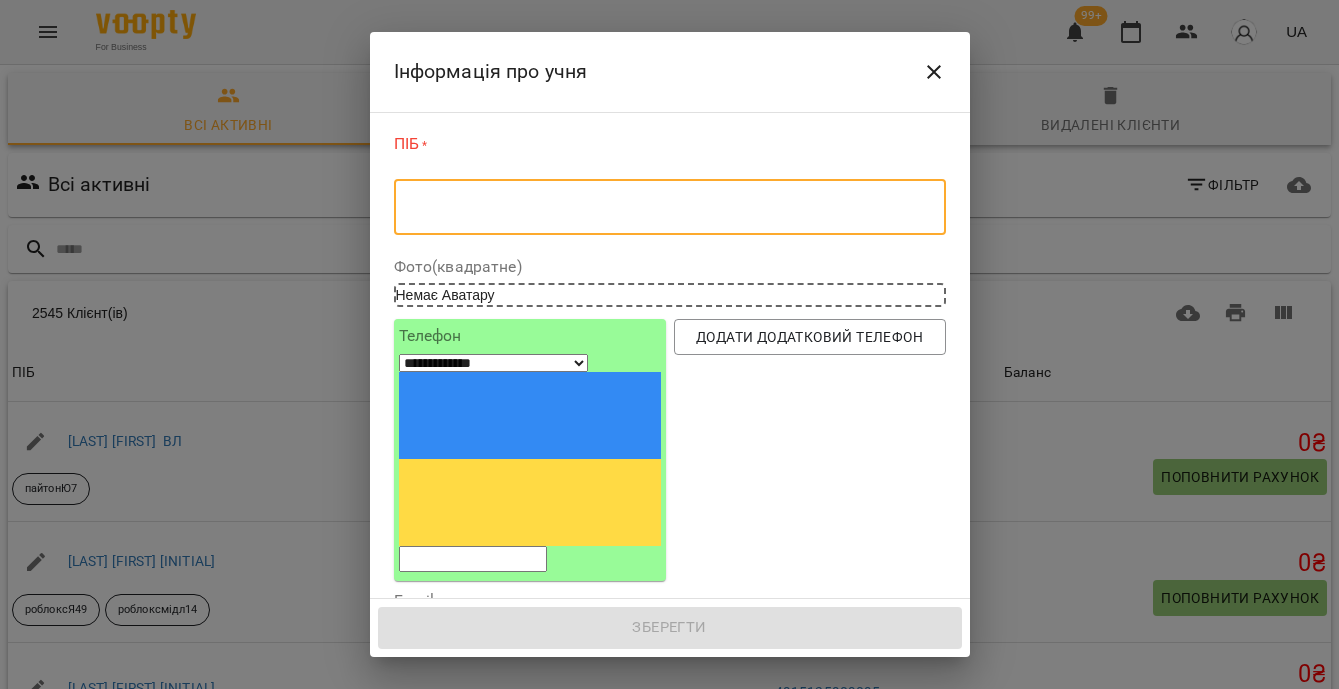 paste on "**********" 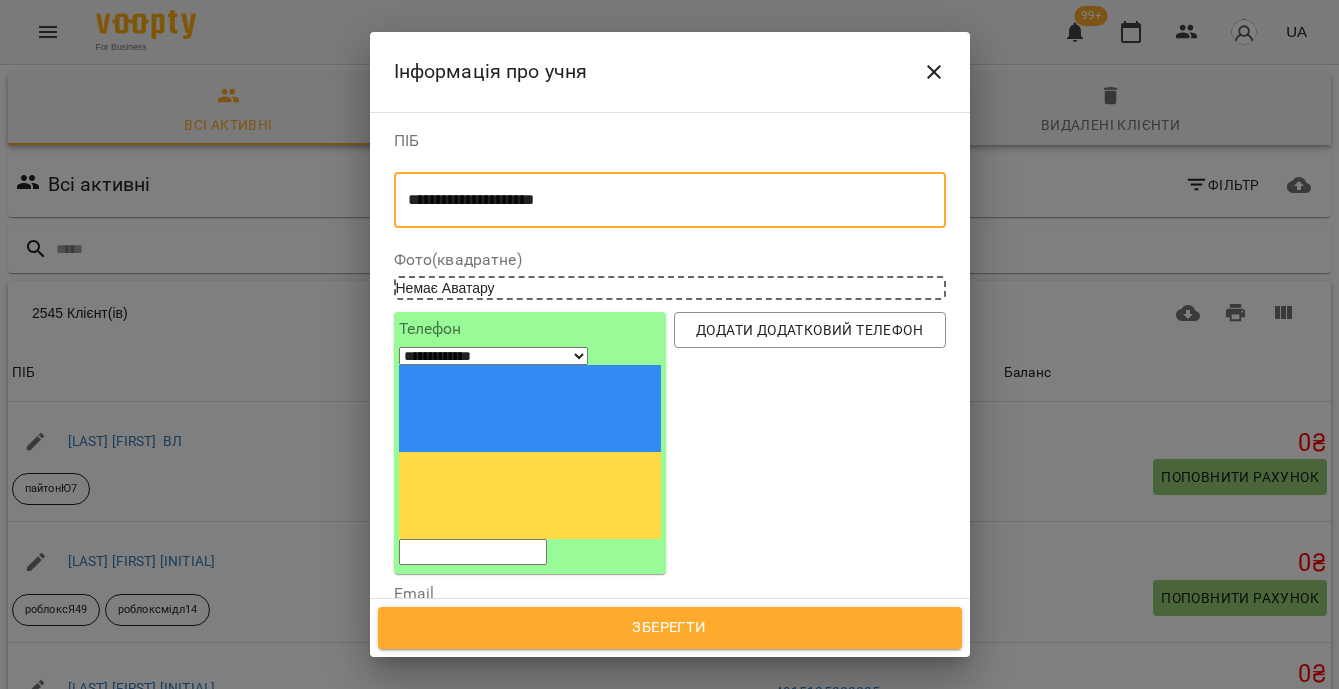 type on "**********" 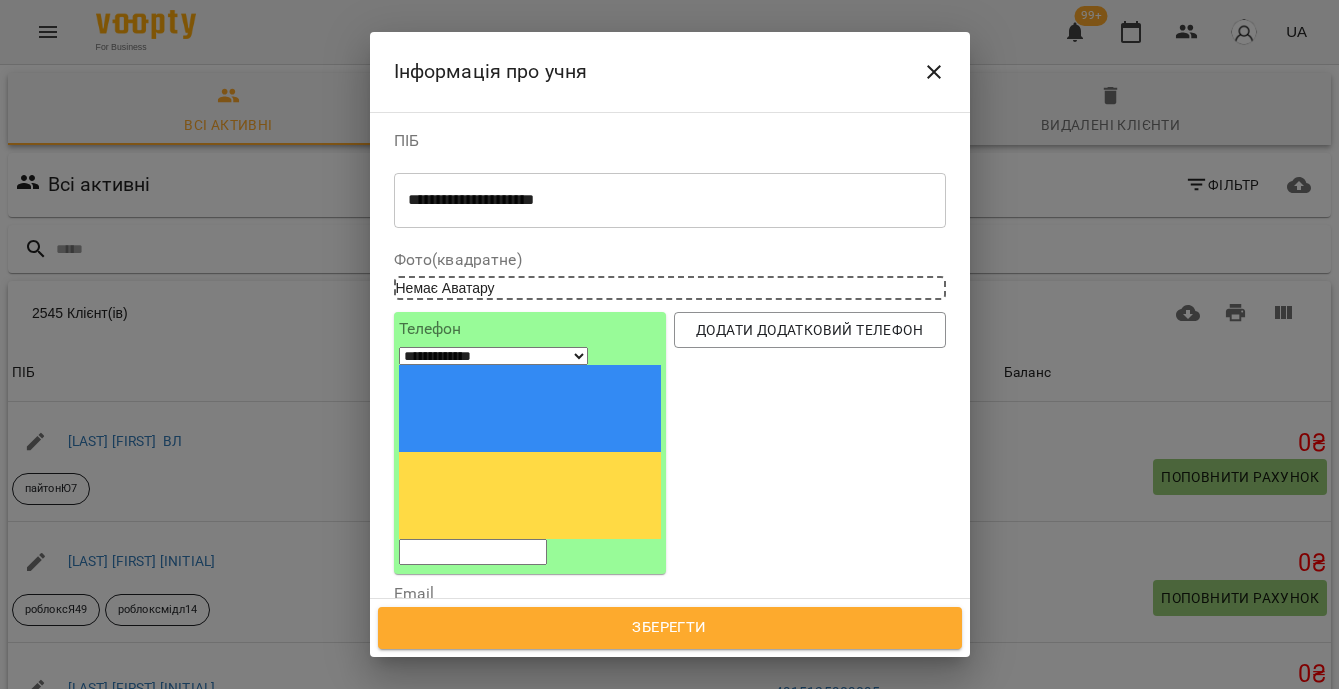 paste on "**********" 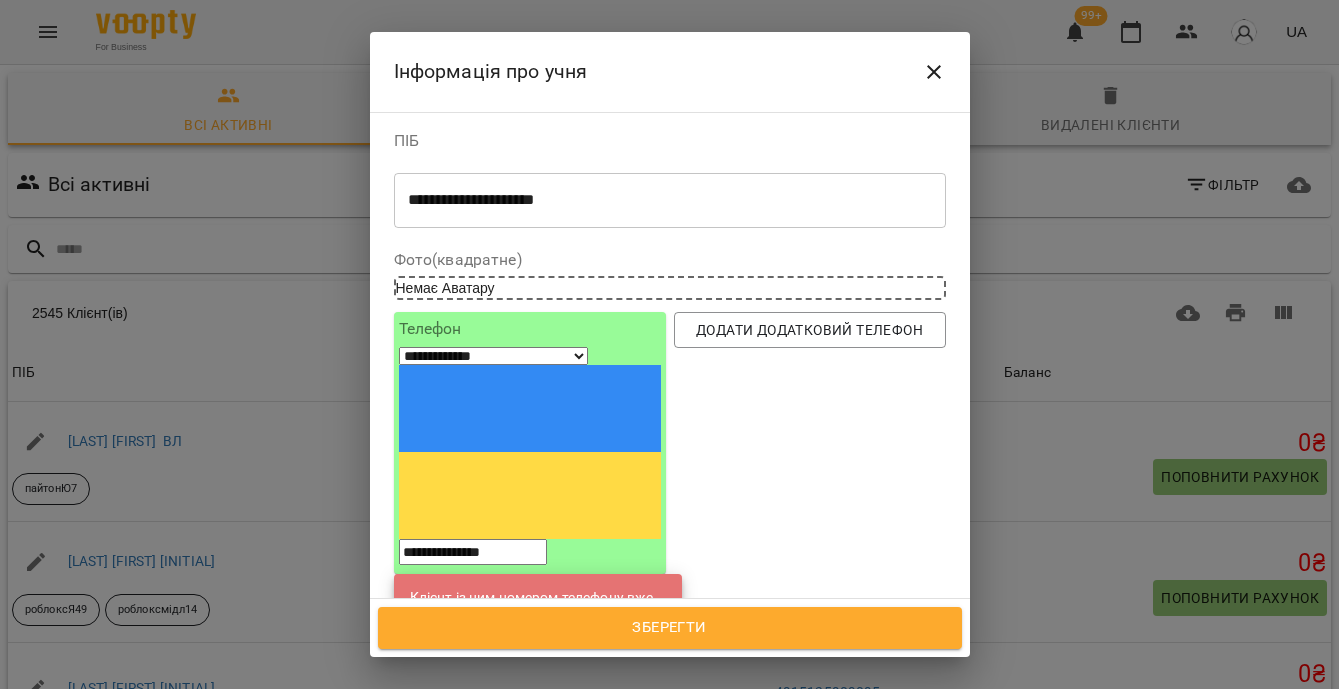 type on "**********" 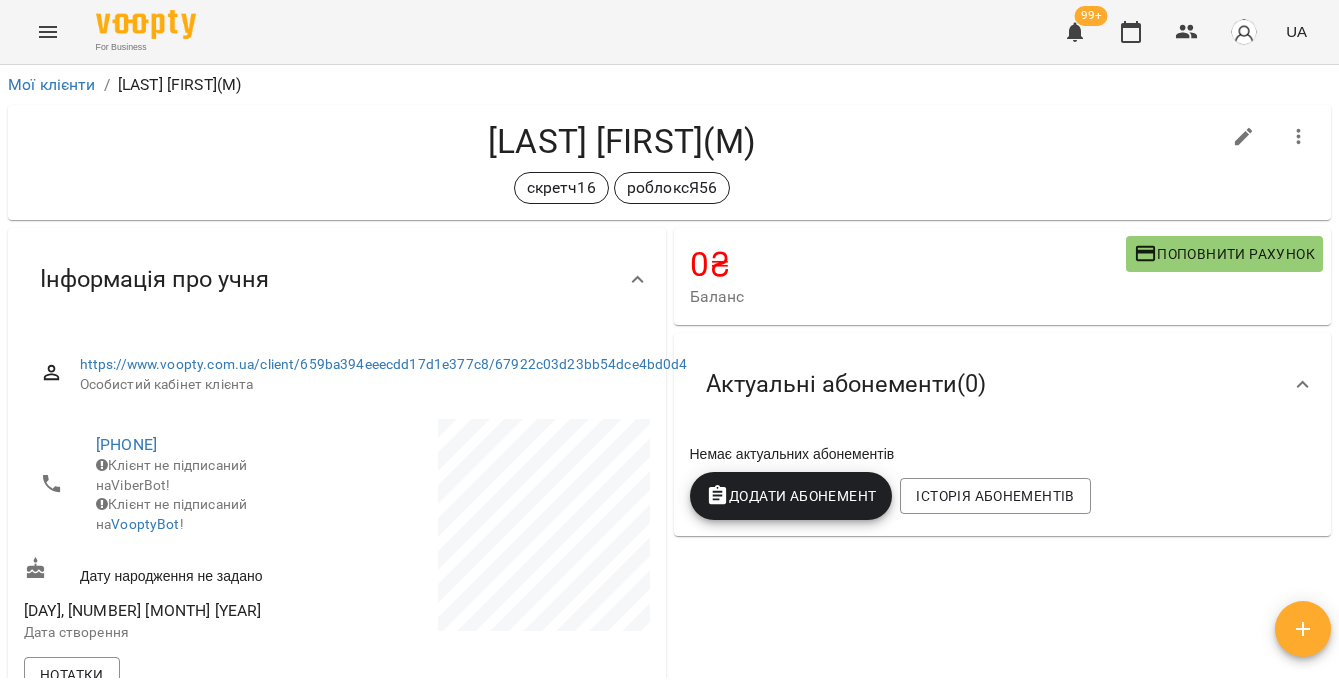 click 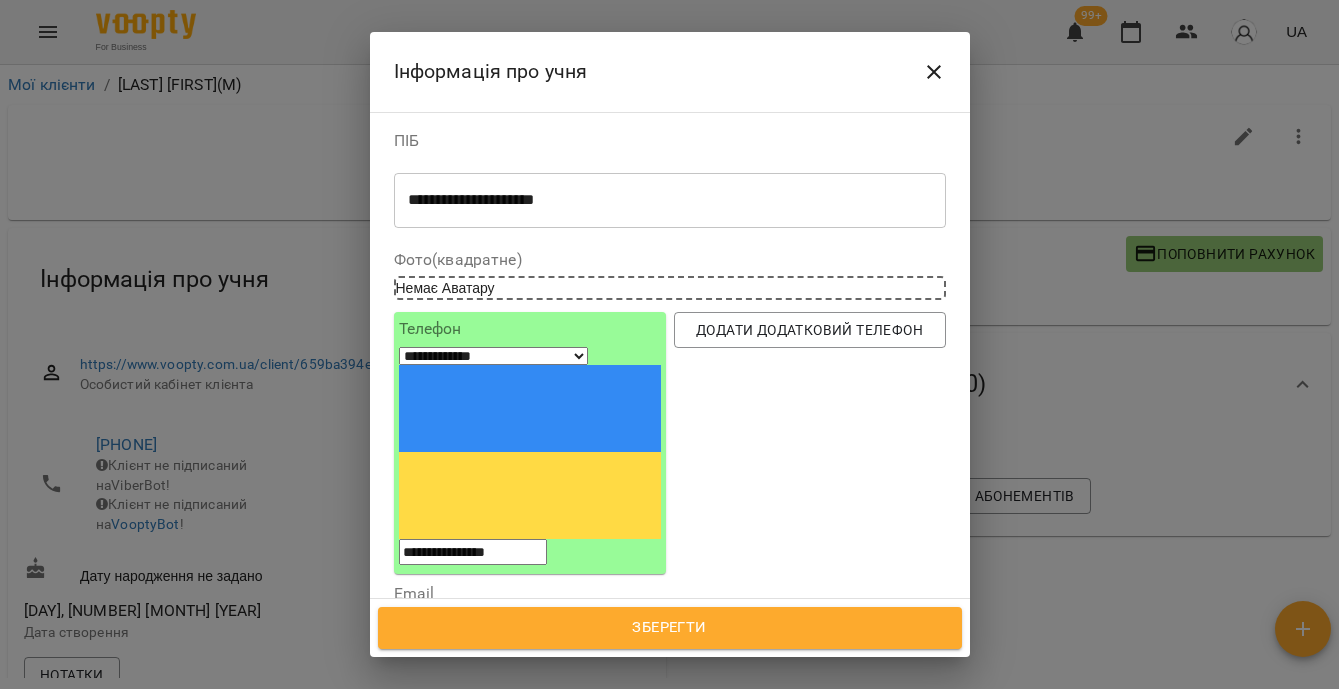 click at bounding box center [575, 748] 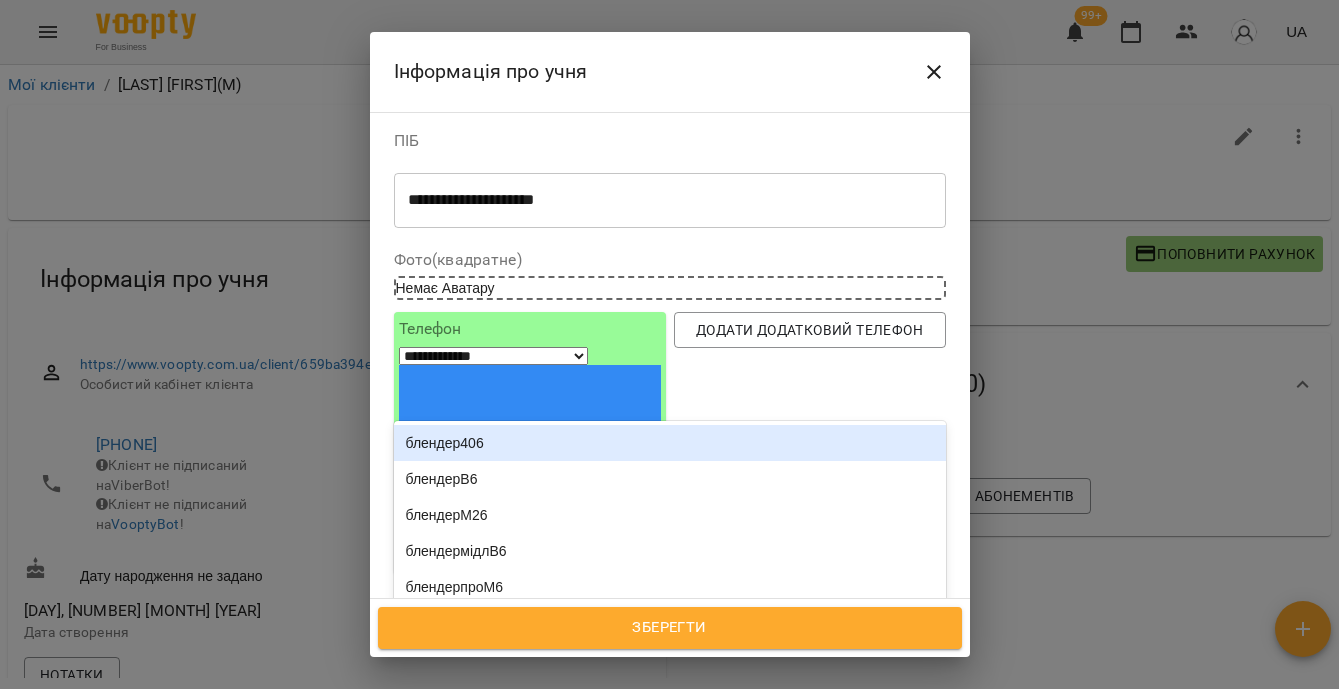 type on "**" 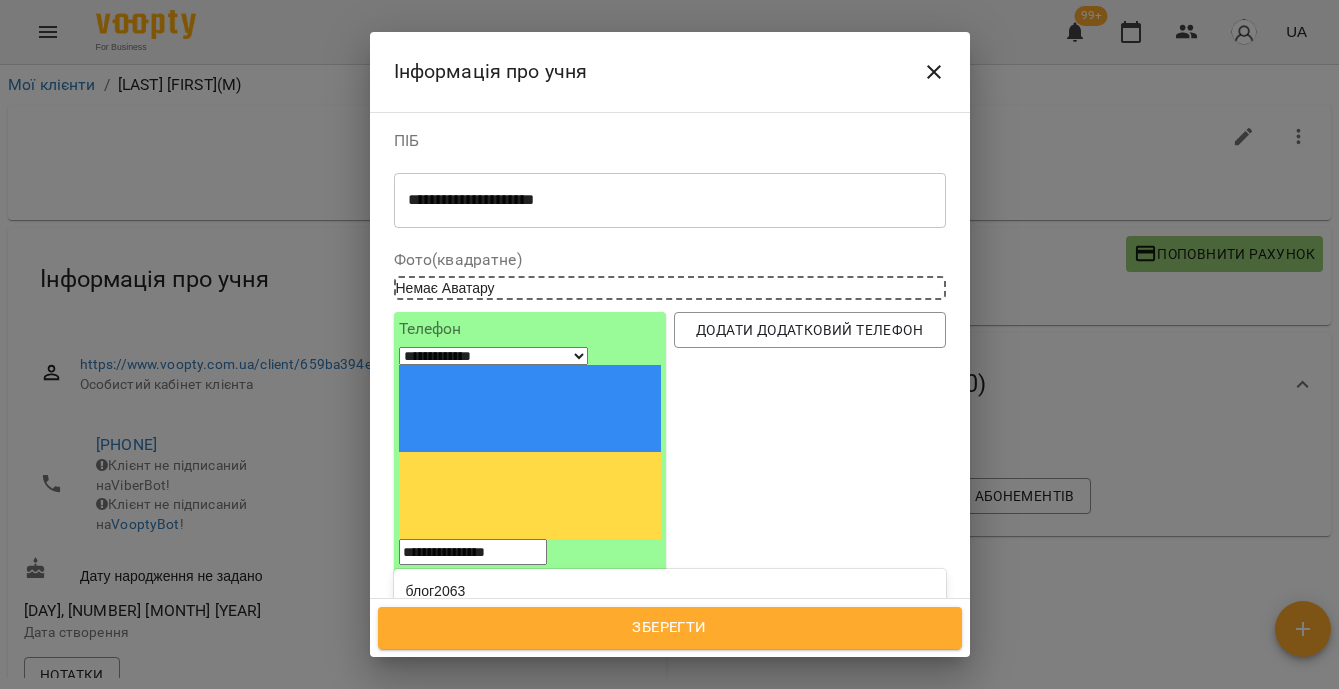 click on "роблоксЯ63" at bounding box center [670, 663] 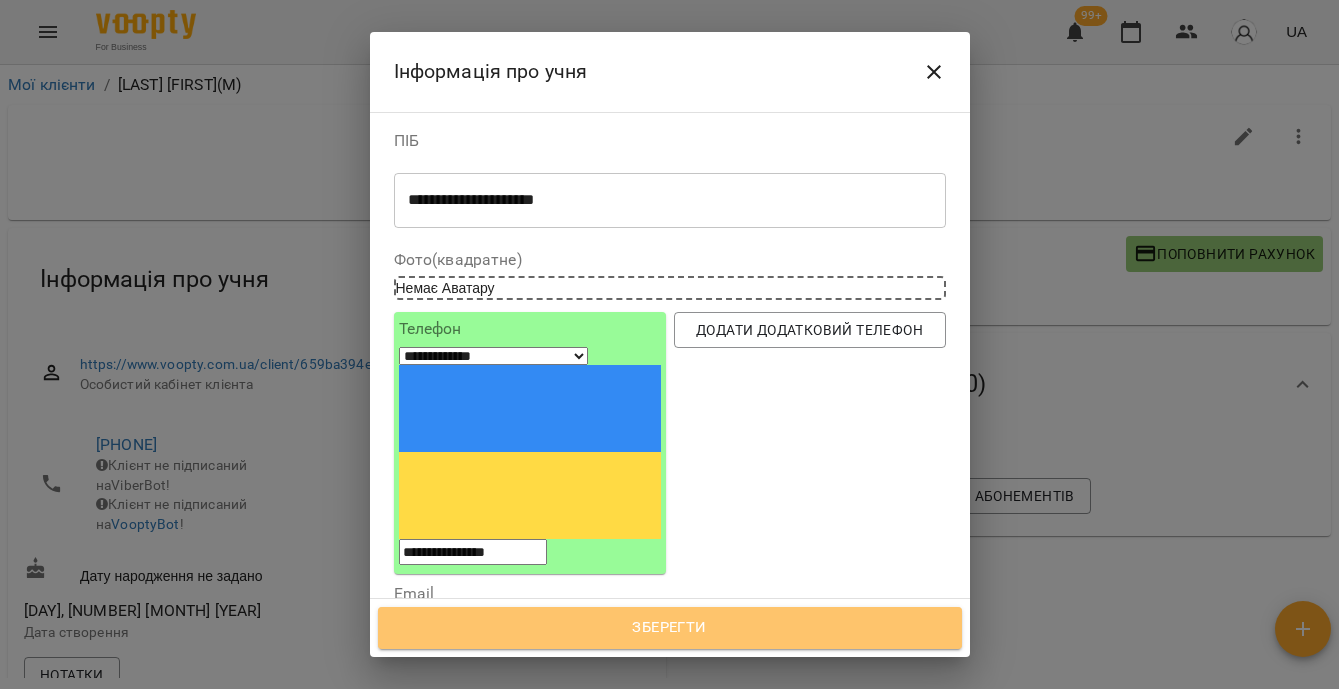 click on "Зберегти" at bounding box center (670, 628) 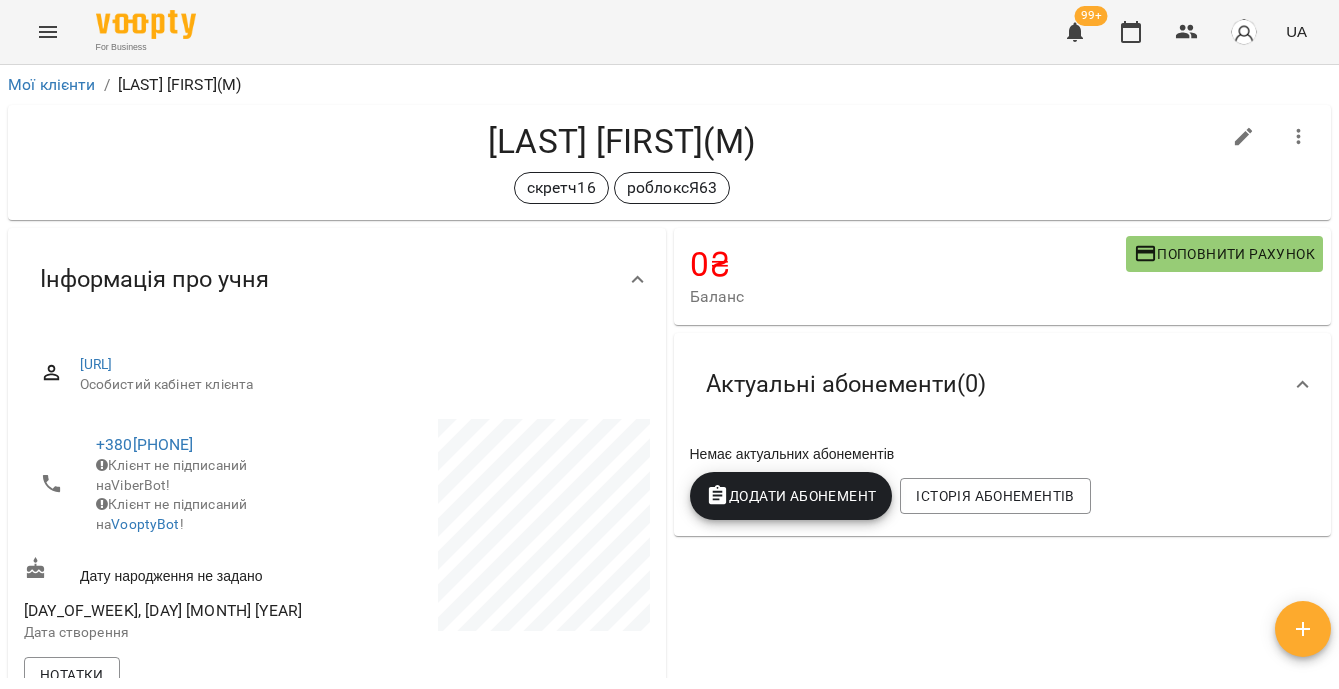 scroll, scrollTop: 0, scrollLeft: 0, axis: both 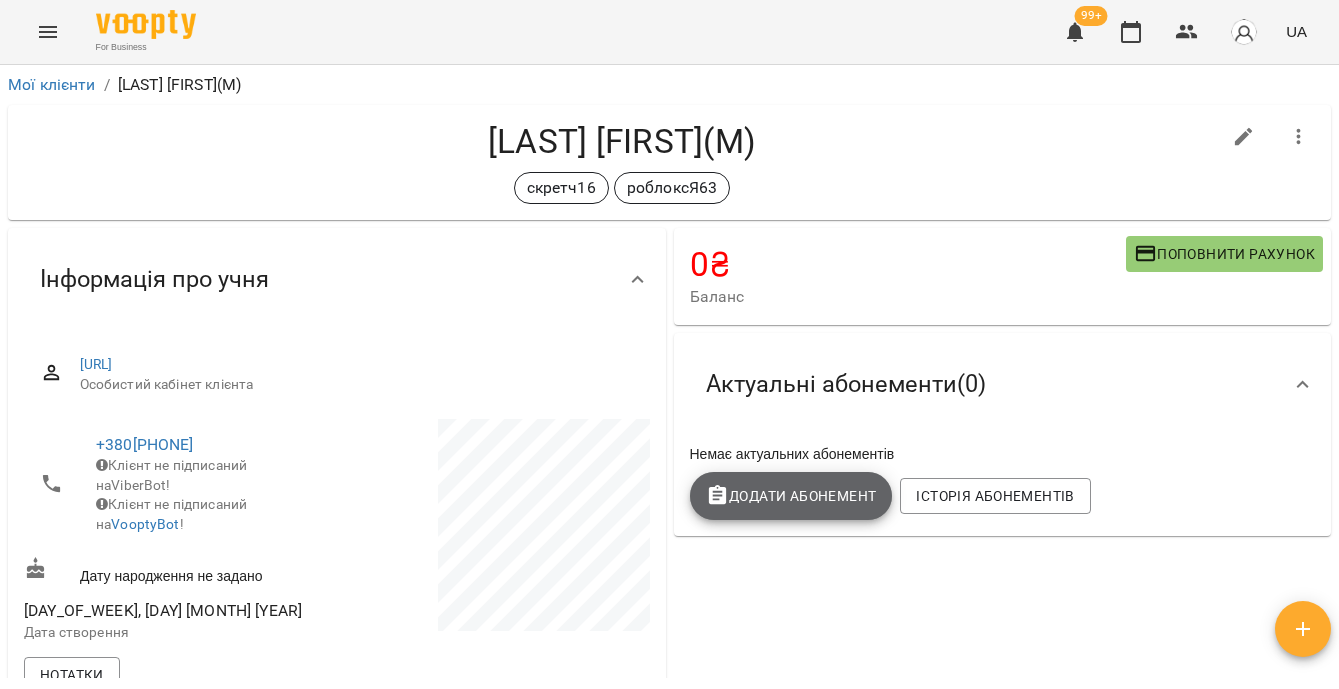 click on "Додати Абонемент" at bounding box center (791, 496) 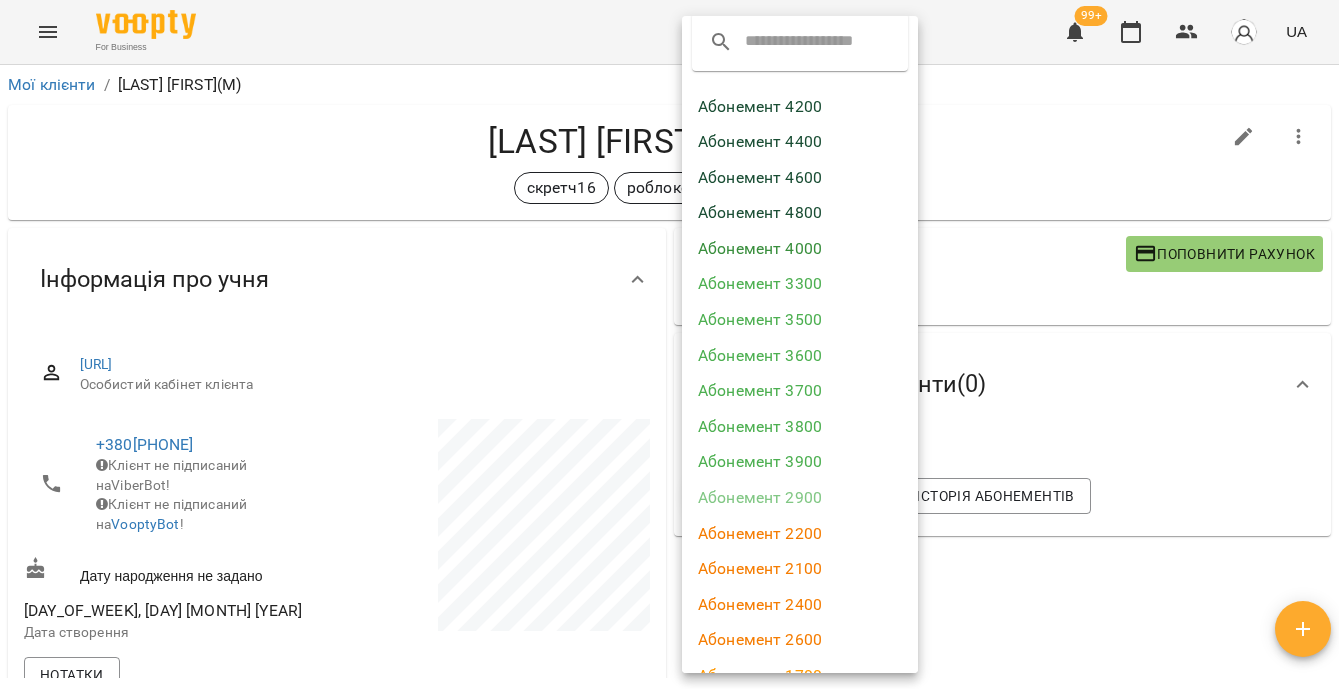 scroll, scrollTop: 31, scrollLeft: 0, axis: vertical 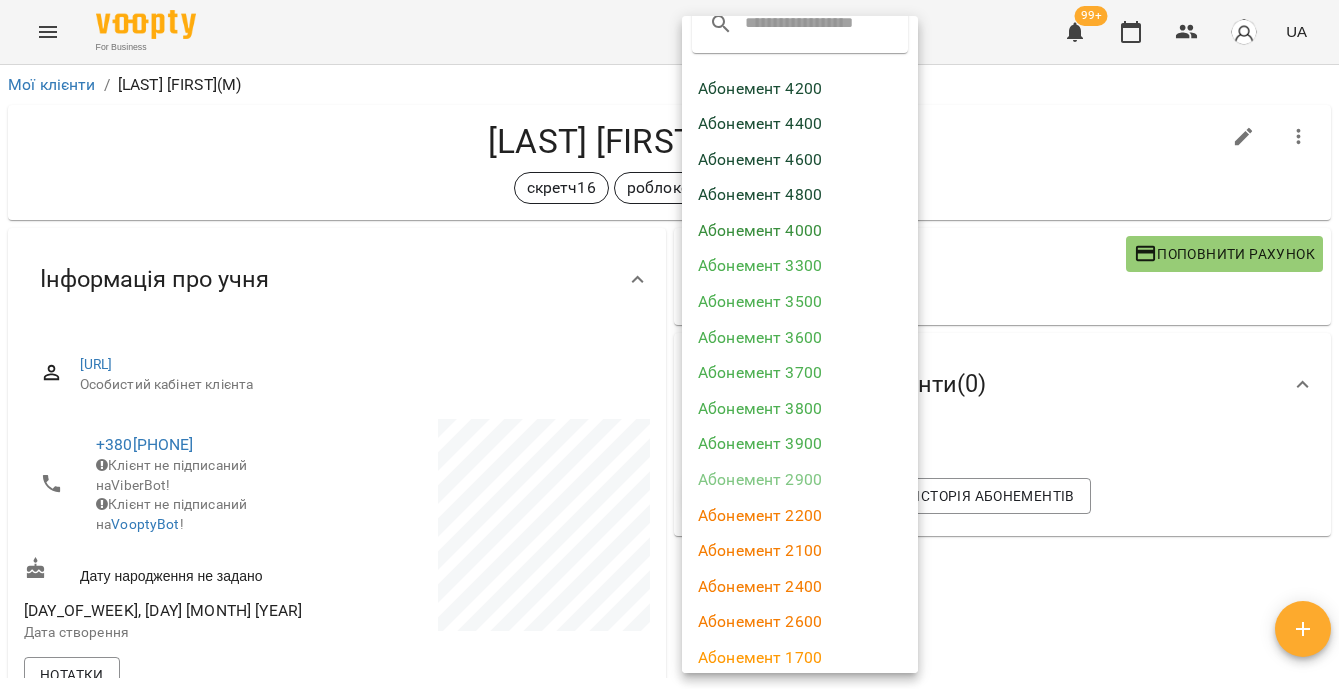 click on "Абонемент 2600" at bounding box center (800, 622) 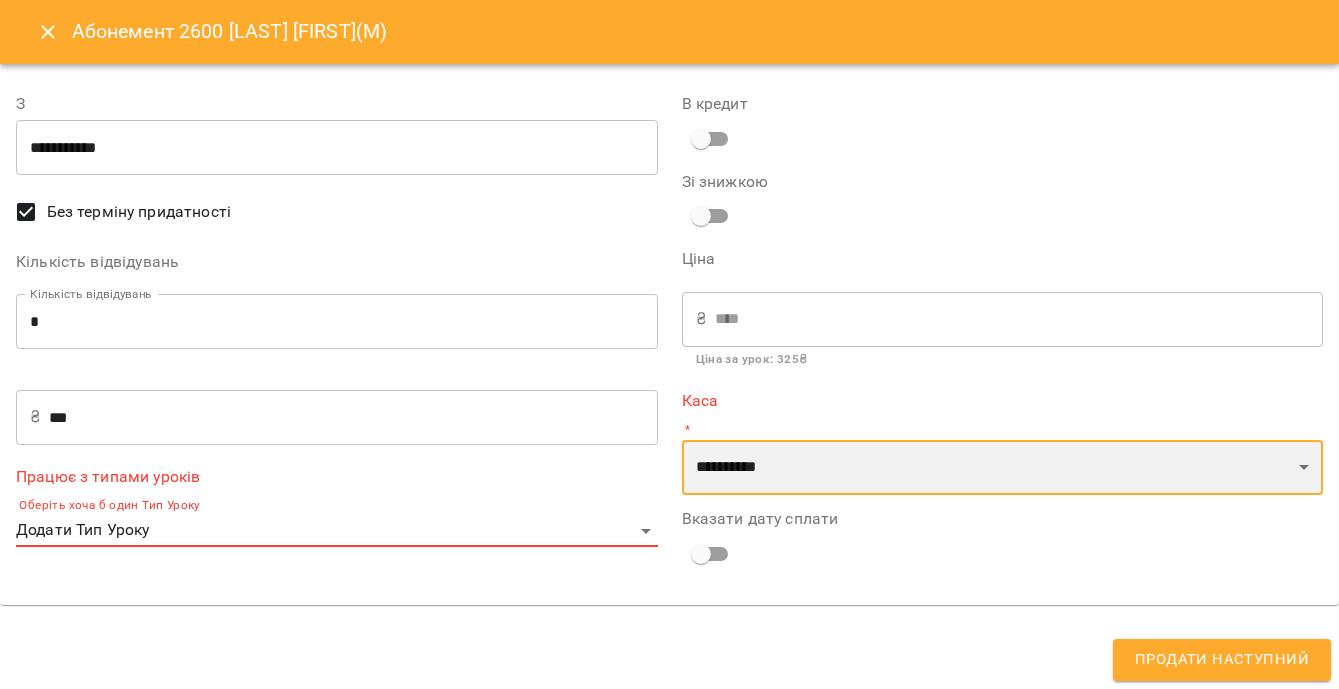 click on "**********" at bounding box center (1003, 468) 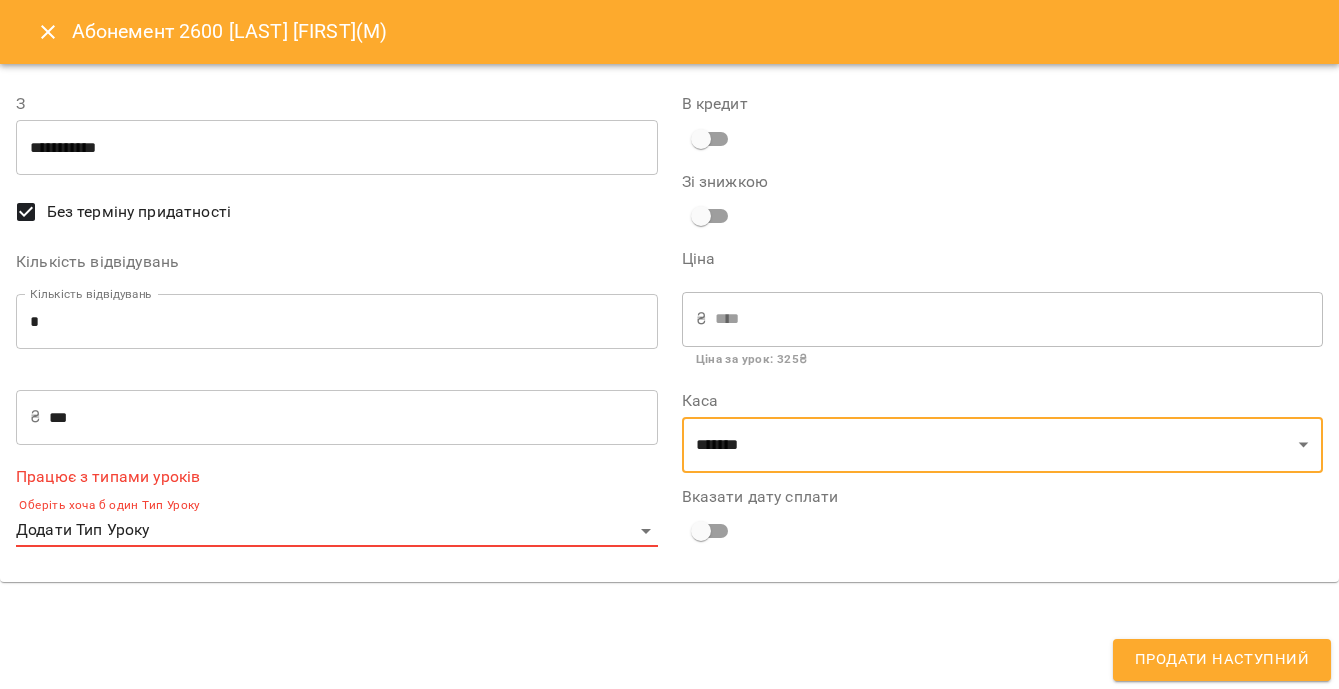 click on "For Business 99+ UA Мої клієнти / [LAST] [FIRST](М) [LAST] [FIRST](М) [PRODUCT] [GROUP] [GROUP] 0 ₴ Баланс Поповнити рахунок Актуальні абонементи ( 0 ) Немає актуальних абонементів Додати Абонемент Історія абонементів Інформація про учня [URL] Особистий кабінет клієнта +380[PHONE] Клієнт не підписаний на  ViberBot! Клієнт не підписаний на  VooptyBot ! Дату народження не задано [DAY_OF_WEEK], [DAY] [MONTH] [YEAR] Дата створення Нотатки Постійний розклад Академія Покоління ІТ  »  [PRODUCT] [FIRST] [GROUP] [DAY] [MONTH] [YEAR] -   [DAY] [MONTH] [YEAR] [DAY_OF_WEEK] ,  [TIME]" at bounding box center [669, 377] 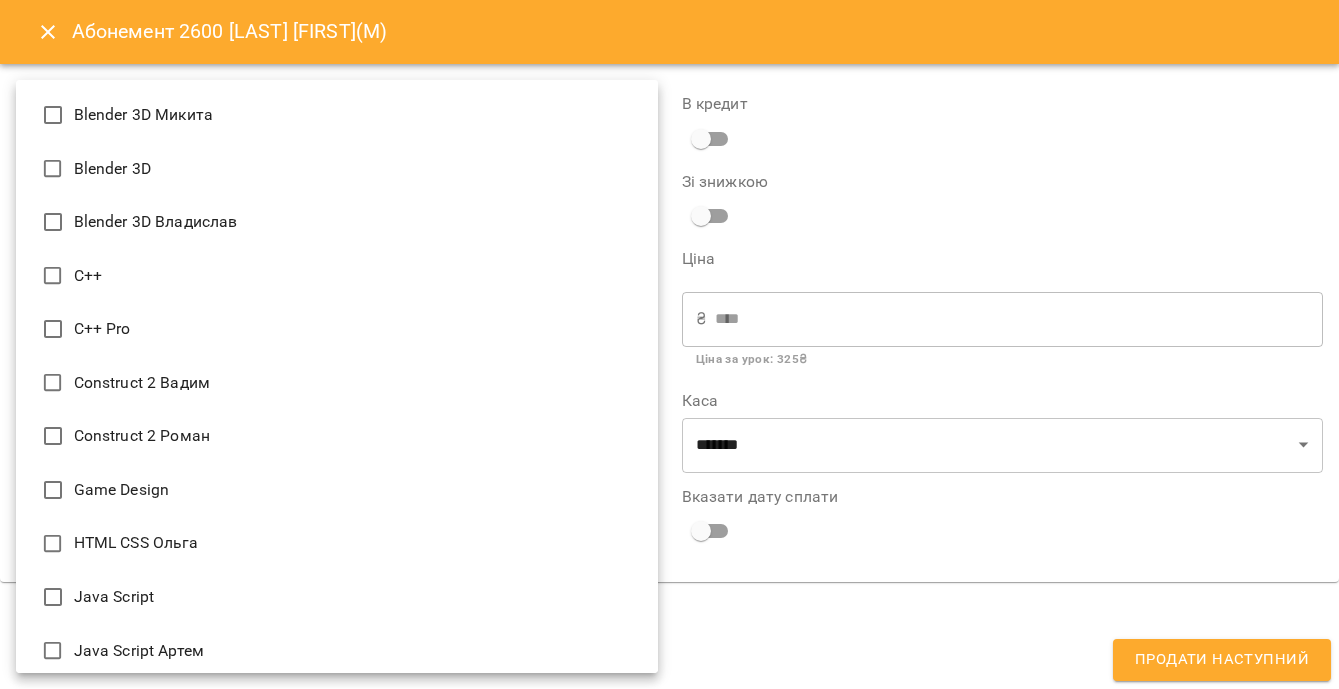 scroll, scrollTop: 396, scrollLeft: 0, axis: vertical 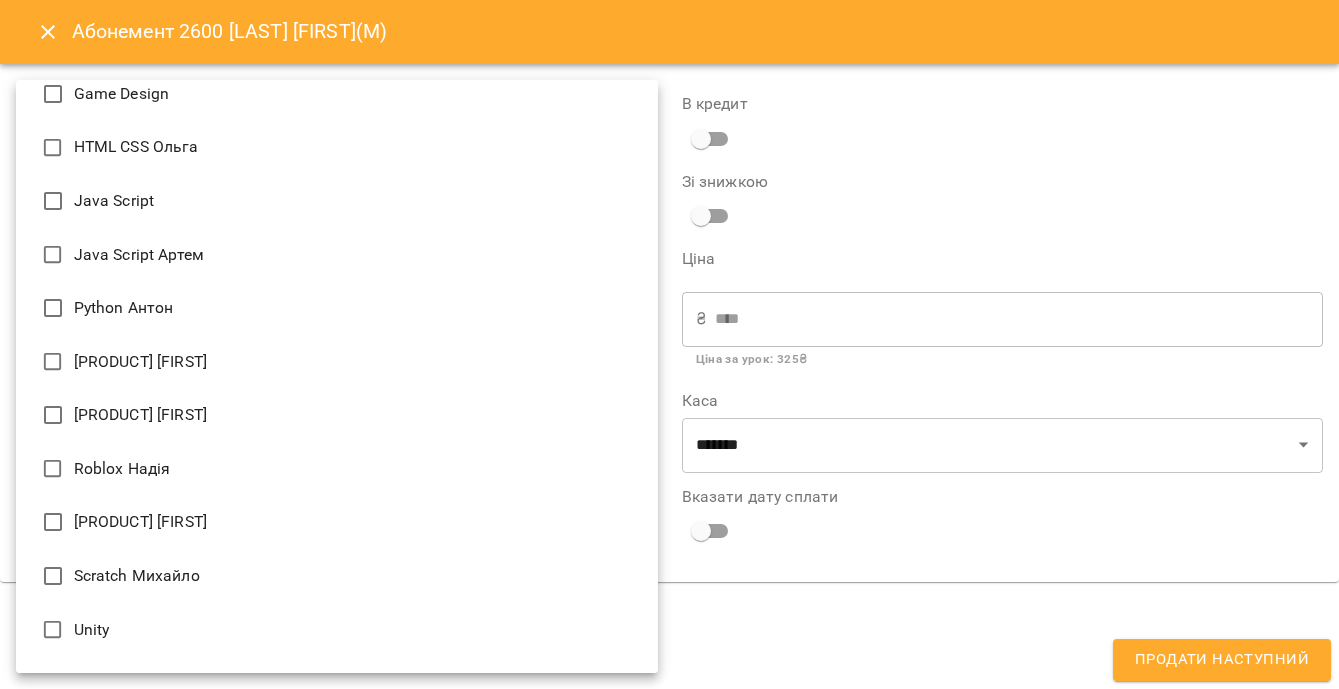 click on "[PRODUCT] [FIRST]" at bounding box center (337, 522) 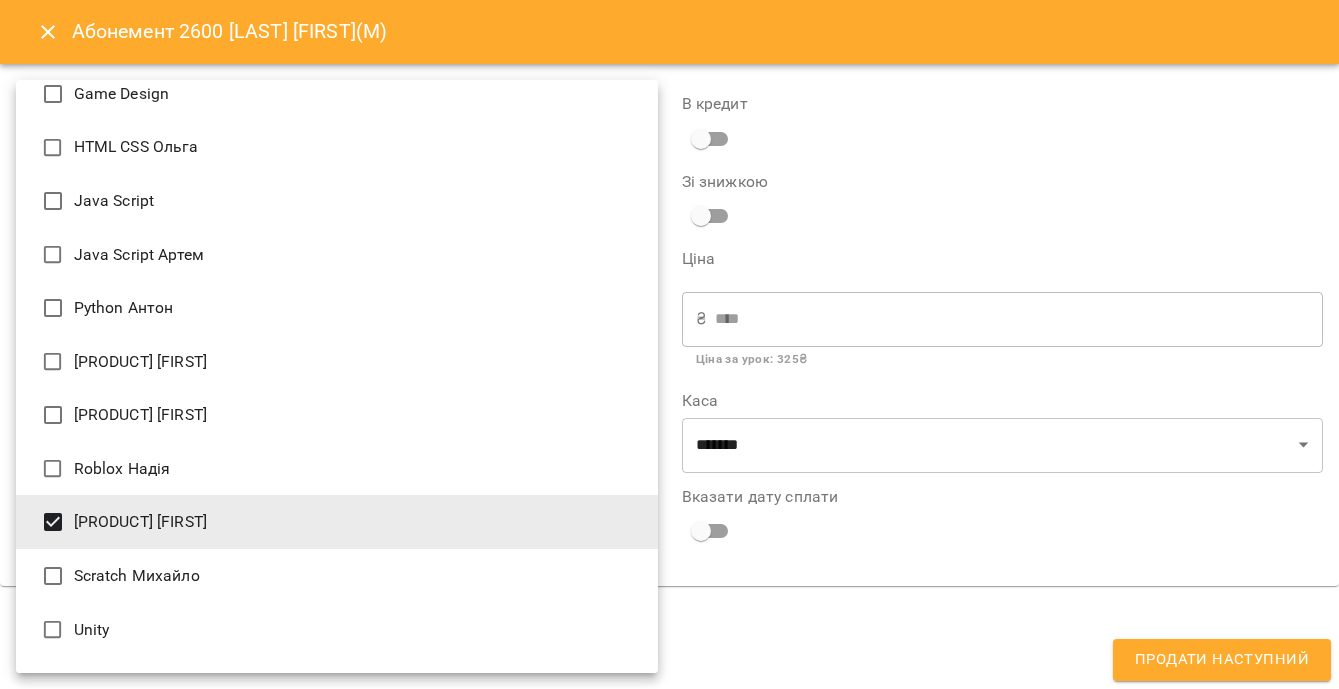 click at bounding box center [669, 344] 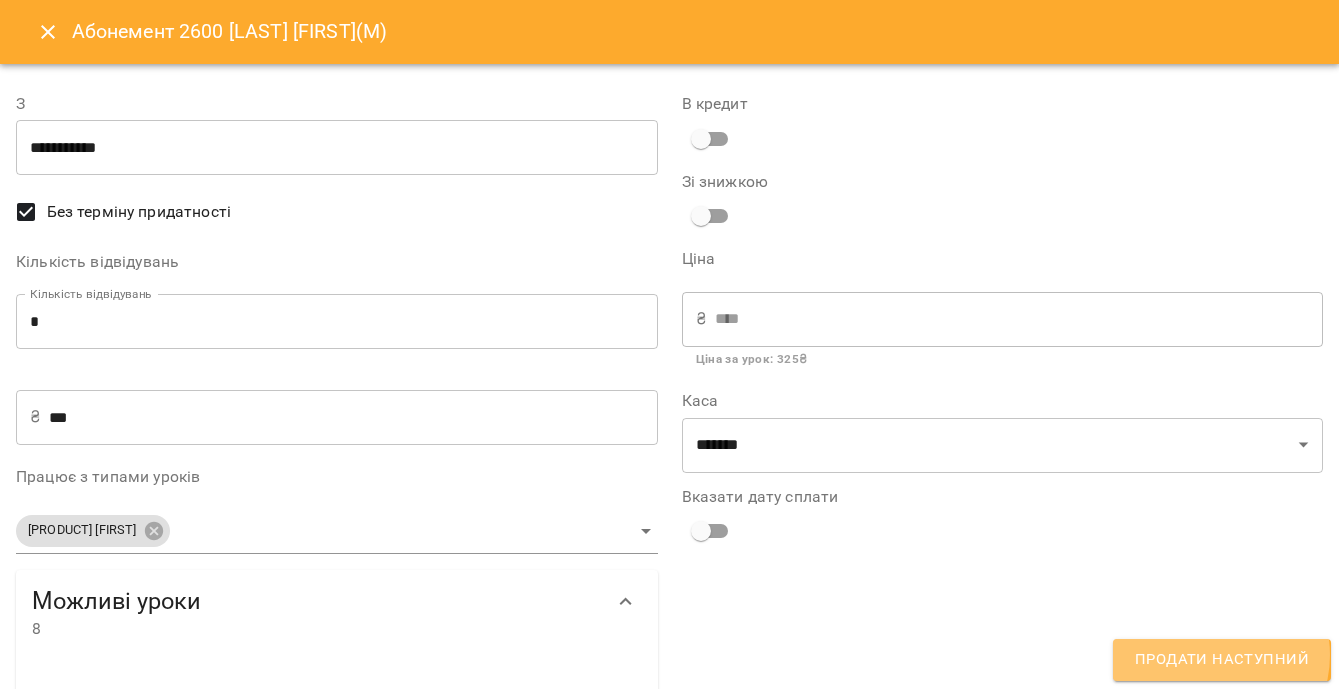 click on "Продати наступний" at bounding box center [1222, 660] 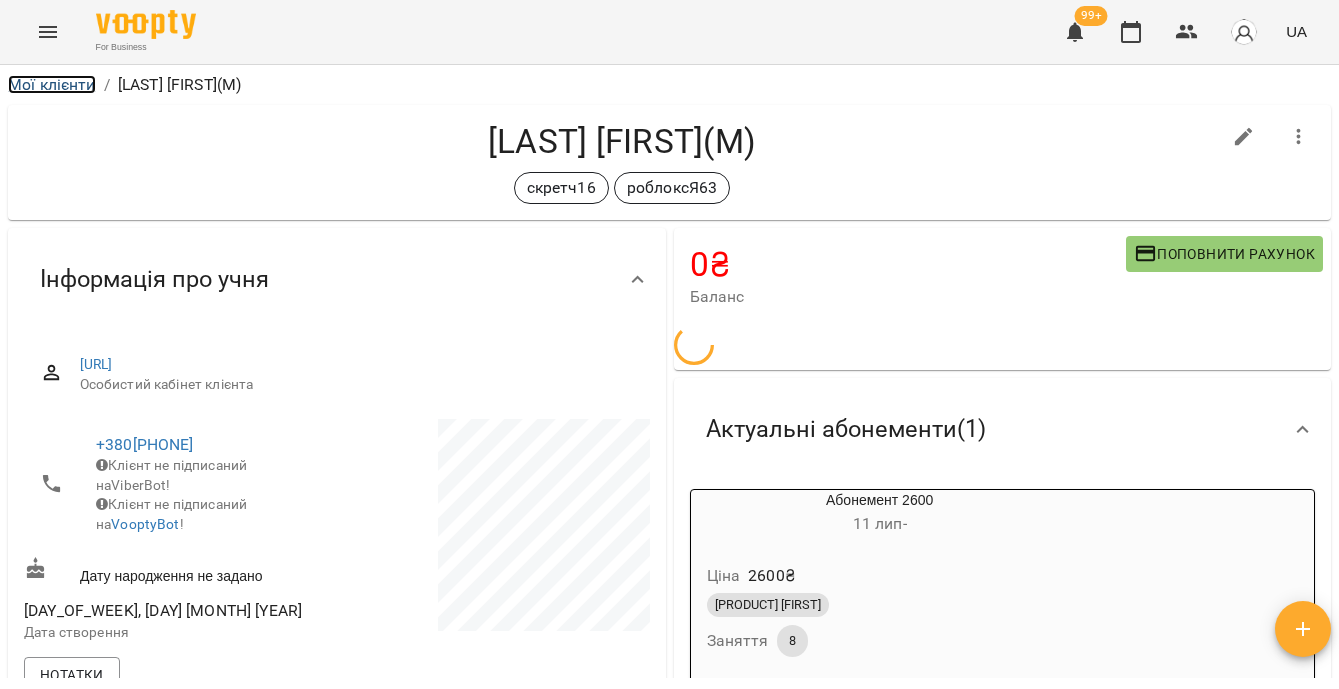 click on "Мої клієнти" at bounding box center (52, 84) 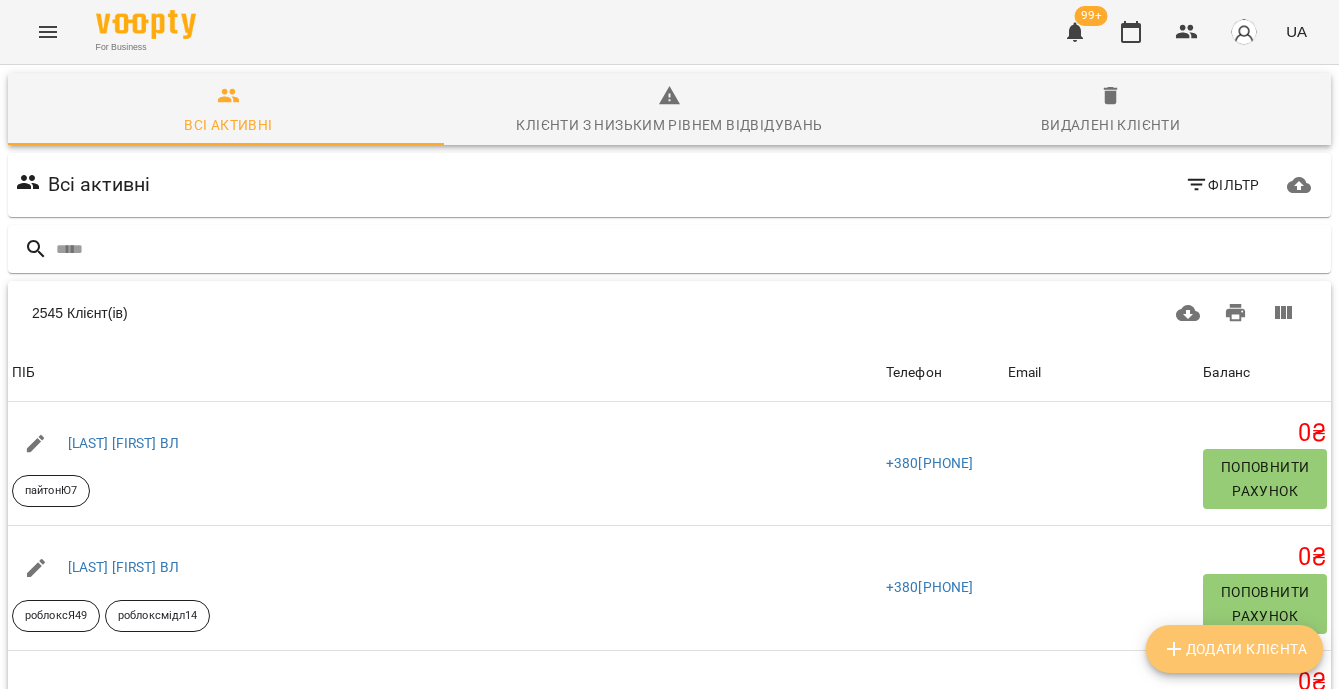 click on "Додати клієнта" at bounding box center (1234, 649) 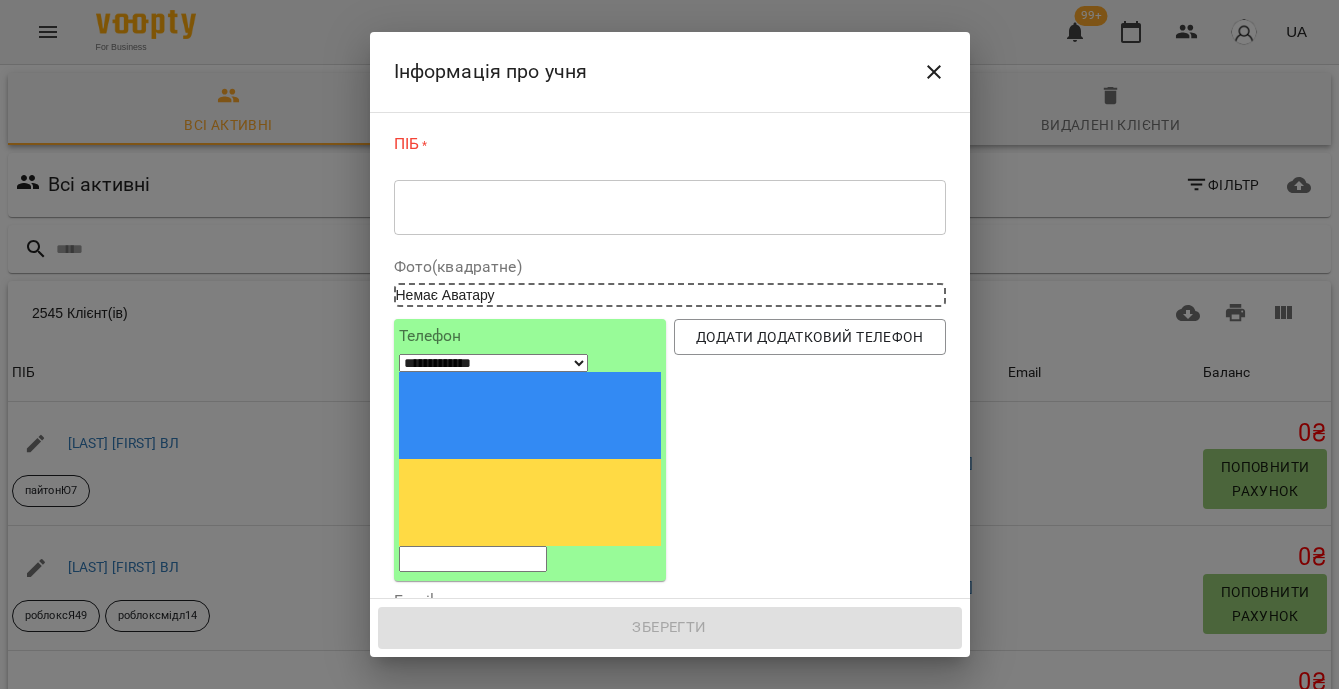 click at bounding box center (670, 207) 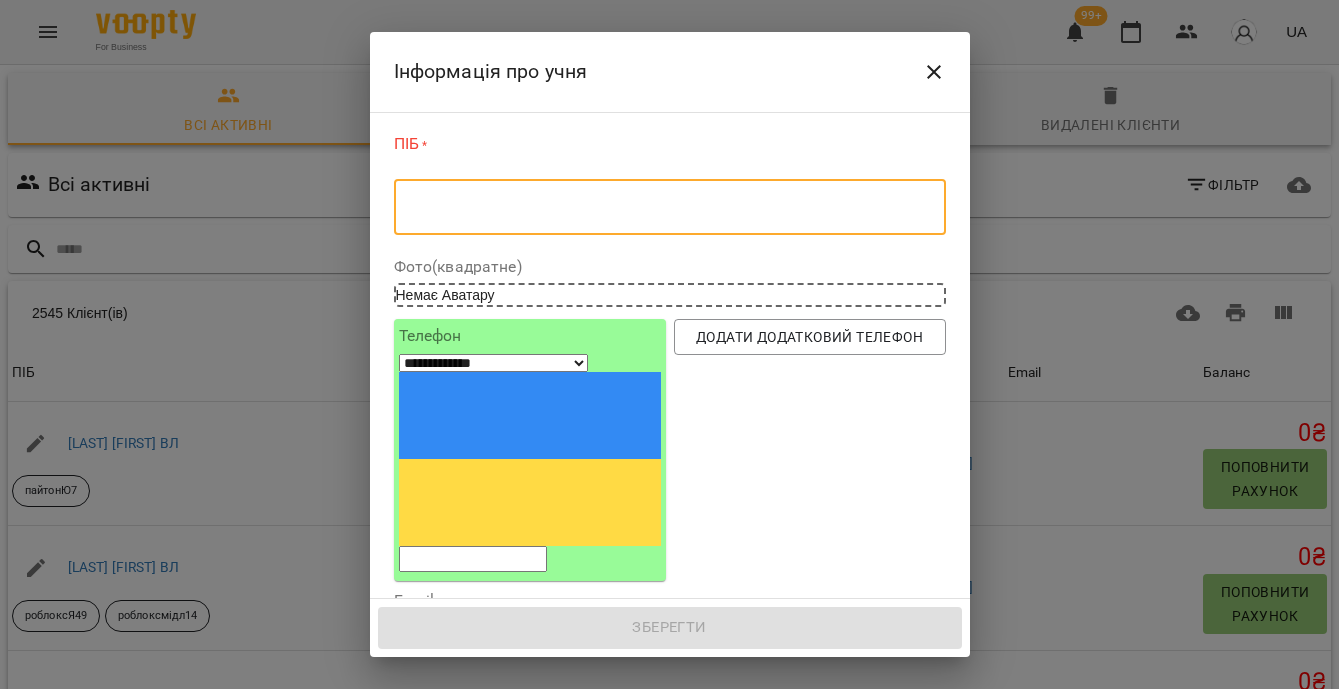 paste on "**********" 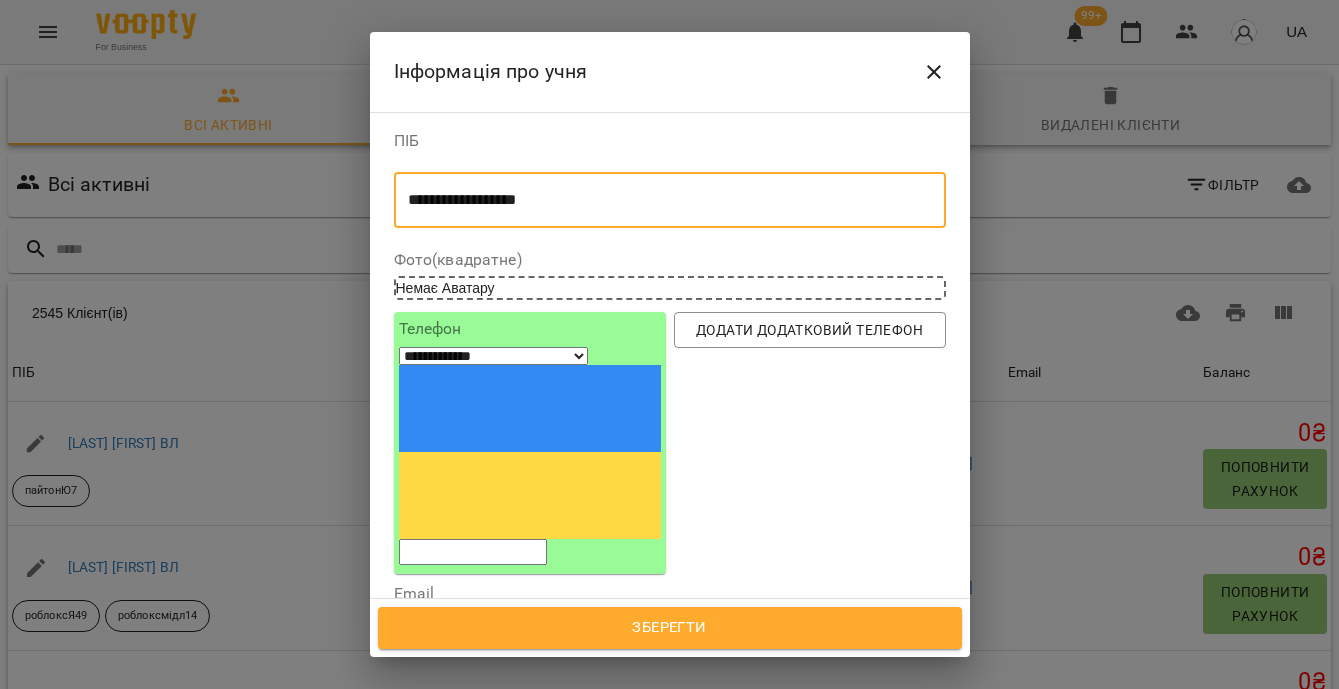 type on "**********" 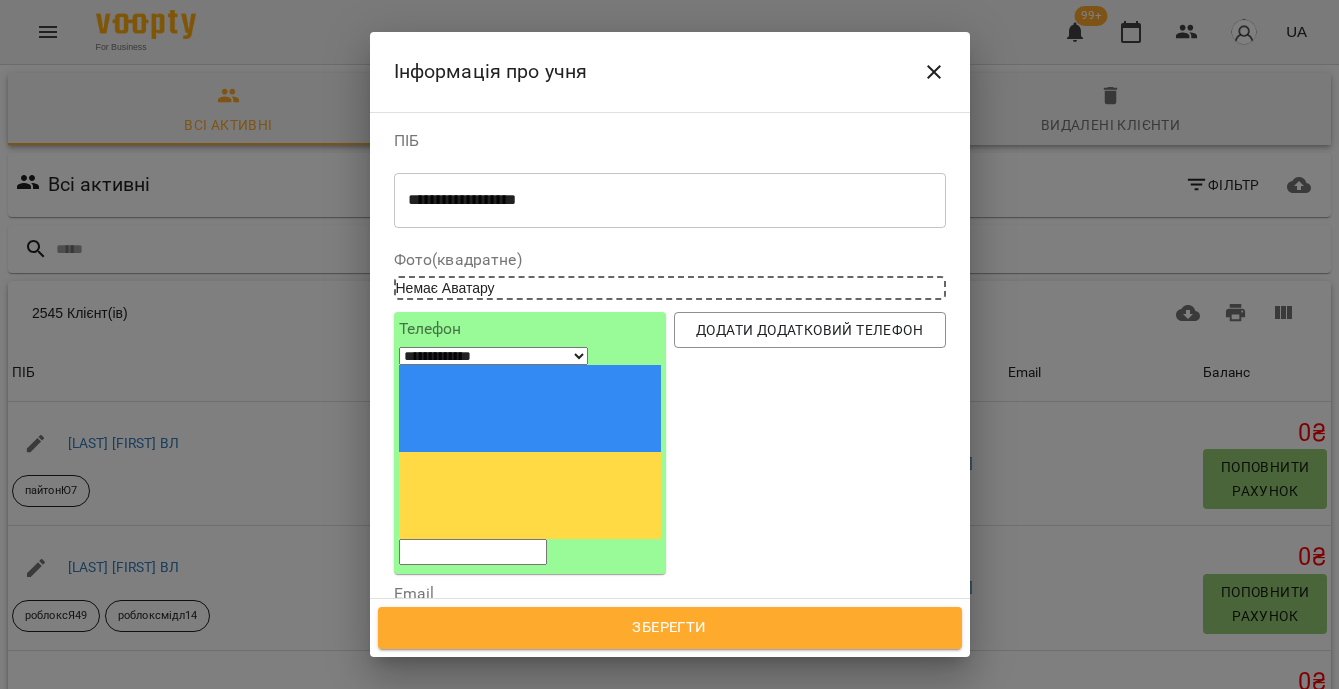 click at bounding box center (473, 552) 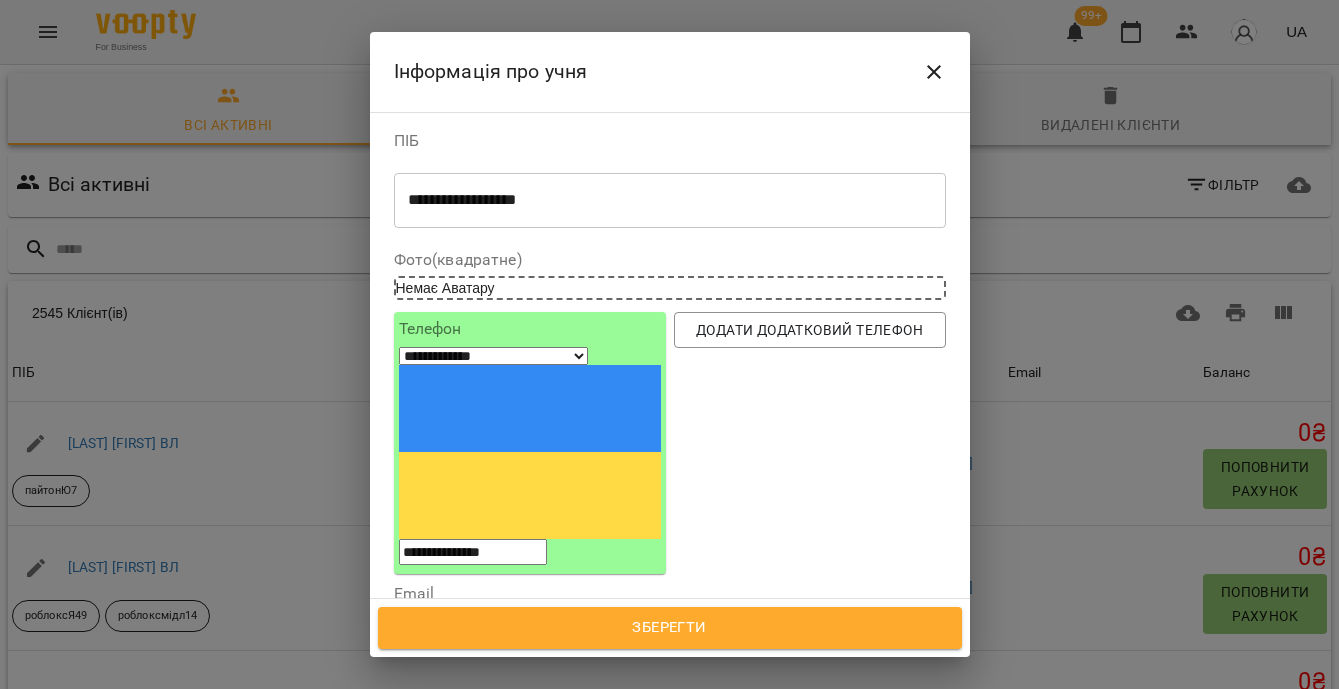 type on "**********" 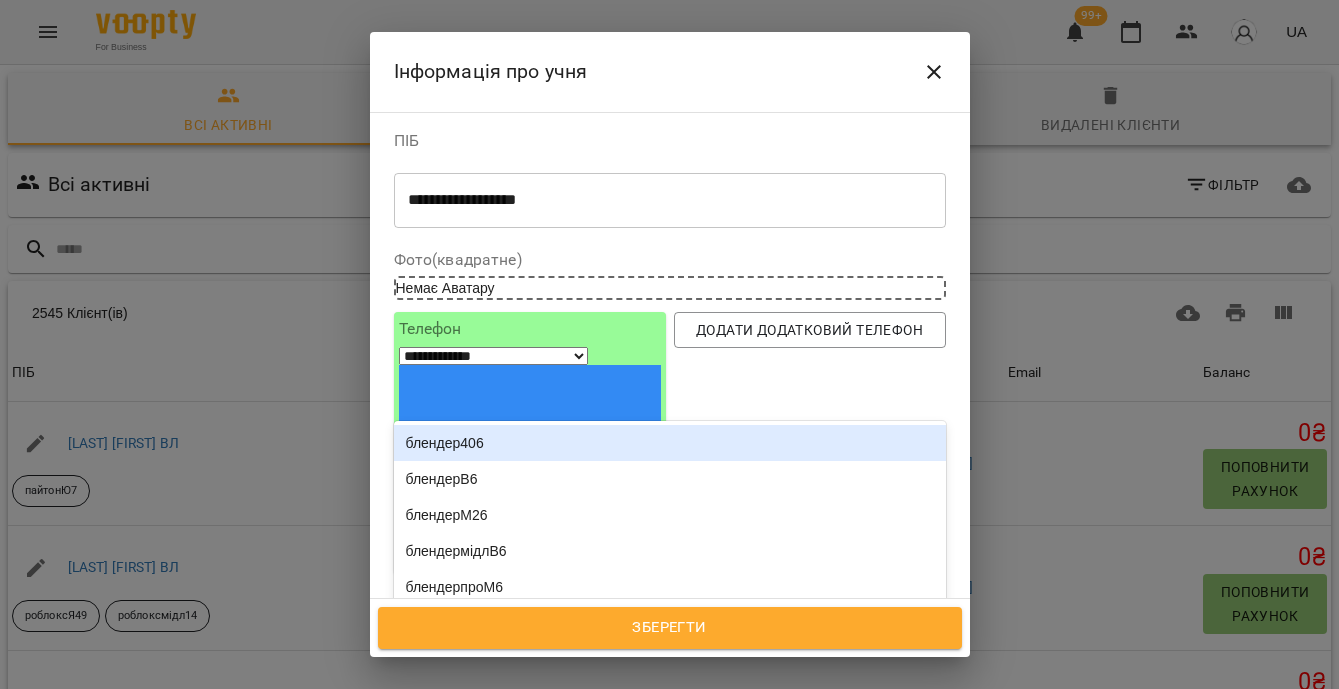 type on "**" 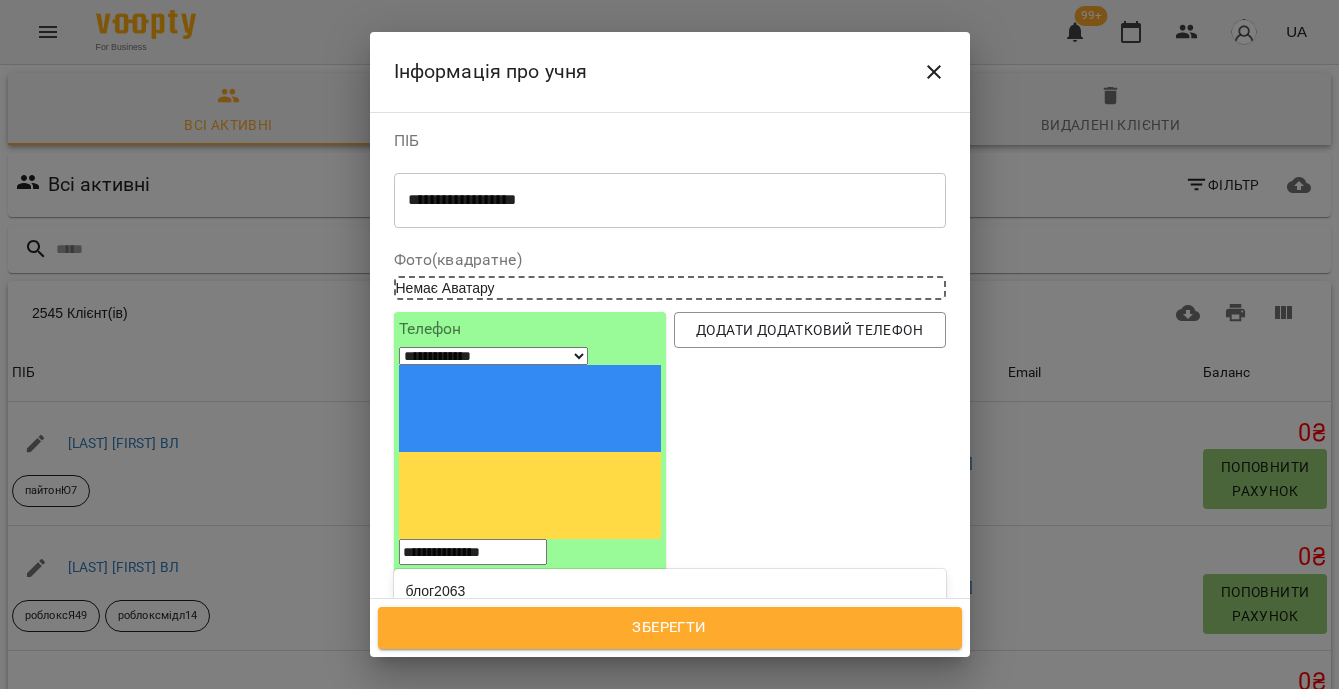 click on "роблоксЯ63" at bounding box center [670, 663] 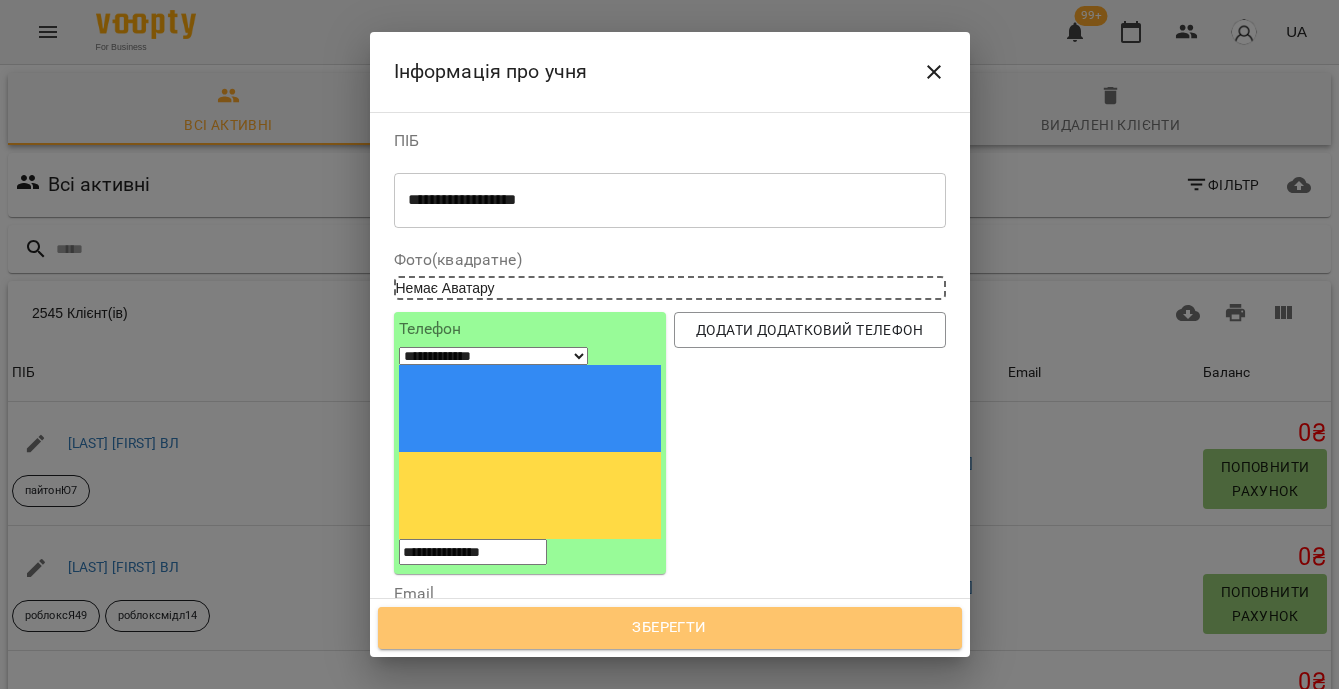 click on "Зберегти" at bounding box center (670, 628) 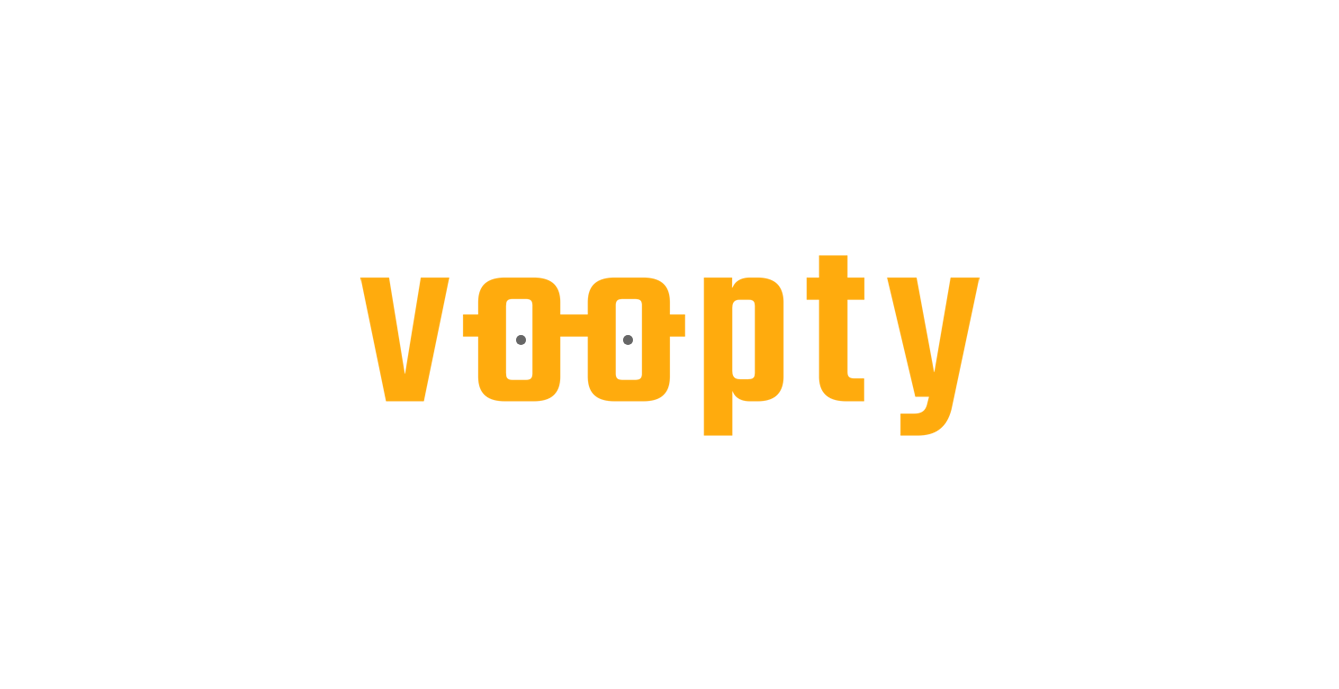 scroll, scrollTop: 0, scrollLeft: 0, axis: both 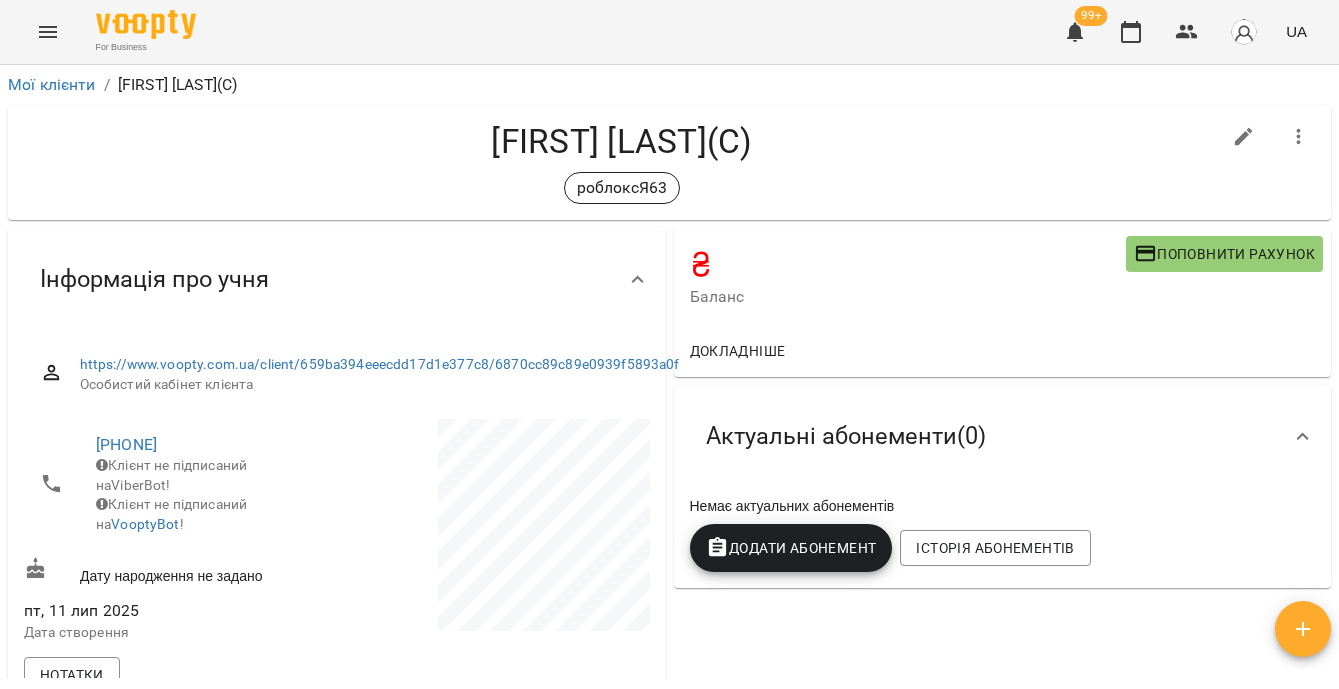click on "Додати Абонемент" at bounding box center [791, 548] 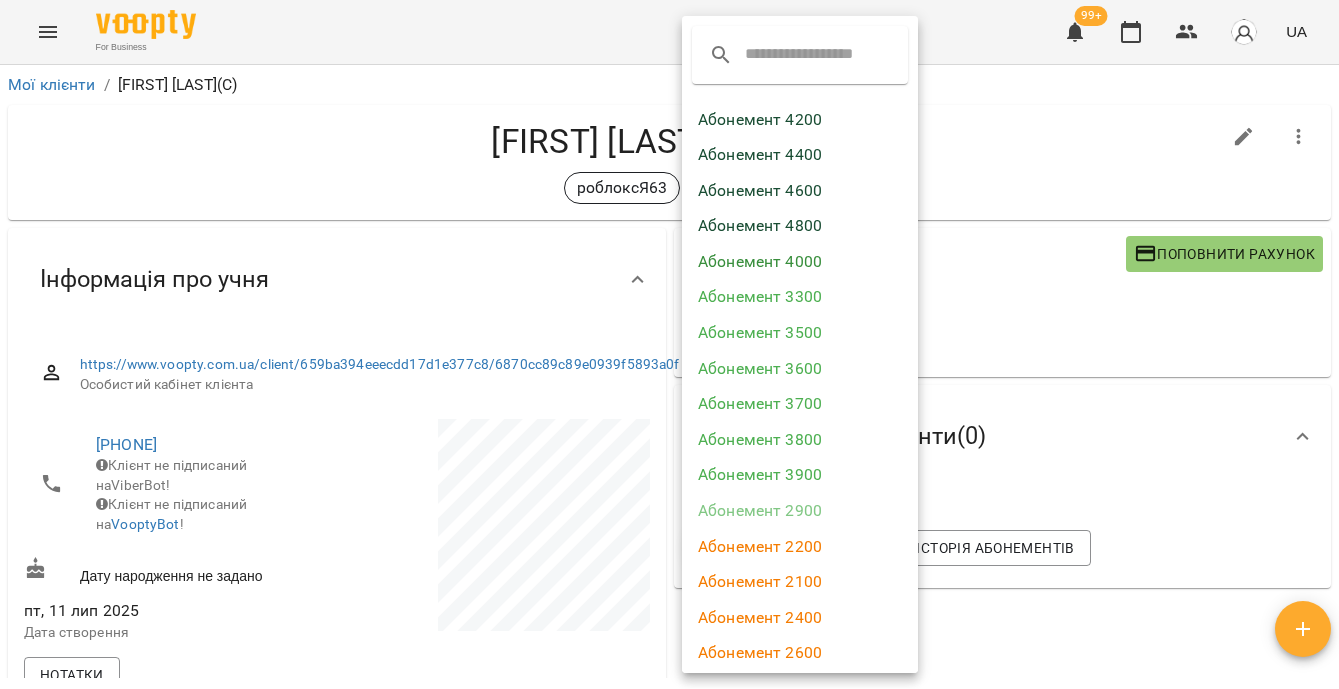 click on "Абонемент 4800" at bounding box center [800, 226] 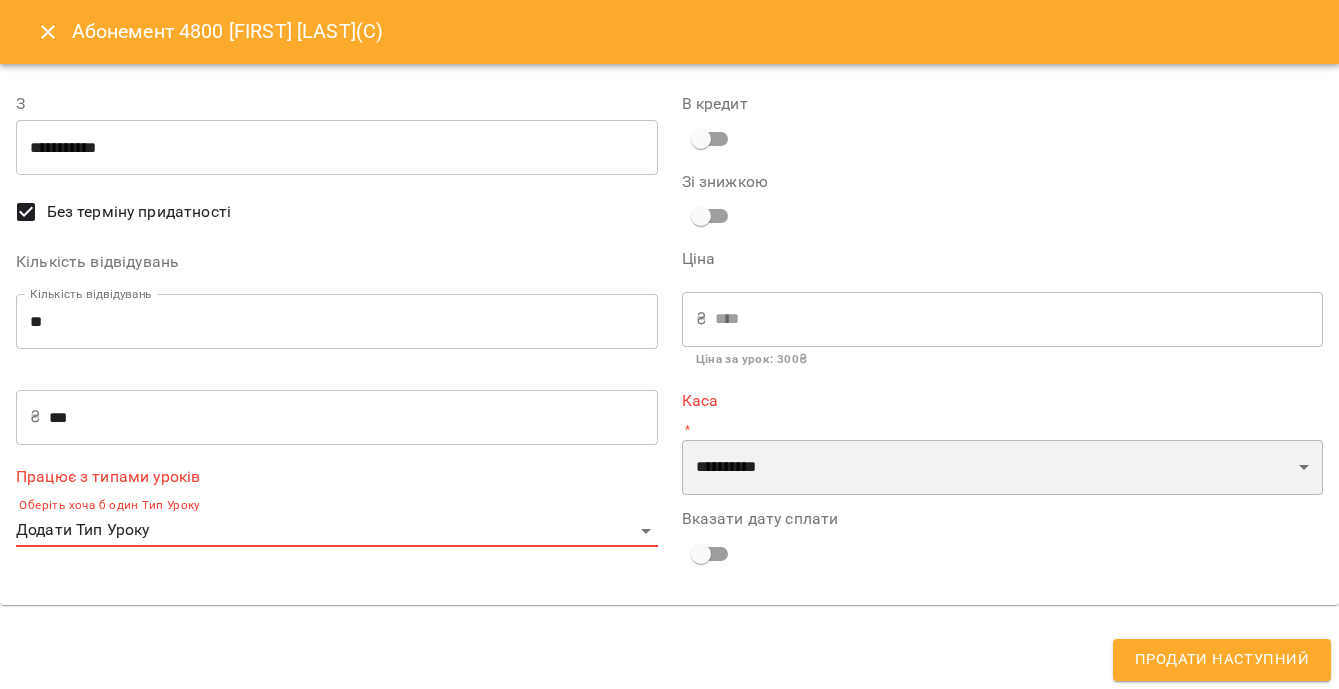 click on "**********" at bounding box center [1003, 468] 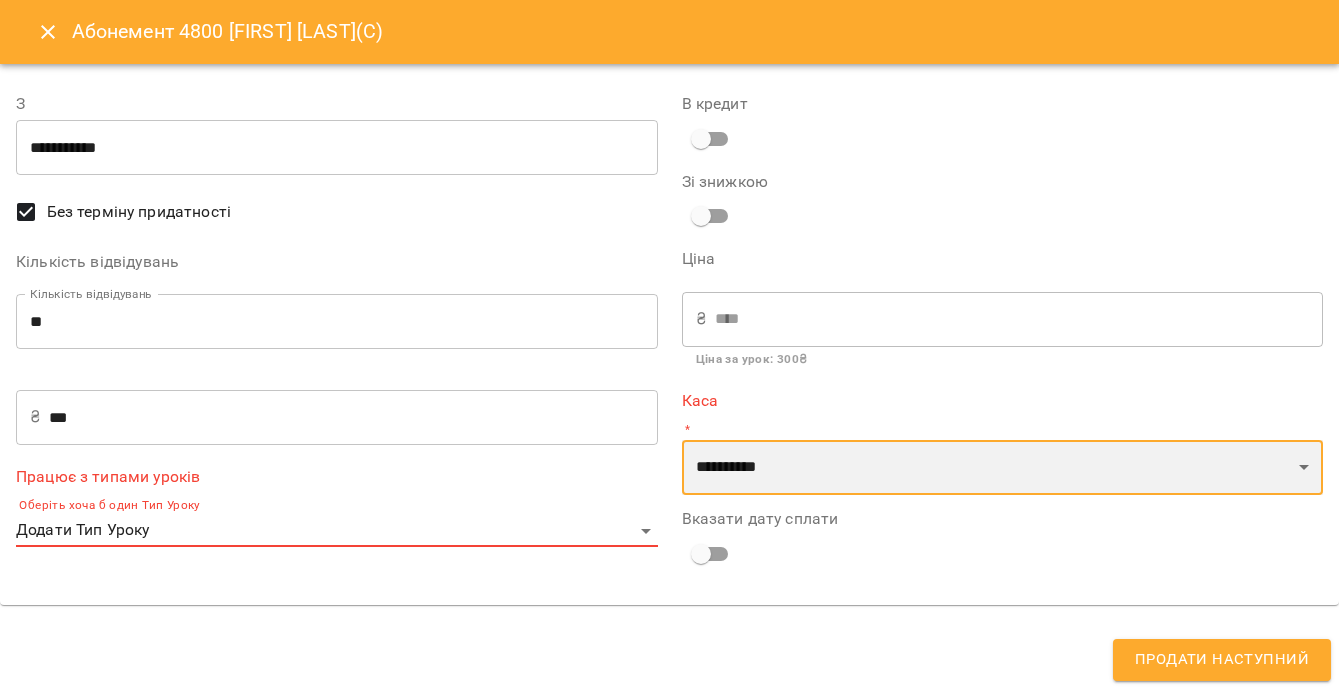 select on "****" 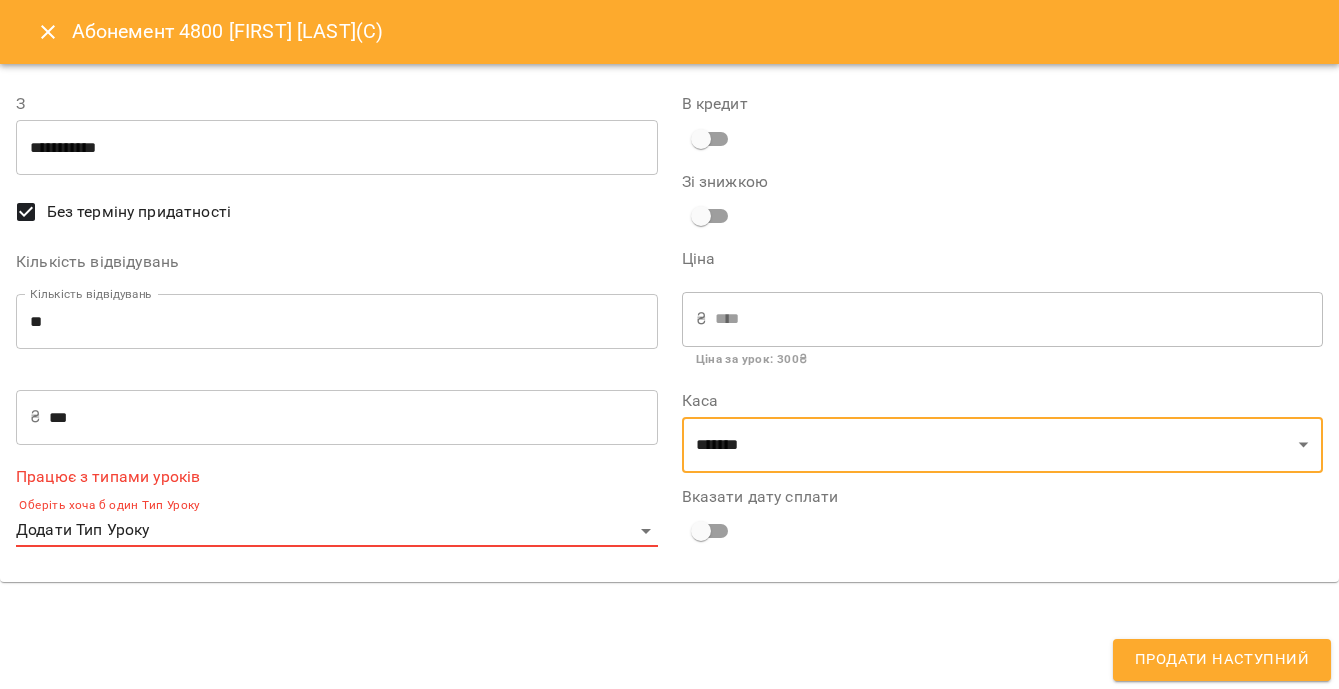 click on "For Business 99+ UA Мої клієнти / [FIRST] [LAST](С) [FIRST] [LAST](С) роблоксЯ63 ₴ Баланс Поповнити рахунок Докладніше Актуальні абонементи ( 0 ) Немає актуальних абонементів Додати Абонемент Історія абонементів Інформація про учня https://www.voopty.com.ua/client/659ba394eeecdd17d1e377c8/6870cc89c89e0939f5893a0f Особистий кабінет клієнта [PHONE] Клієнт не підписаний на  ViberBot! Клієнт не підписаний на  VooptyBot ! Дату народження не задано пт, 11 лип 2025 Дата створення Нотатки Постійний розклад Академія Покоління ІТ  »  Roblox [FIRST] 63 група 11 лип 2025 -   15 серп 2025 пн ,  11:00   ср ," at bounding box center (669, 377) 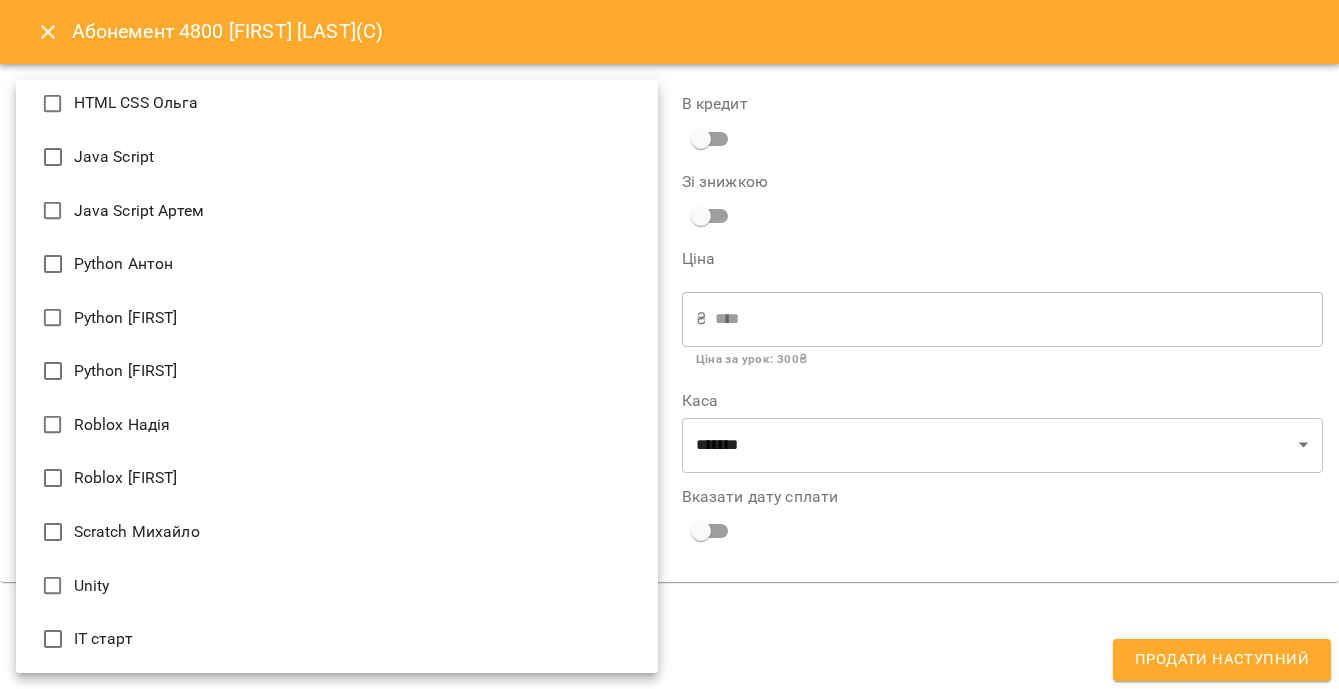 scroll, scrollTop: 708, scrollLeft: 0, axis: vertical 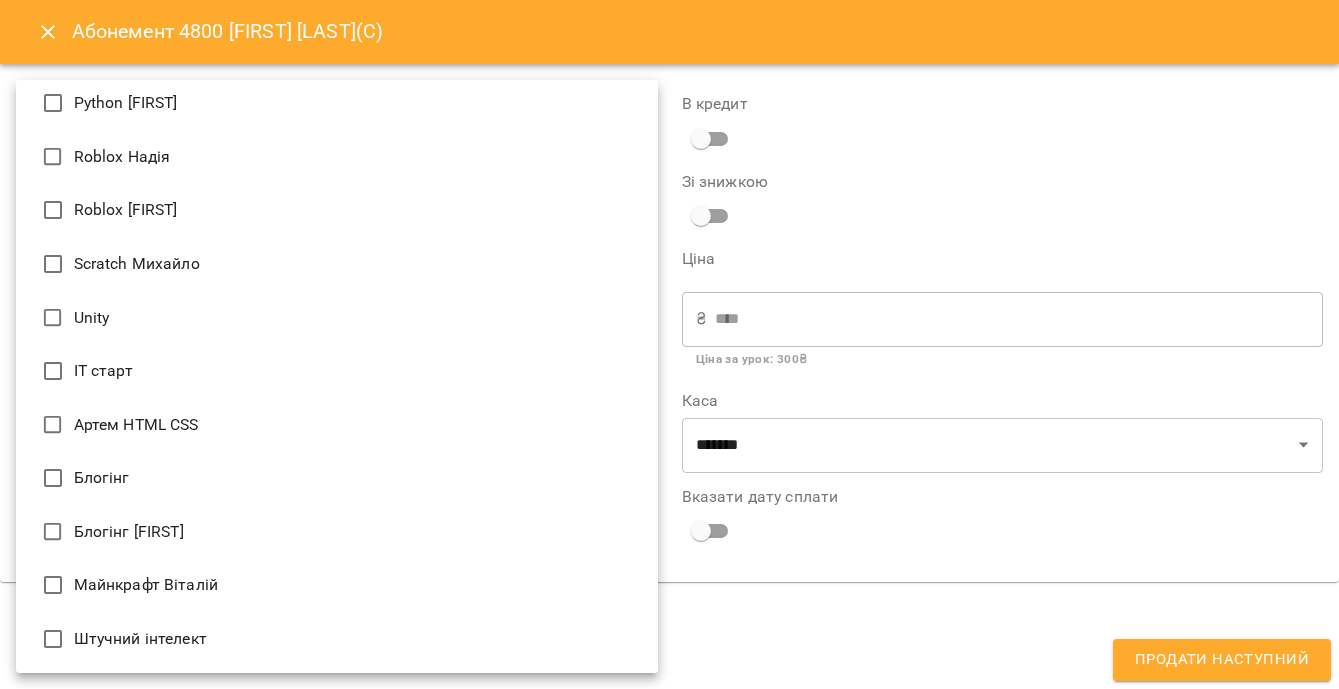 click on "Roblox [FIRST]" at bounding box center (337, 210) 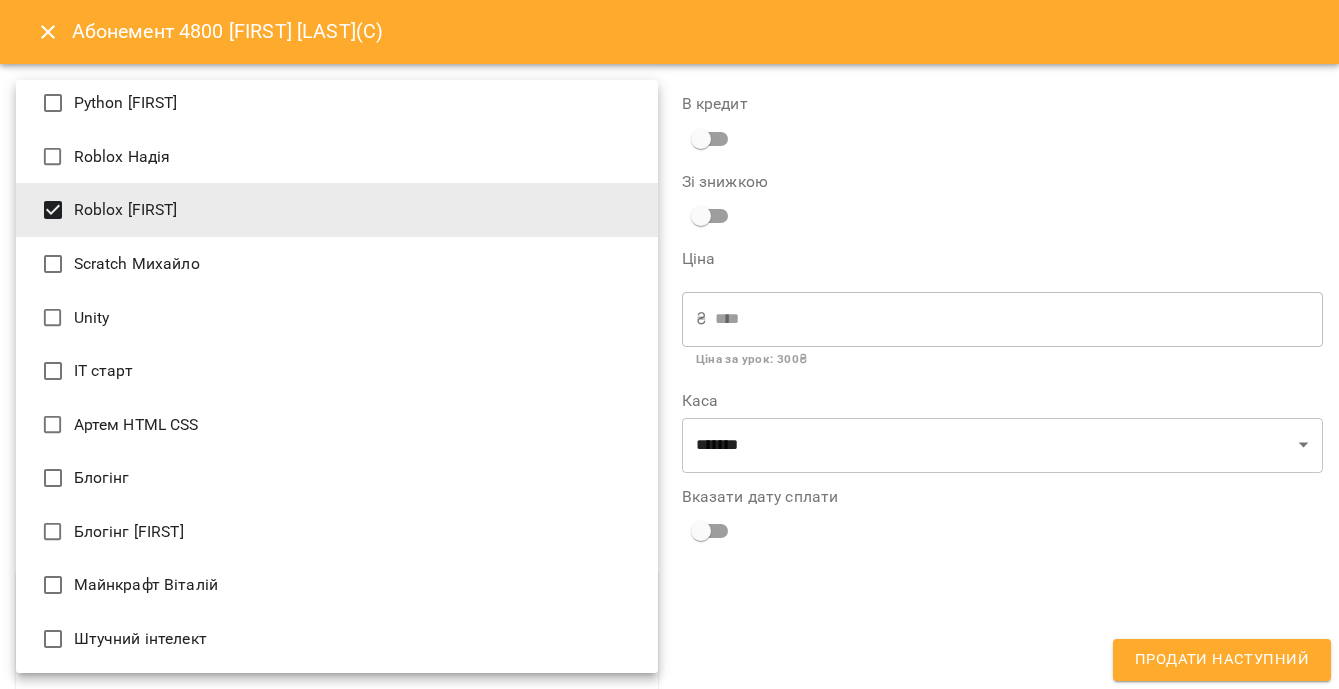 click at bounding box center [669, 344] 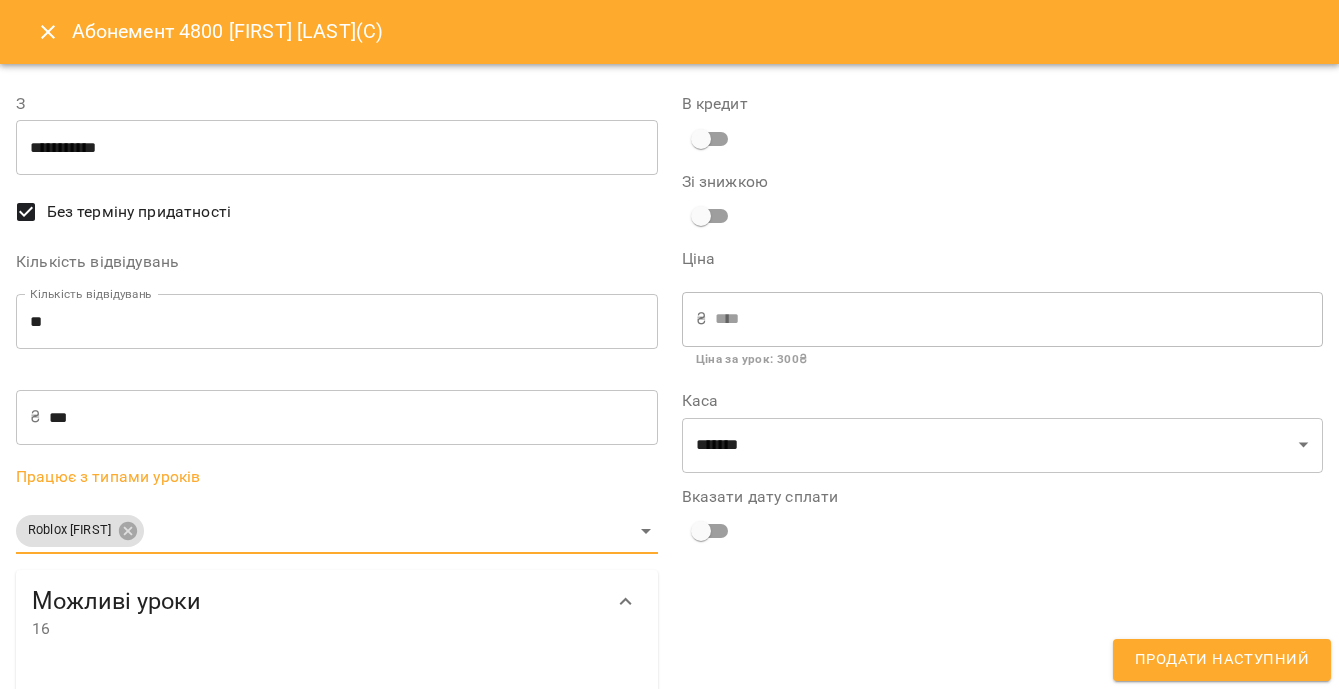 click on "Продати наступний" at bounding box center (1222, 660) 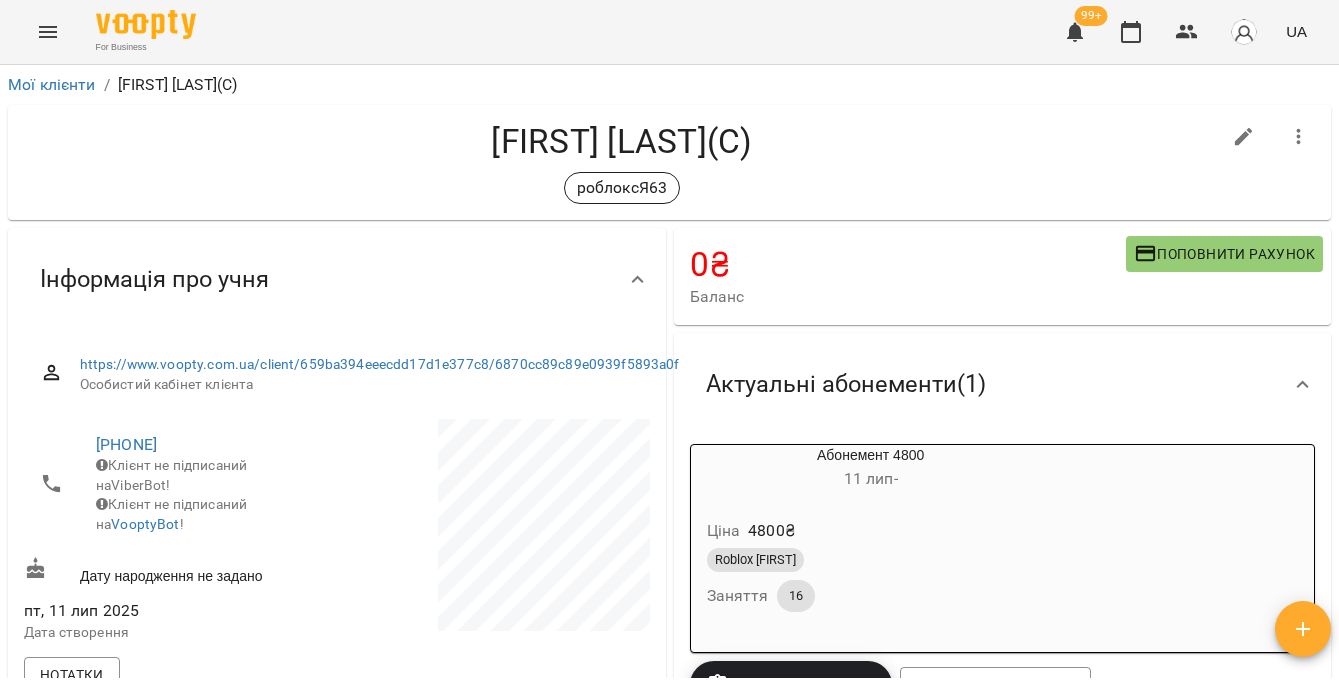 click on "Мої клієнти / [FIRST] [LAST](С)" at bounding box center [669, 85] 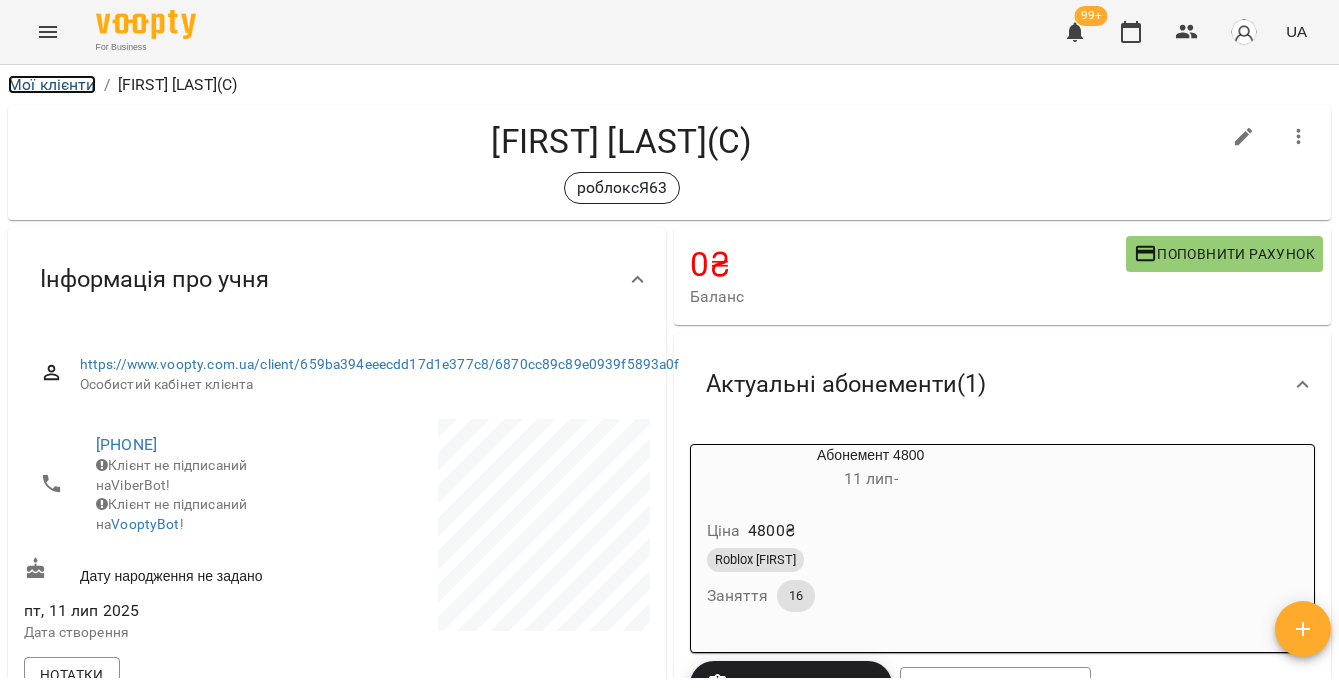 click on "Мої клієнти" at bounding box center (52, 84) 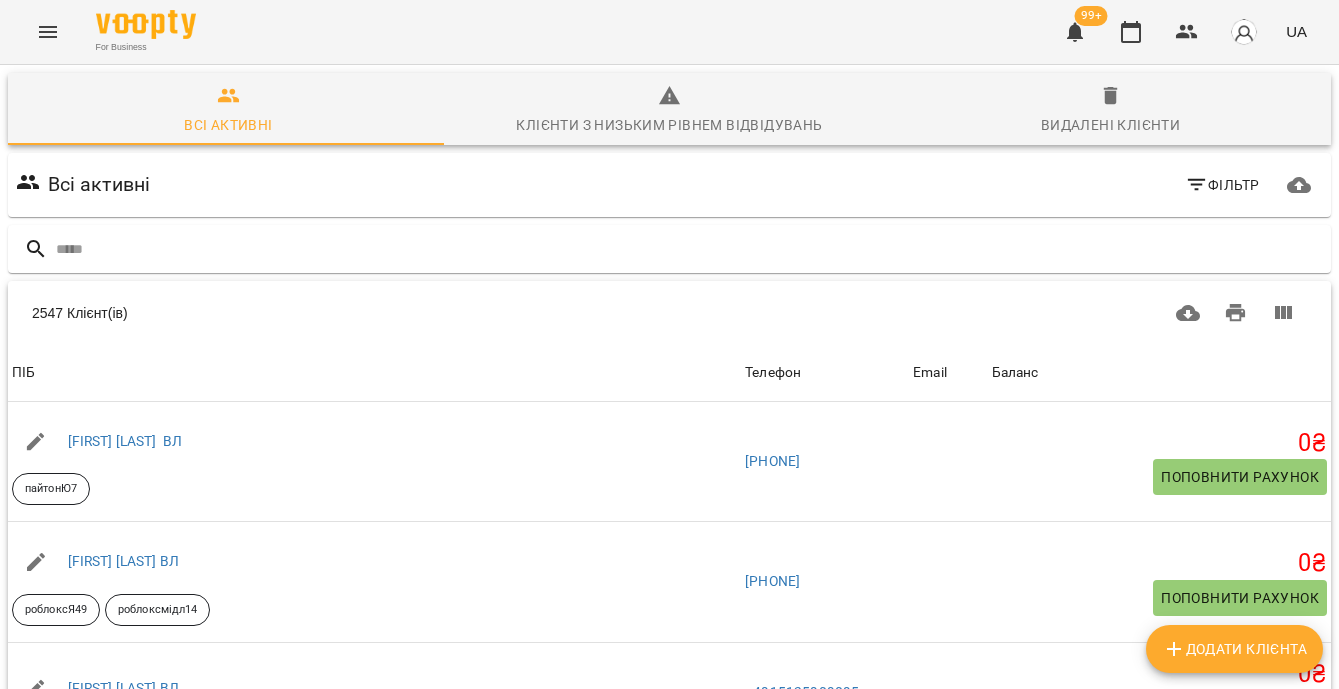 click on "Додати клієнта" at bounding box center (1234, 649) 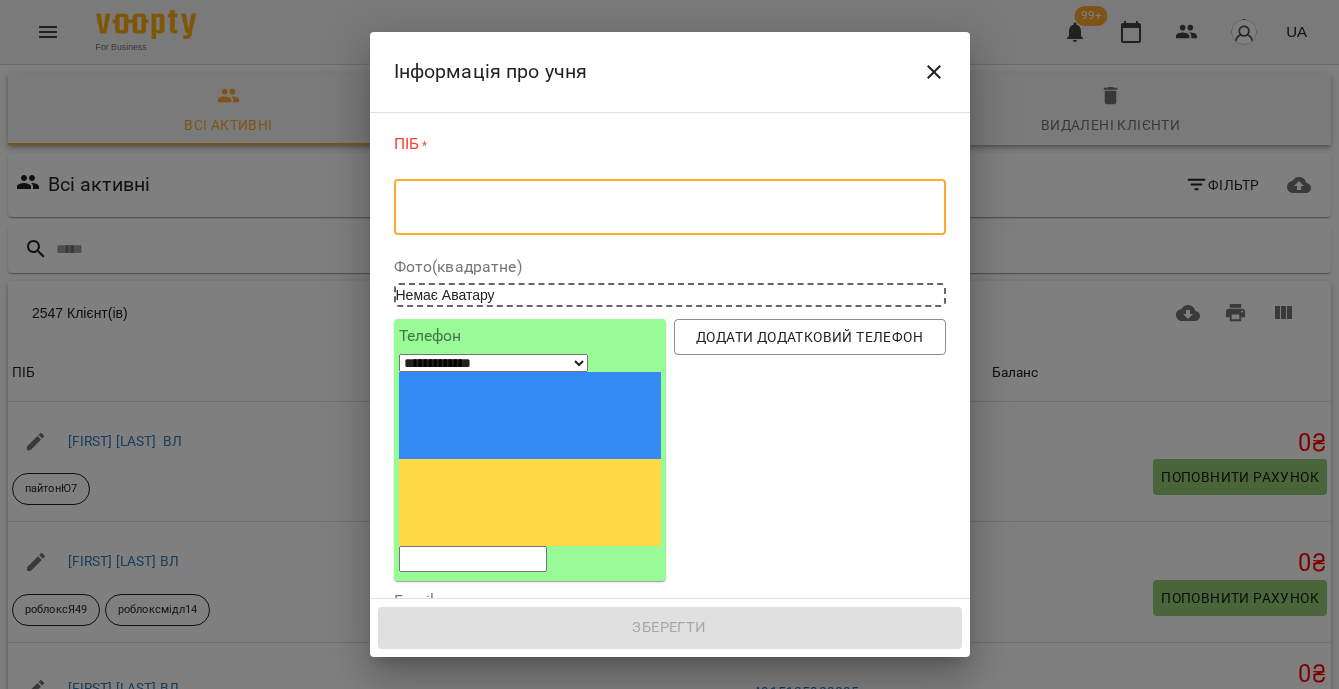 click at bounding box center [670, 207] 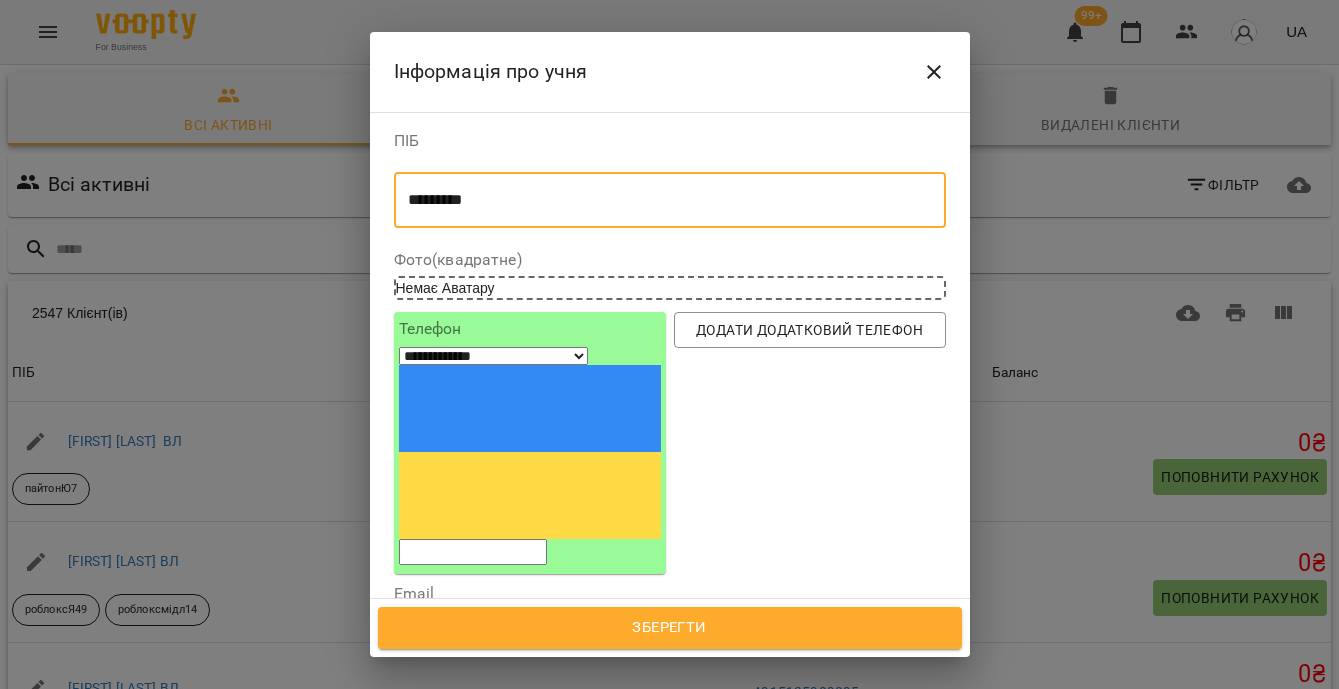 type on "*********" 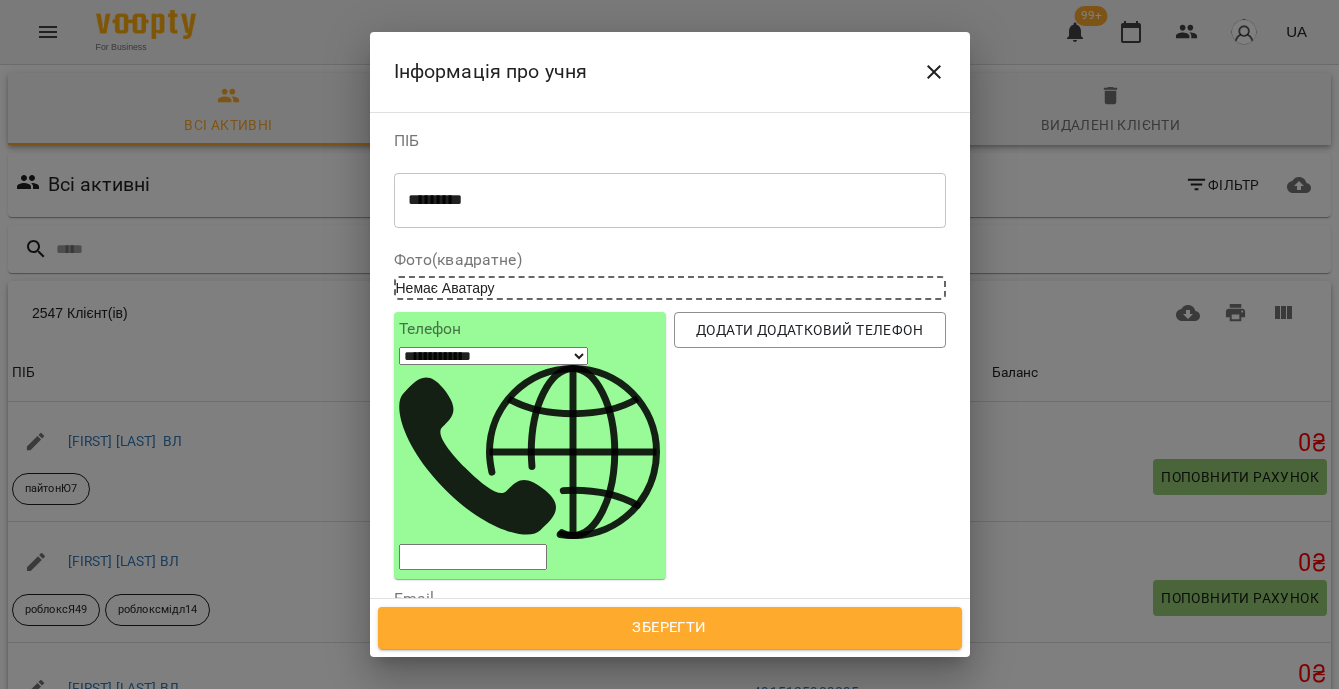paste on "**********" 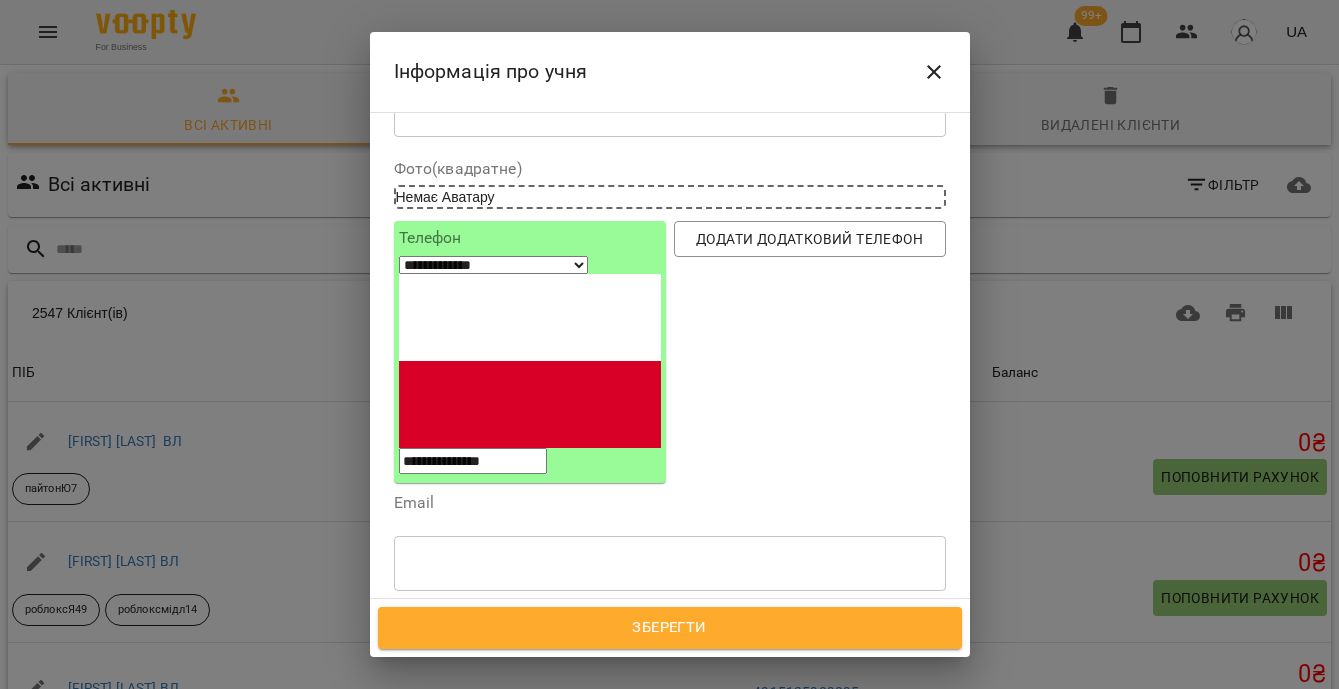 scroll, scrollTop: 100, scrollLeft: 0, axis: vertical 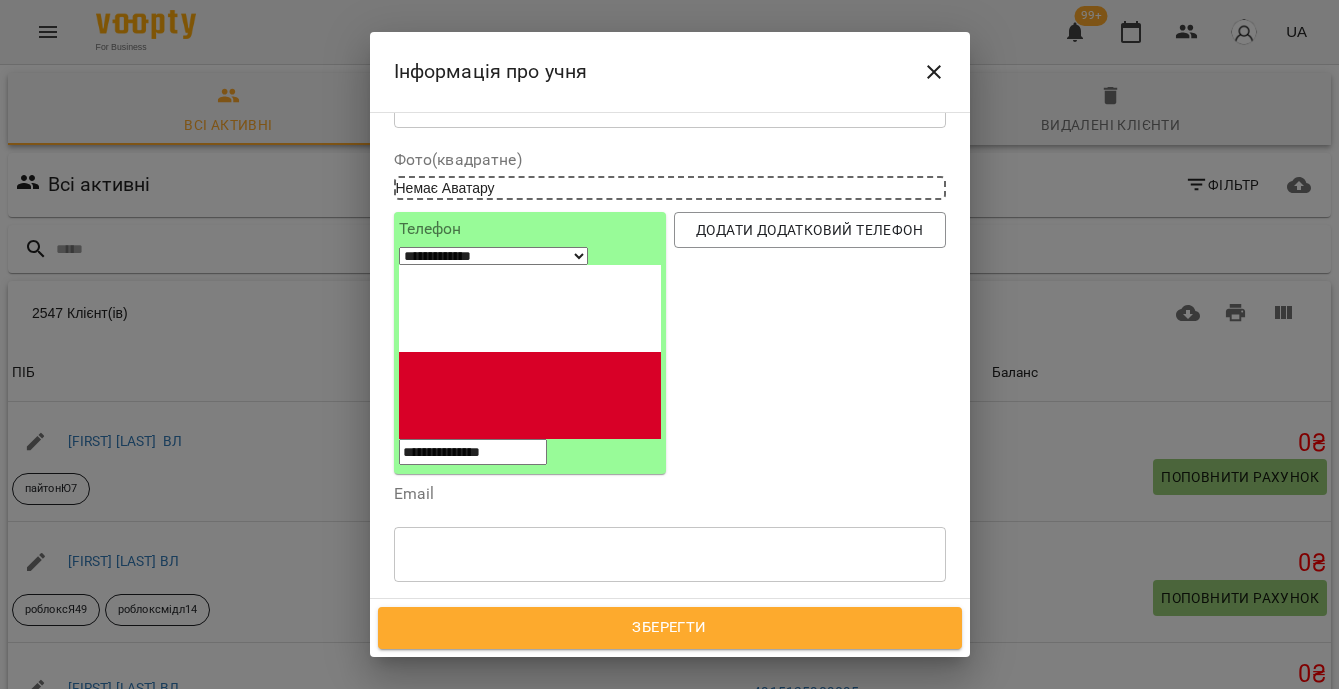 type on "**********" 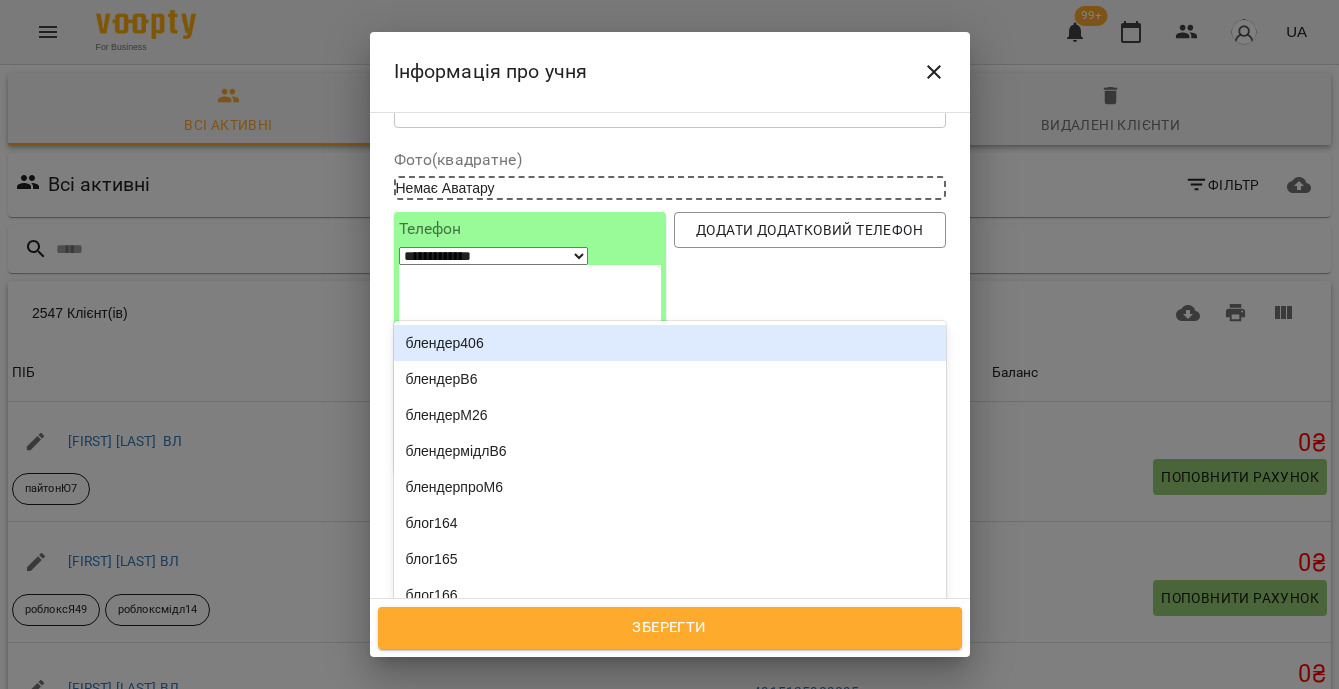 type on "**" 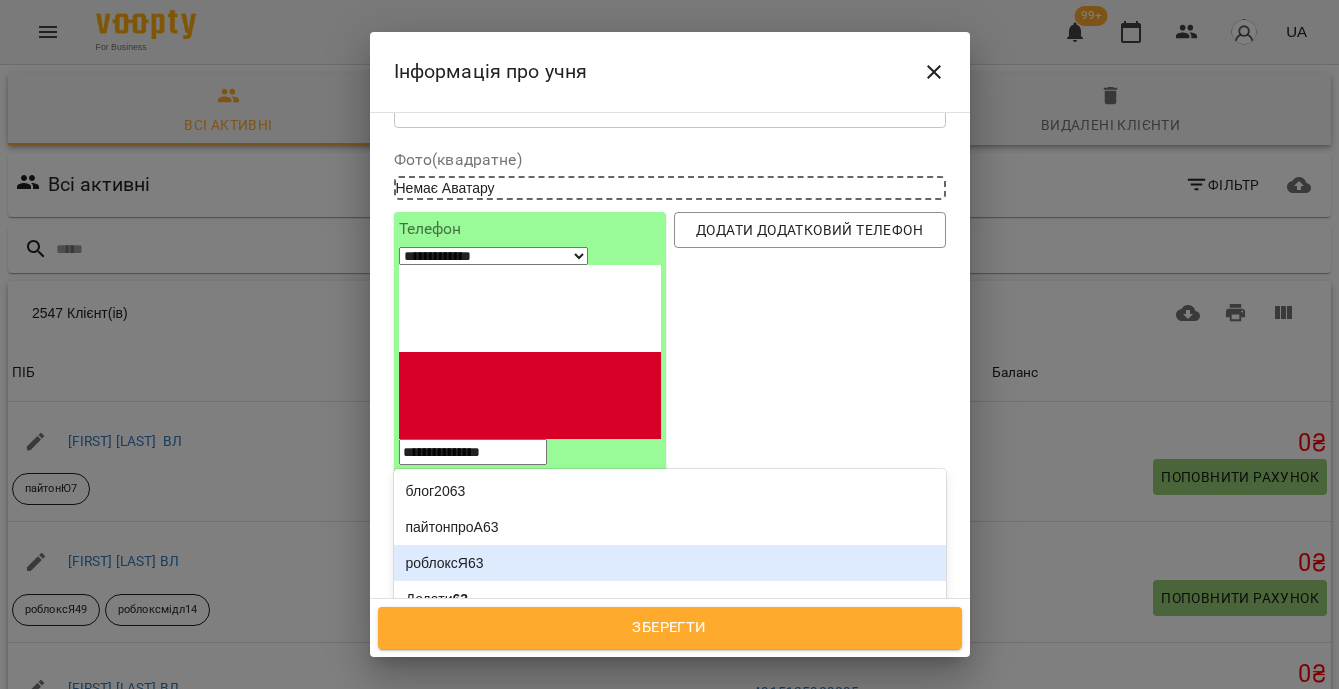click on "роблоксЯ63" at bounding box center [670, 563] 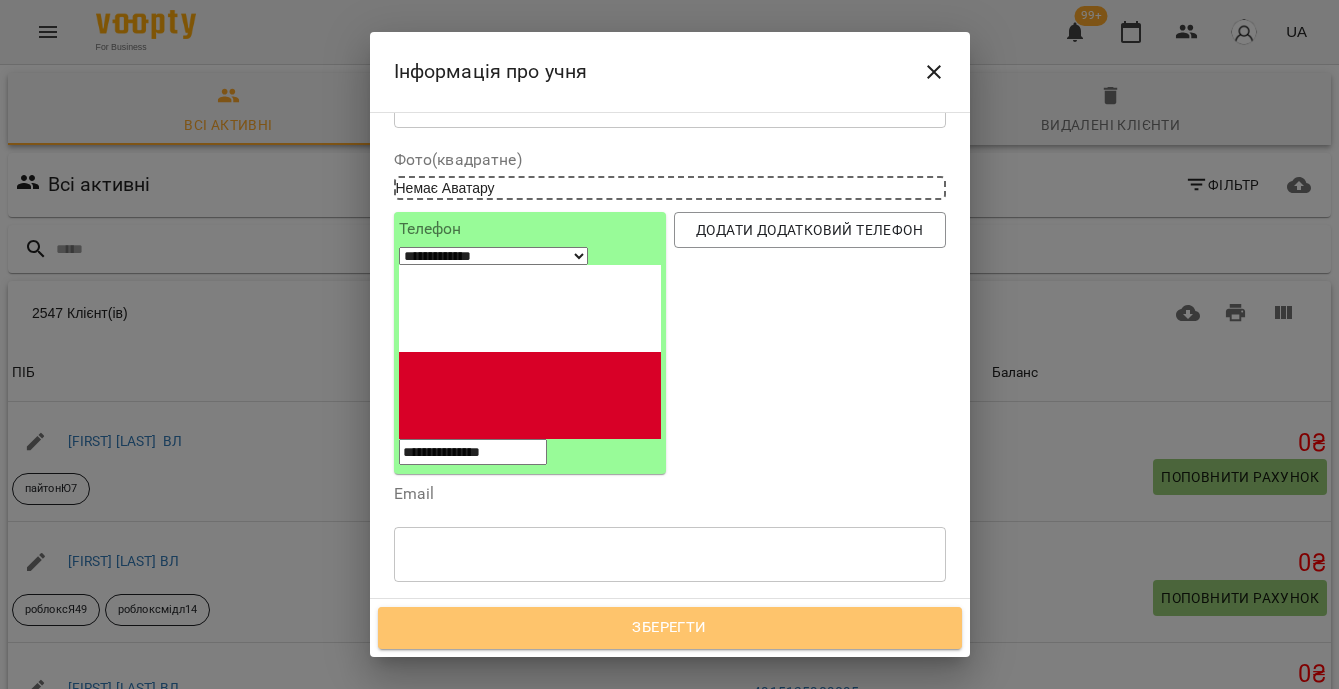 click on "Зберегти" at bounding box center (670, 628) 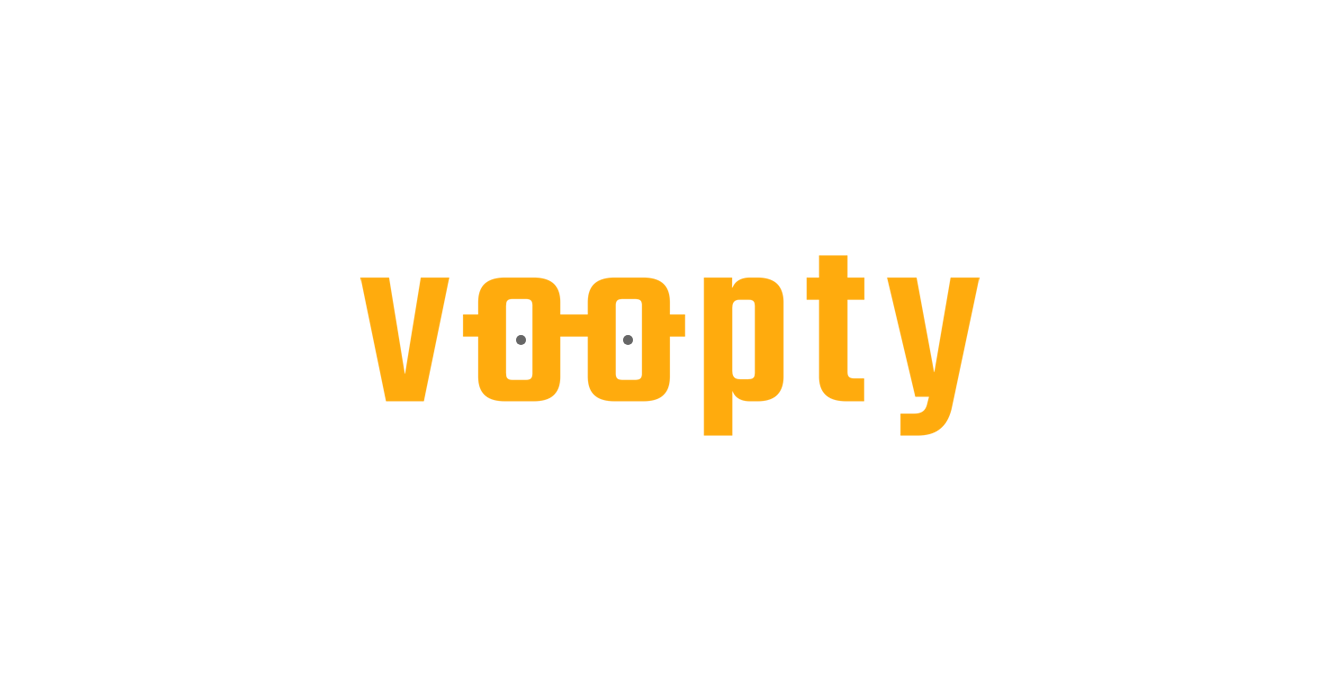 scroll, scrollTop: 0, scrollLeft: 0, axis: both 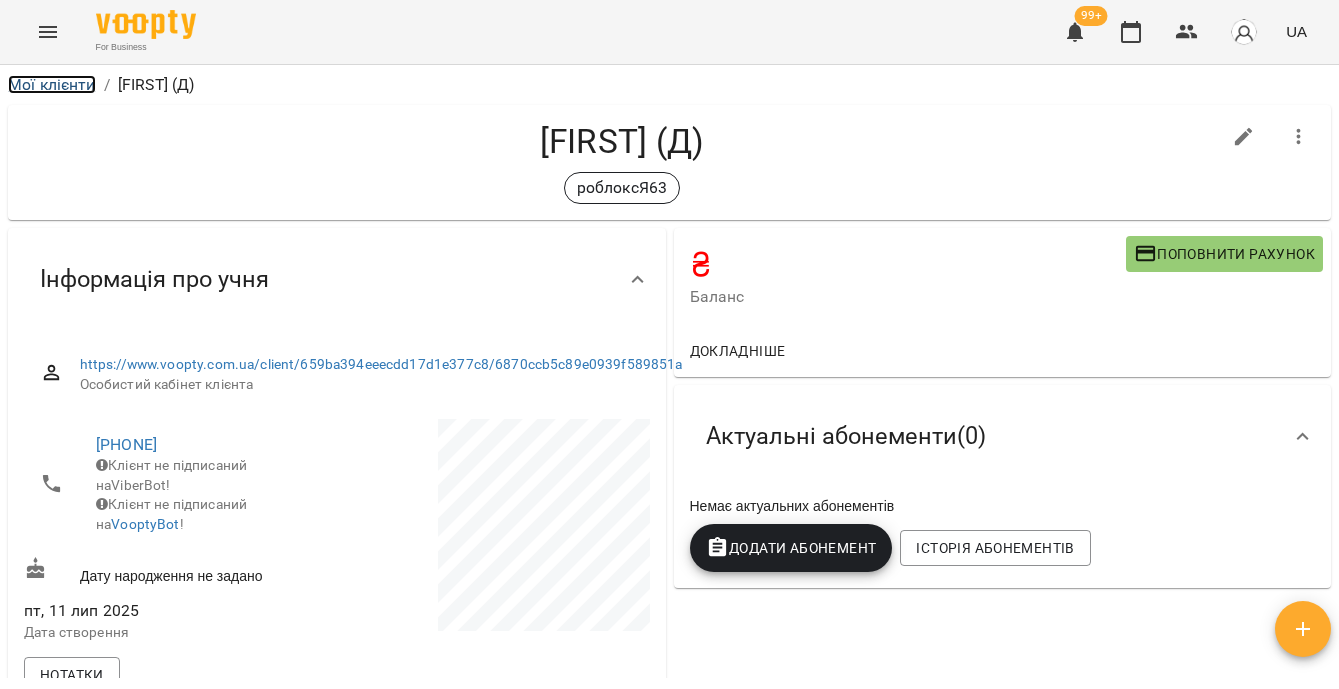 click on "Мої клієнти" at bounding box center [52, 84] 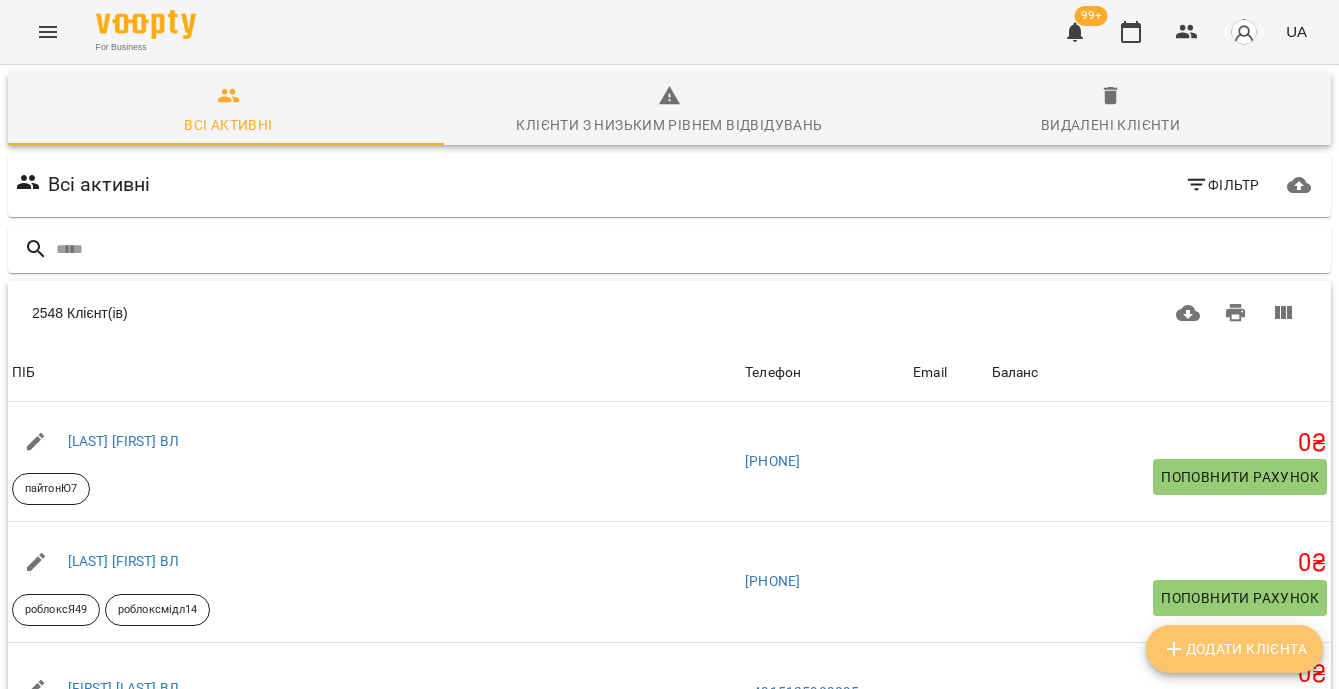 click on "Додати клієнта" at bounding box center (1234, 649) 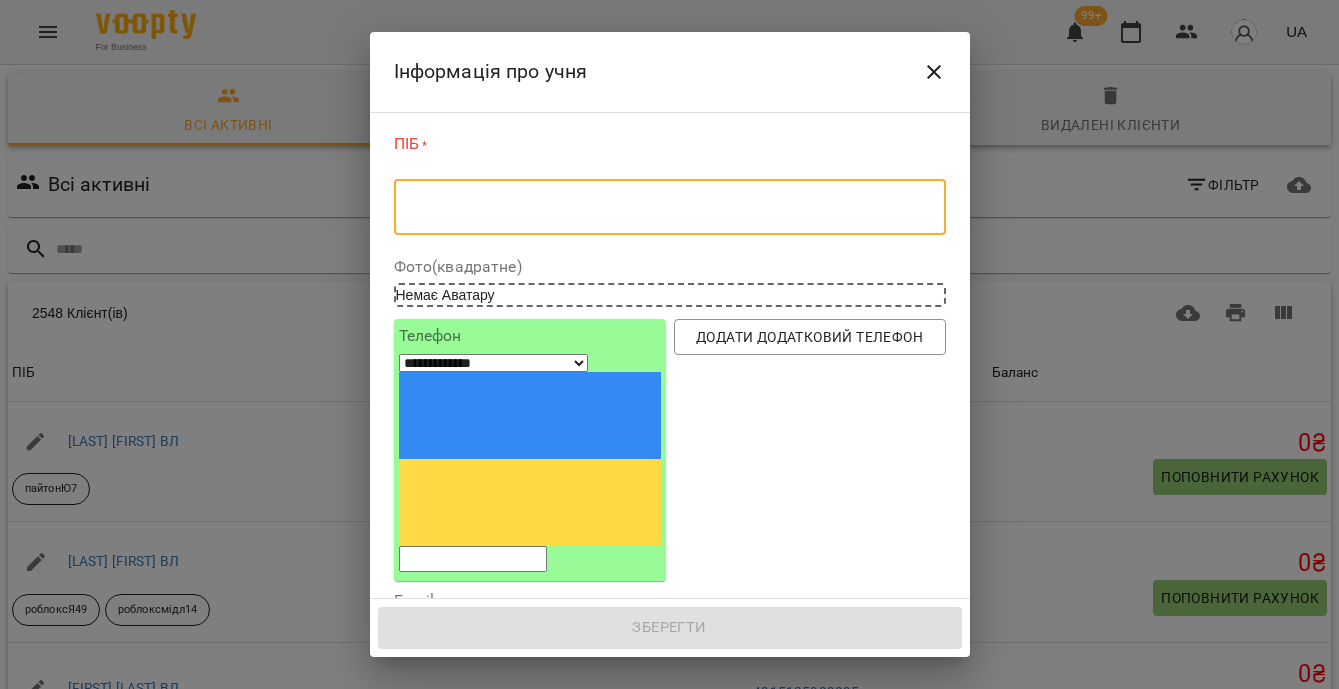 click at bounding box center [670, 207] 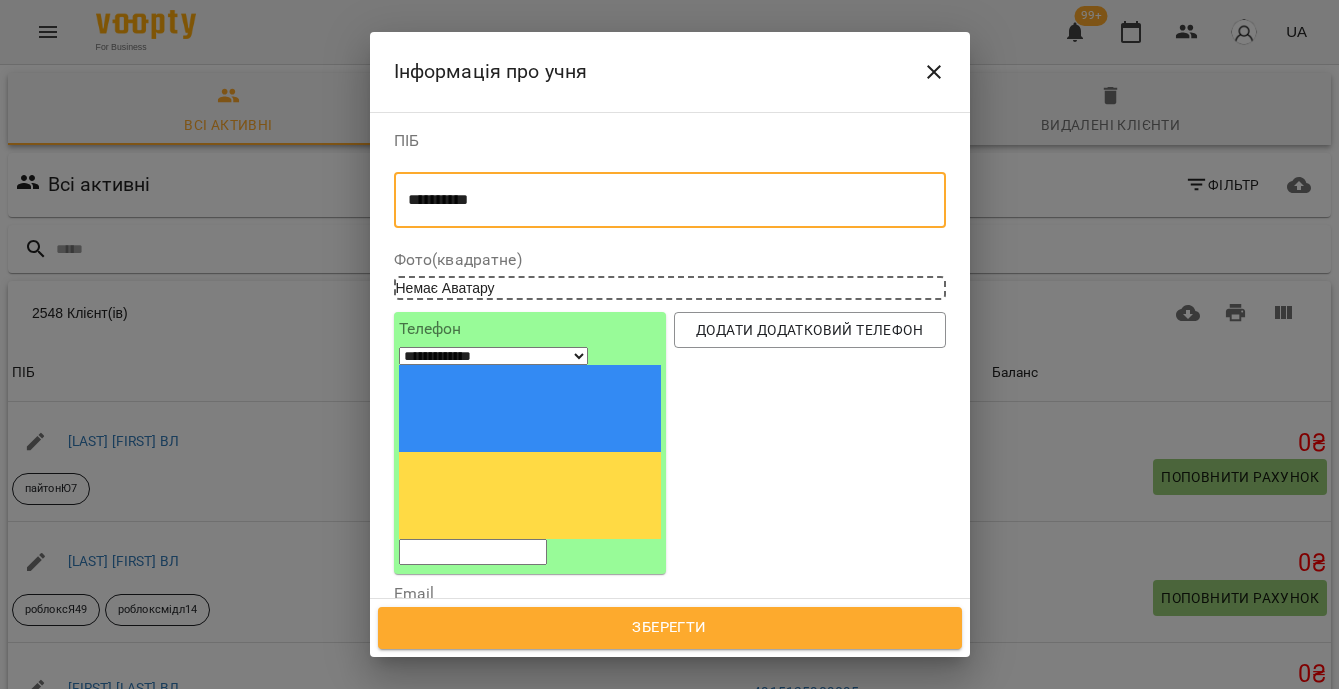 click on "**********" at bounding box center [662, 200] 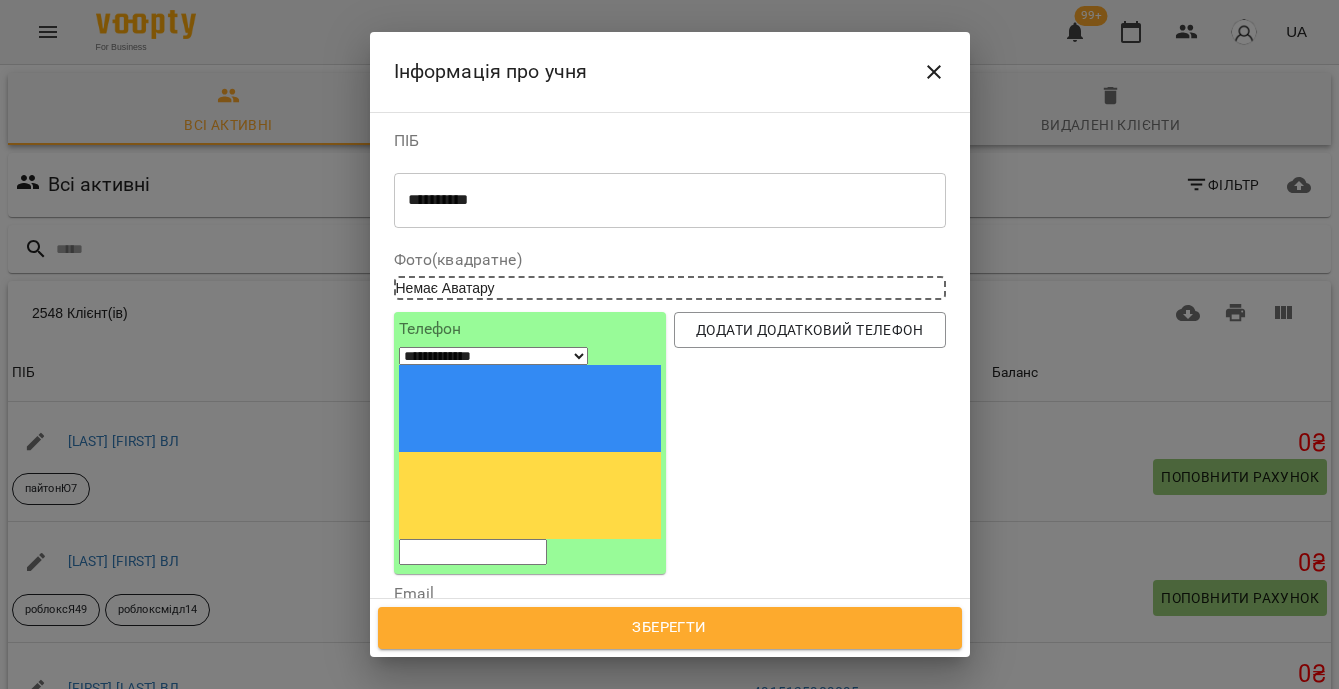 click at bounding box center [473, 552] 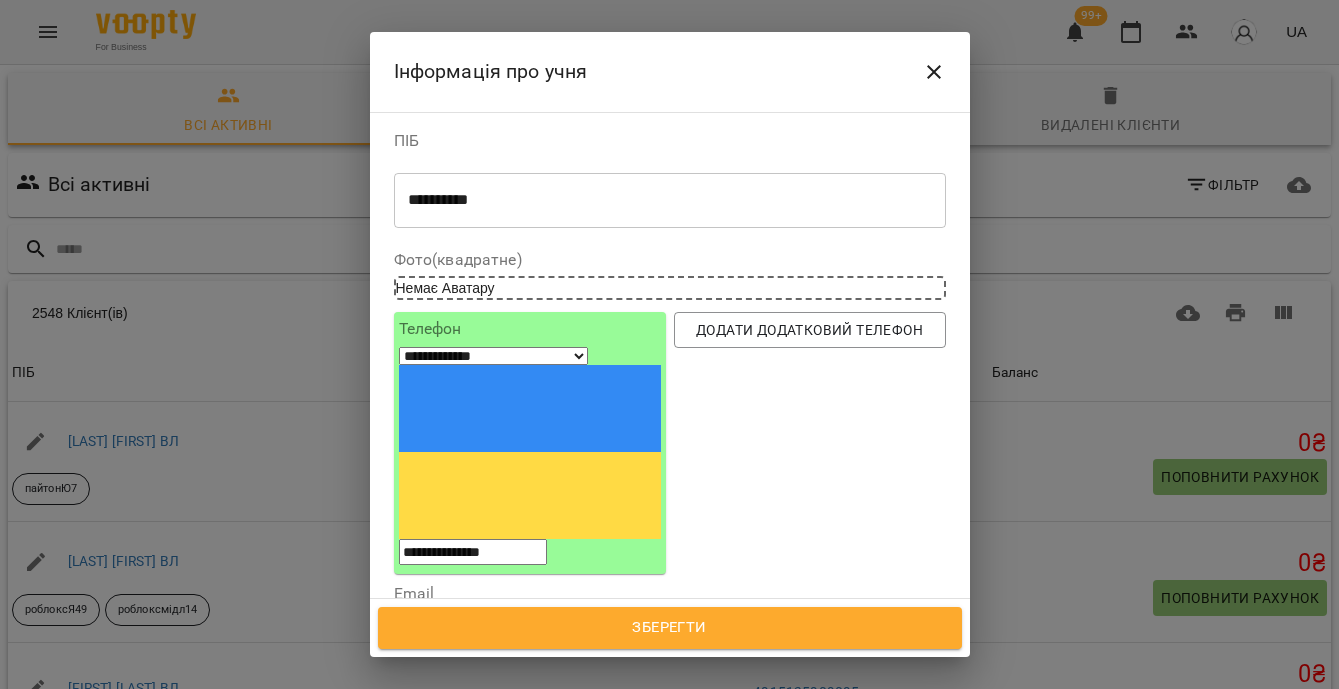 type on "**********" 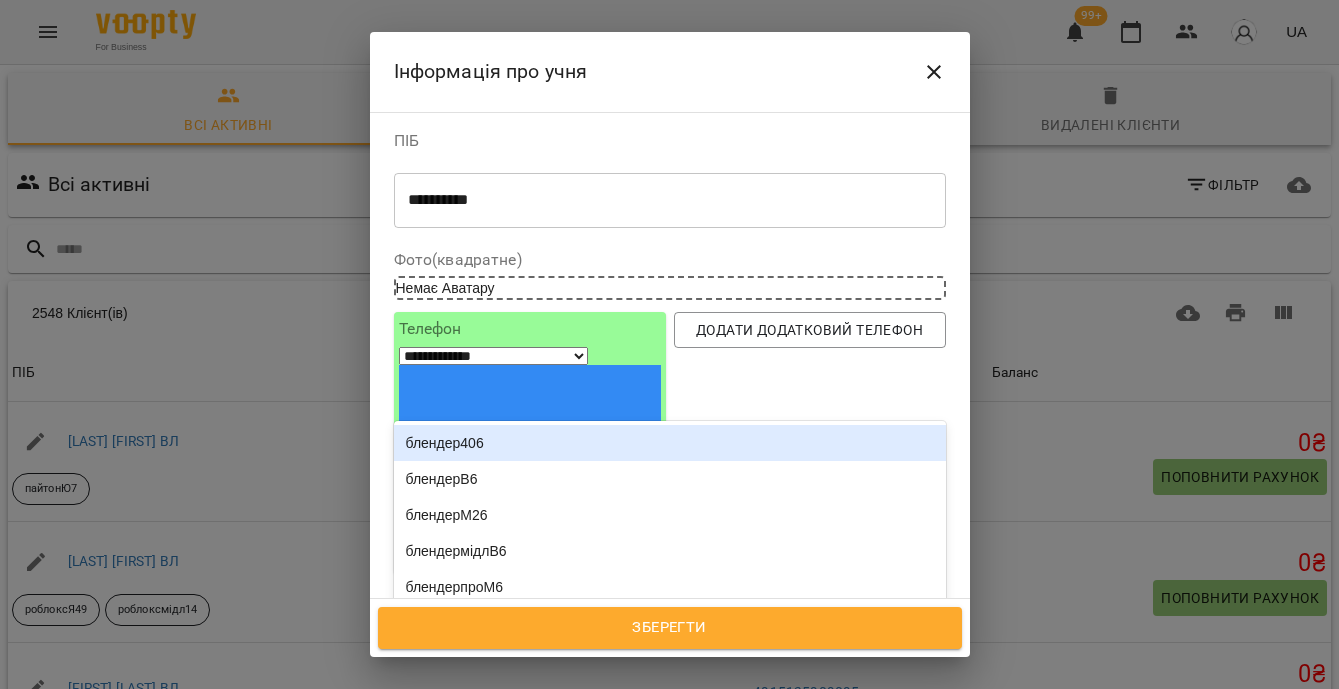 type on "**" 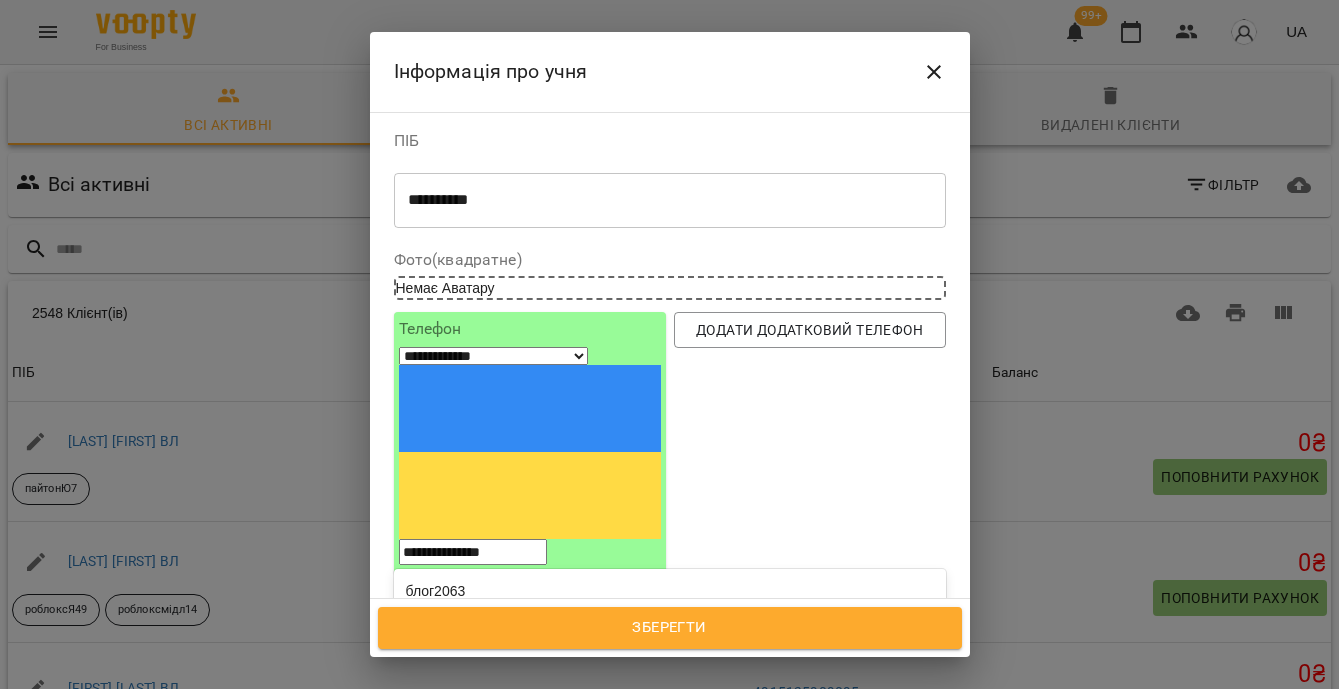 click on "роблоксЯ63" at bounding box center (670, 663) 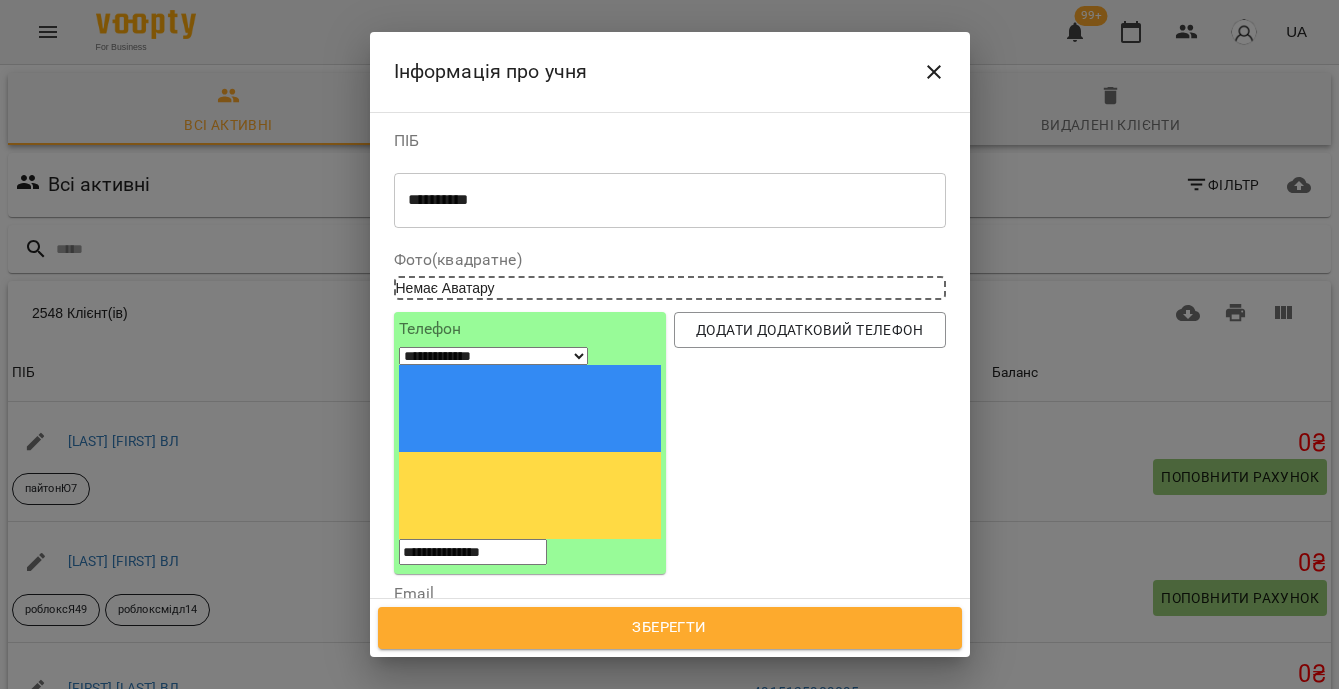 click on "Зберегти" at bounding box center [670, 628] 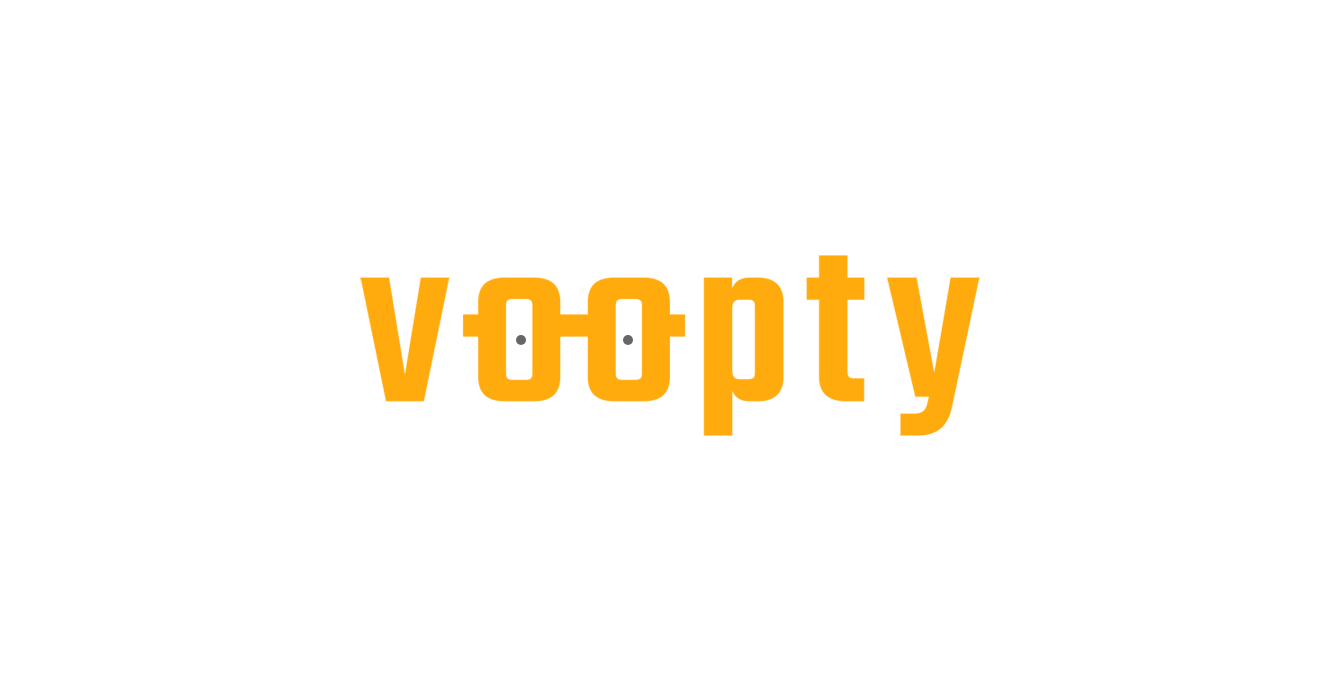 scroll, scrollTop: 0, scrollLeft: 0, axis: both 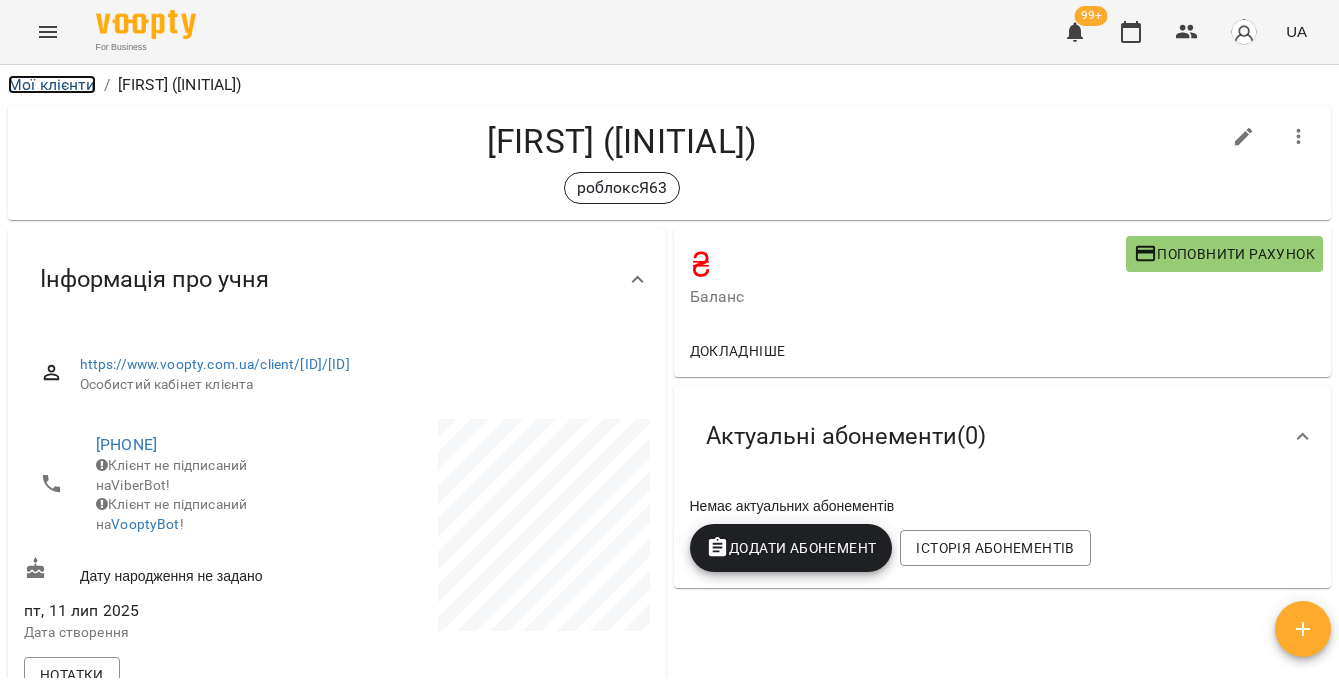 click on "Мої клієнти" at bounding box center (52, 84) 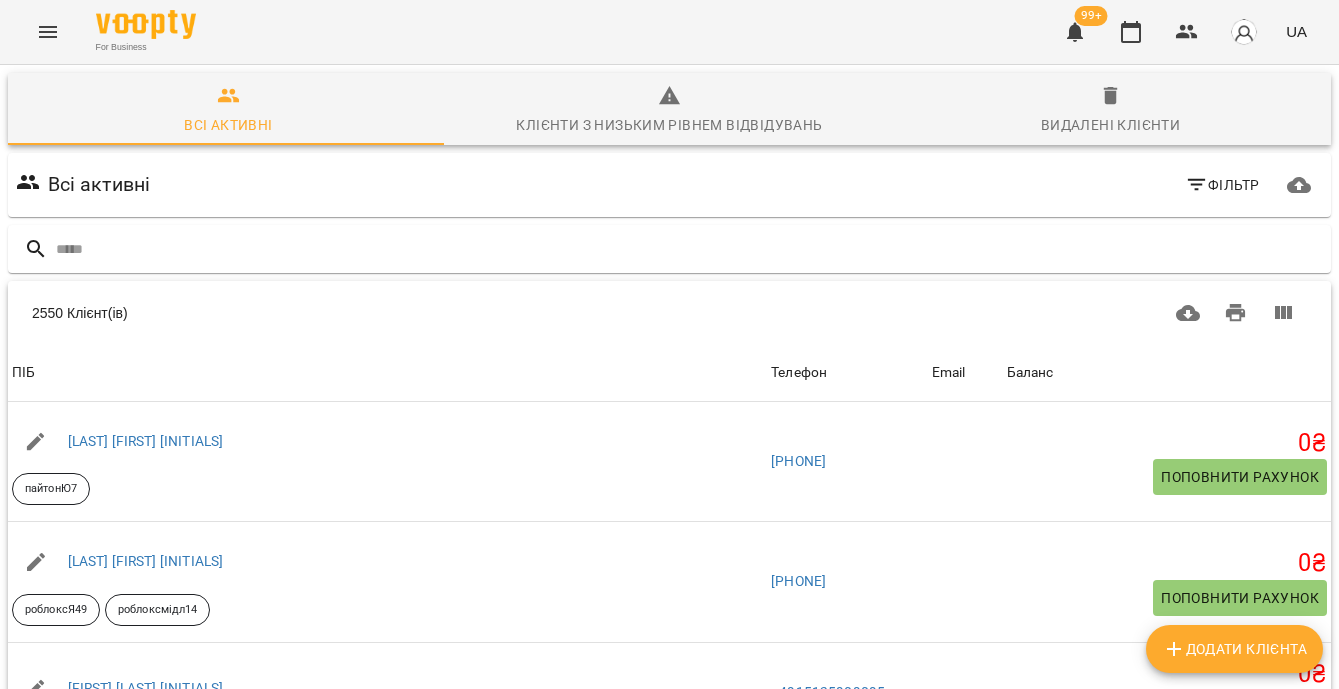 click on "Додати клієнта" at bounding box center [1234, 649] 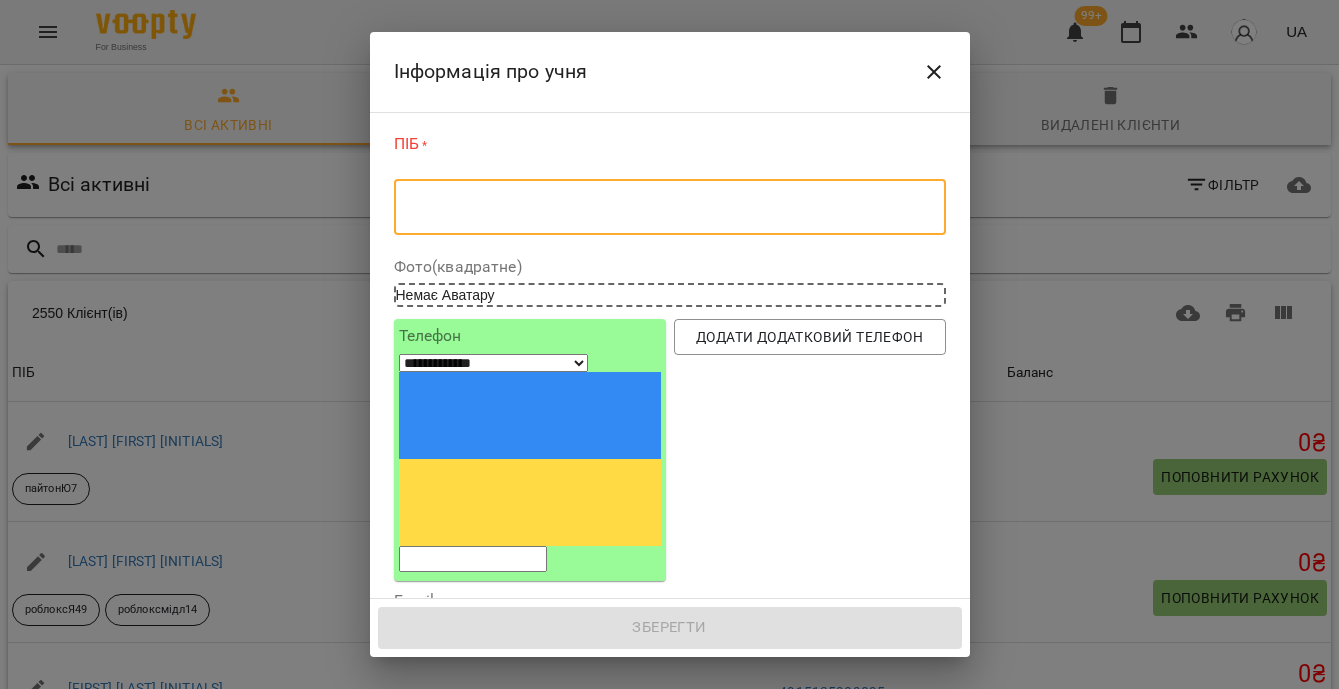 click at bounding box center [670, 207] 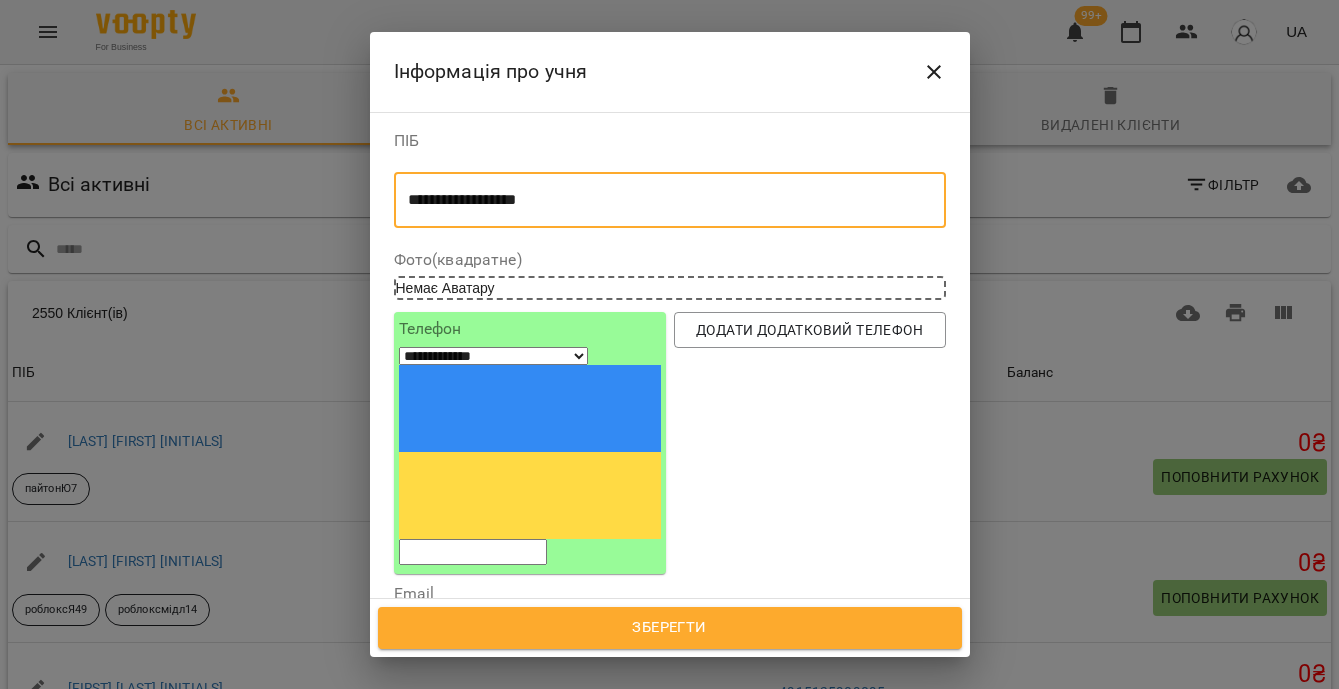 type on "**********" 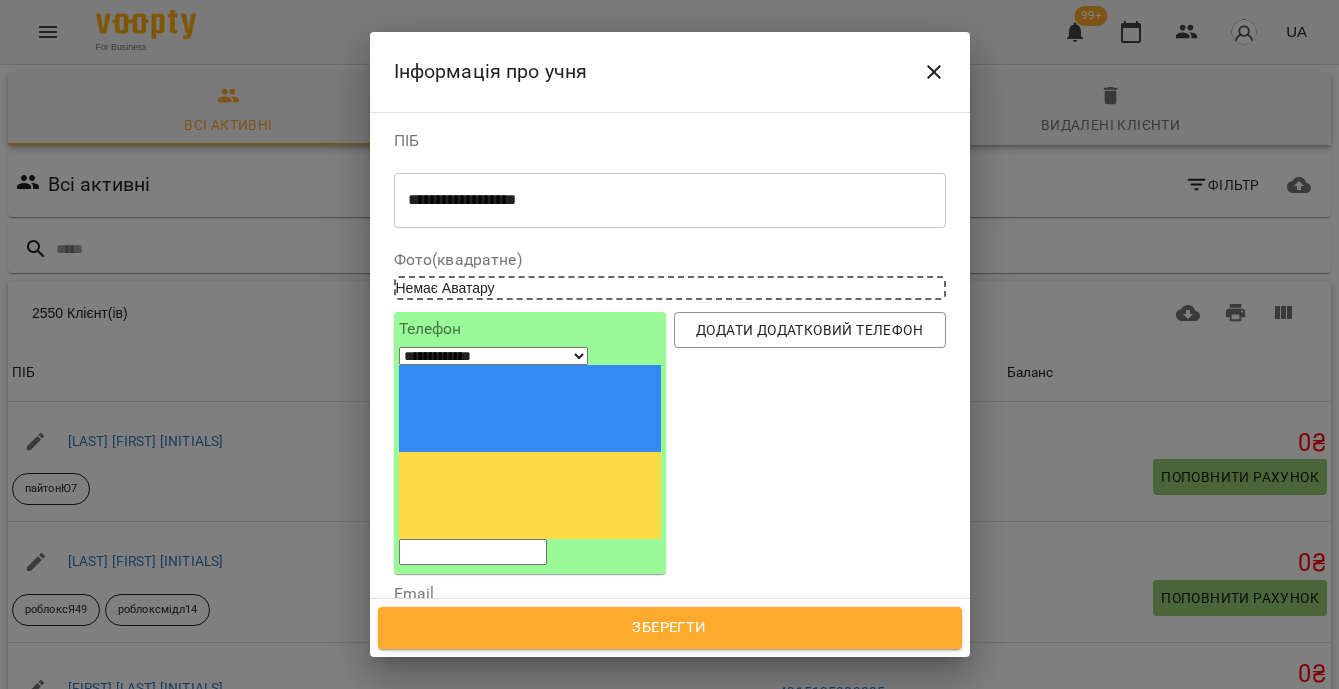 paste on "**********" 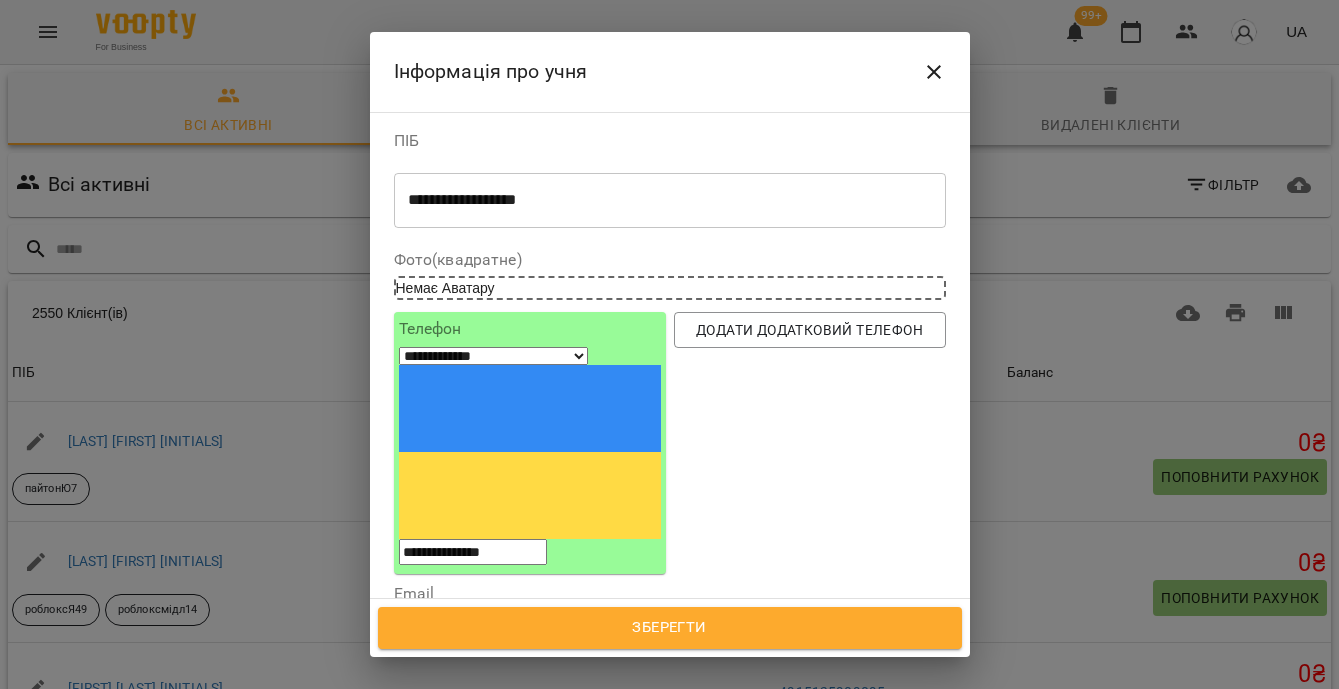 type on "**********" 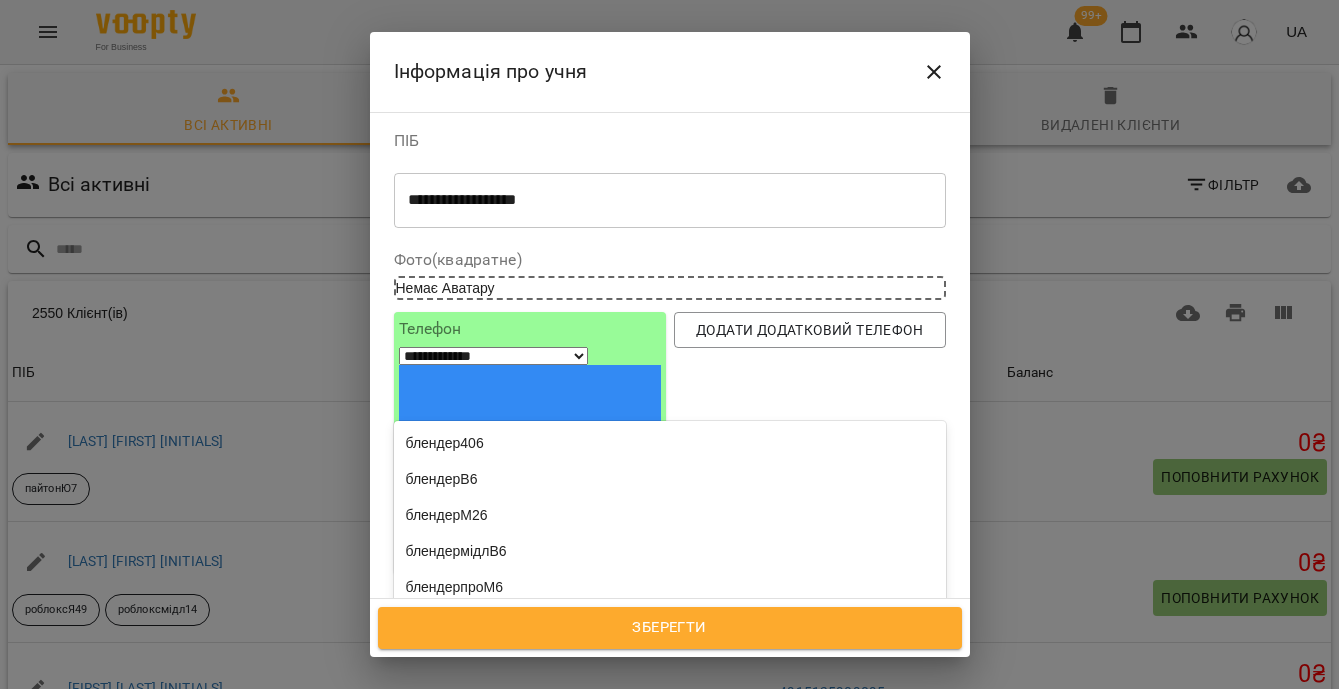 type on "**" 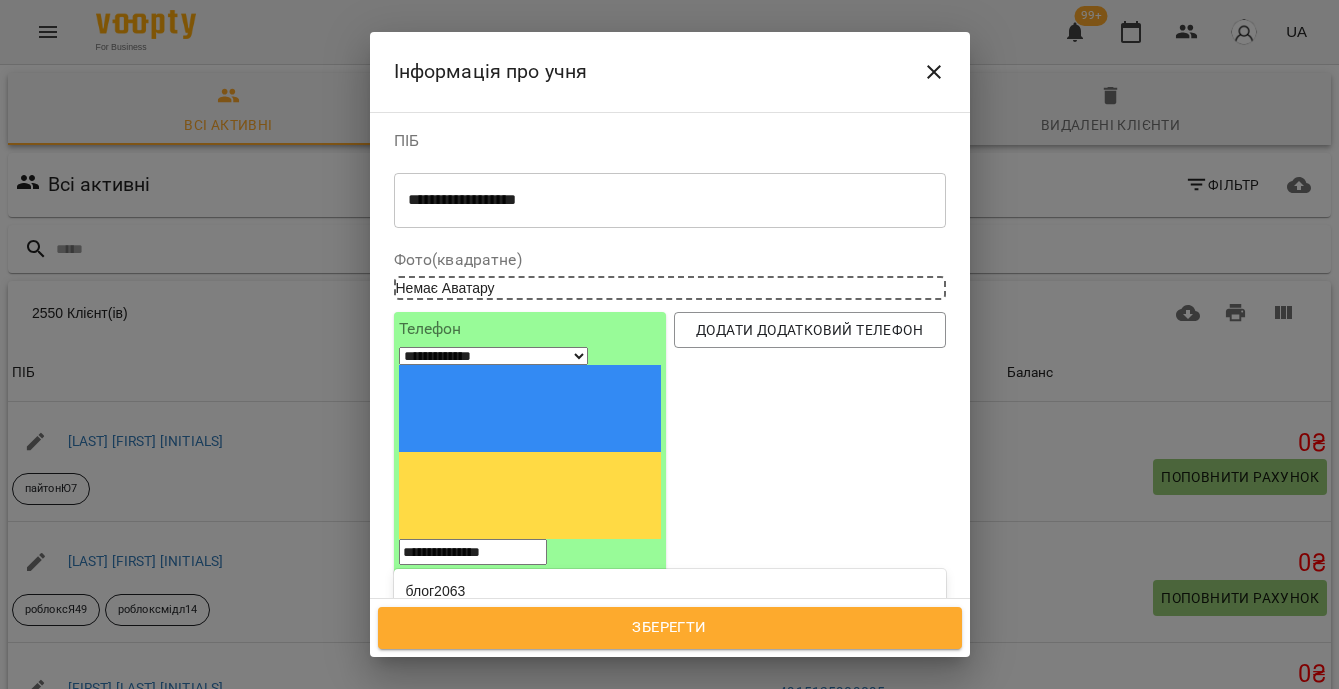 click on "роблоксЯ63" at bounding box center (670, 663) 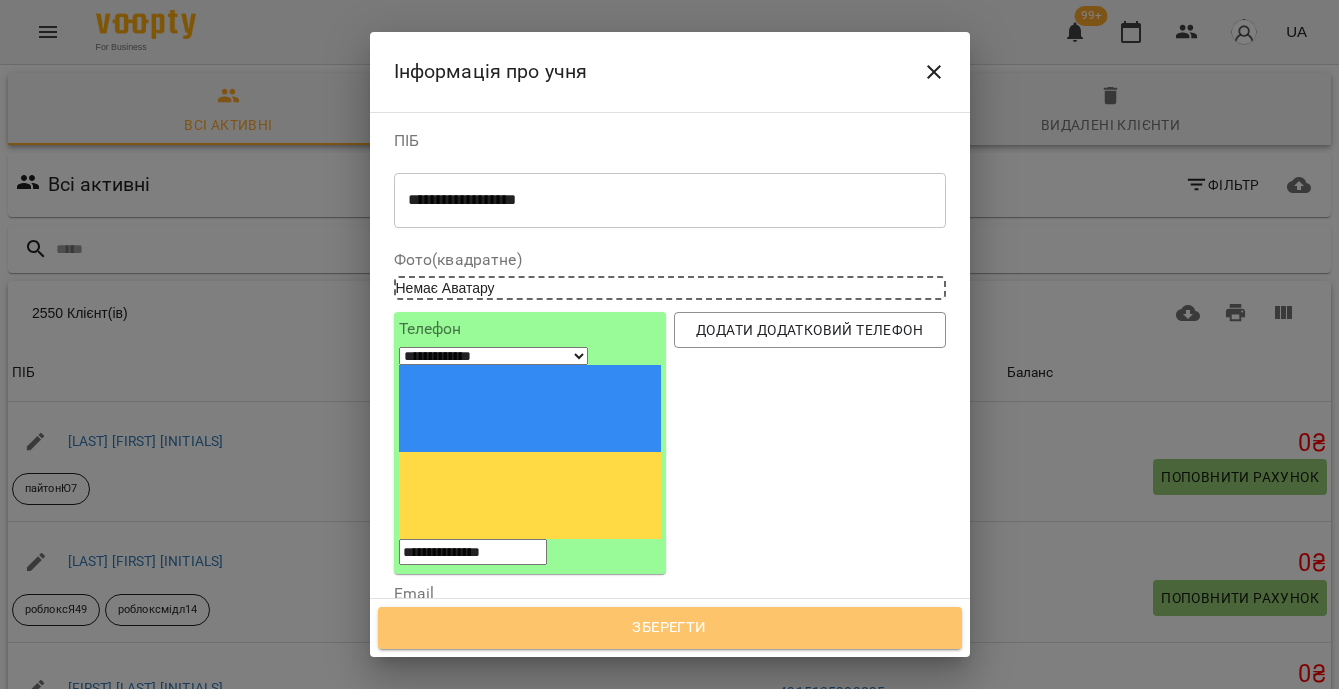 click on "Зберегти" at bounding box center [670, 628] 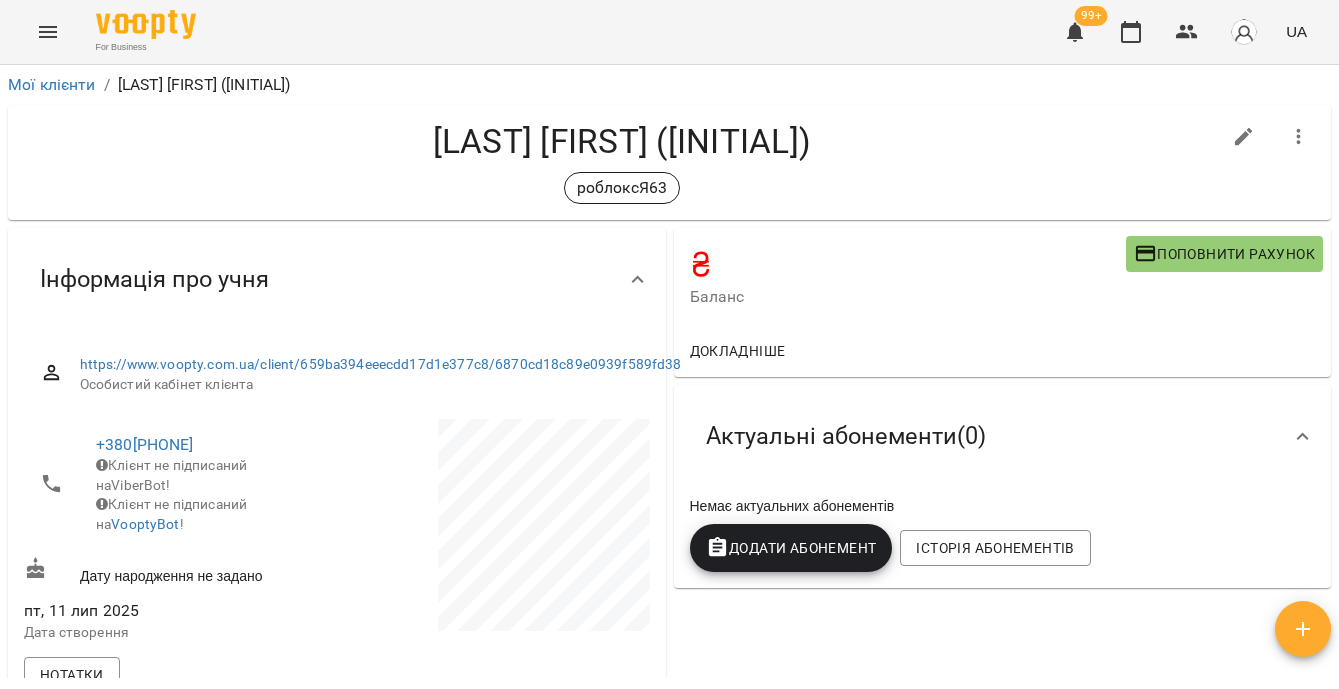 scroll, scrollTop: 0, scrollLeft: 0, axis: both 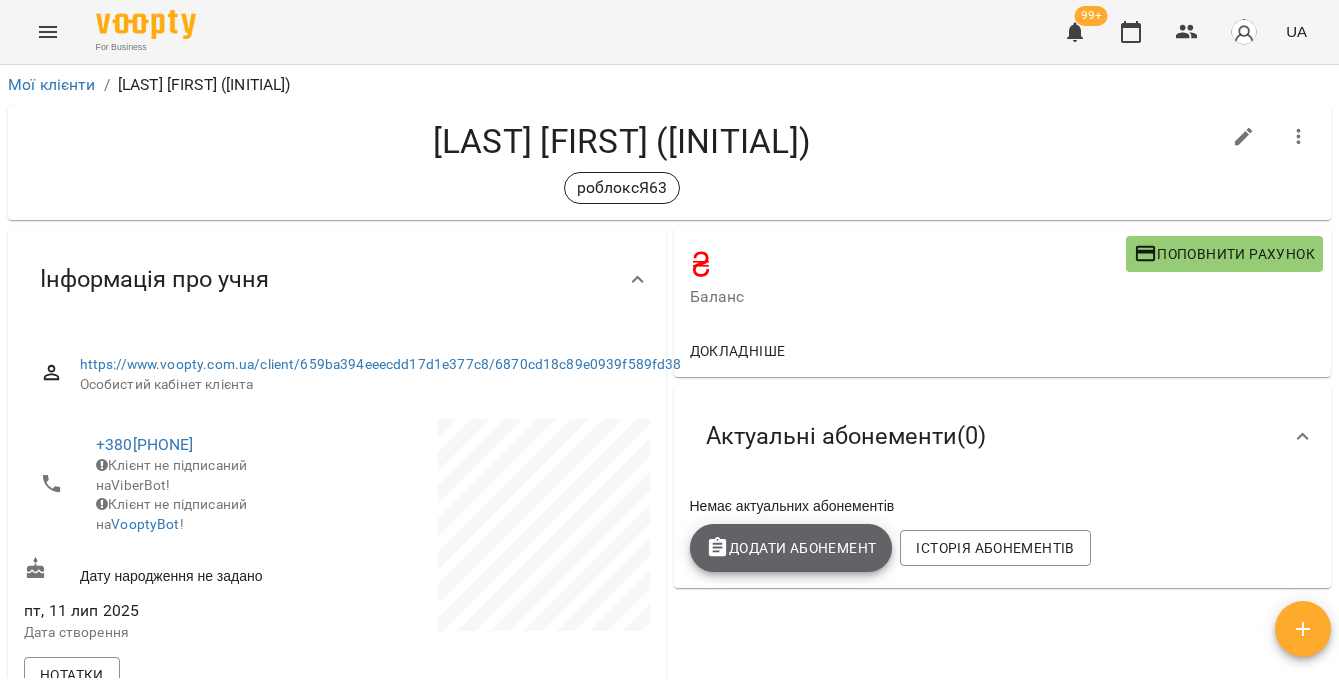 click on "Додати Абонемент" at bounding box center [791, 548] 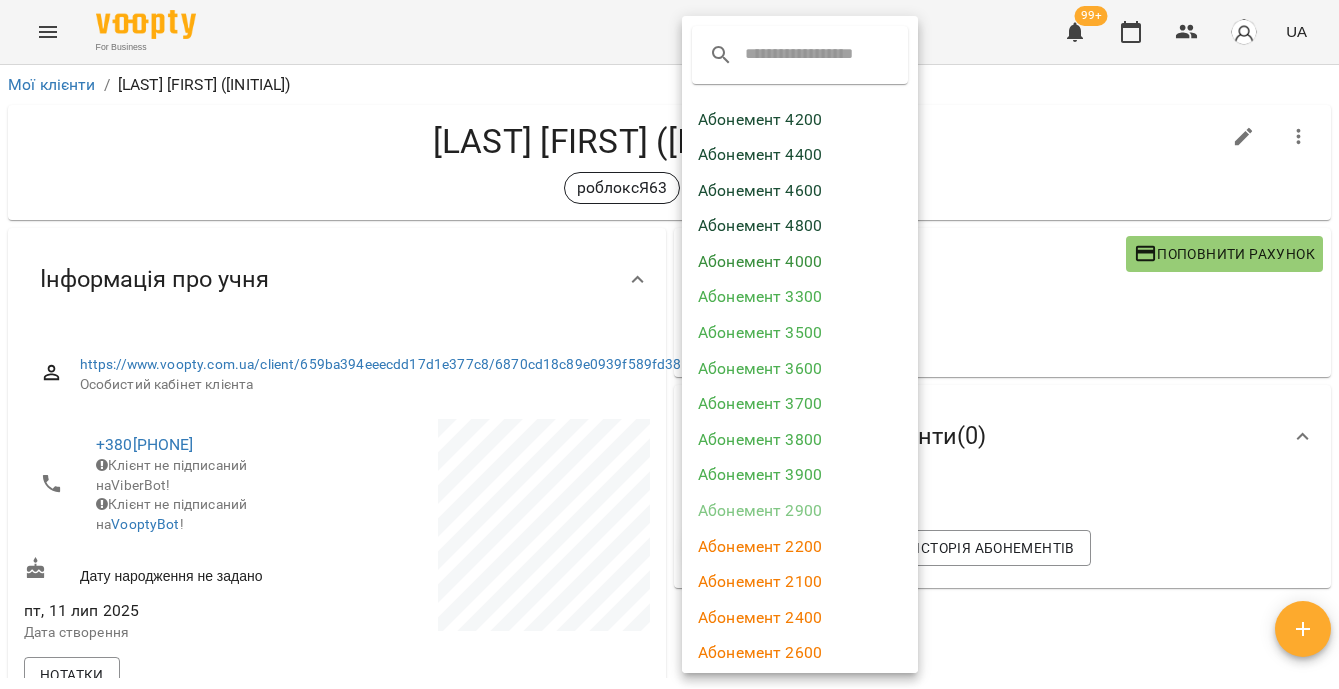 click on "Абонемент 4800" at bounding box center (800, 226) 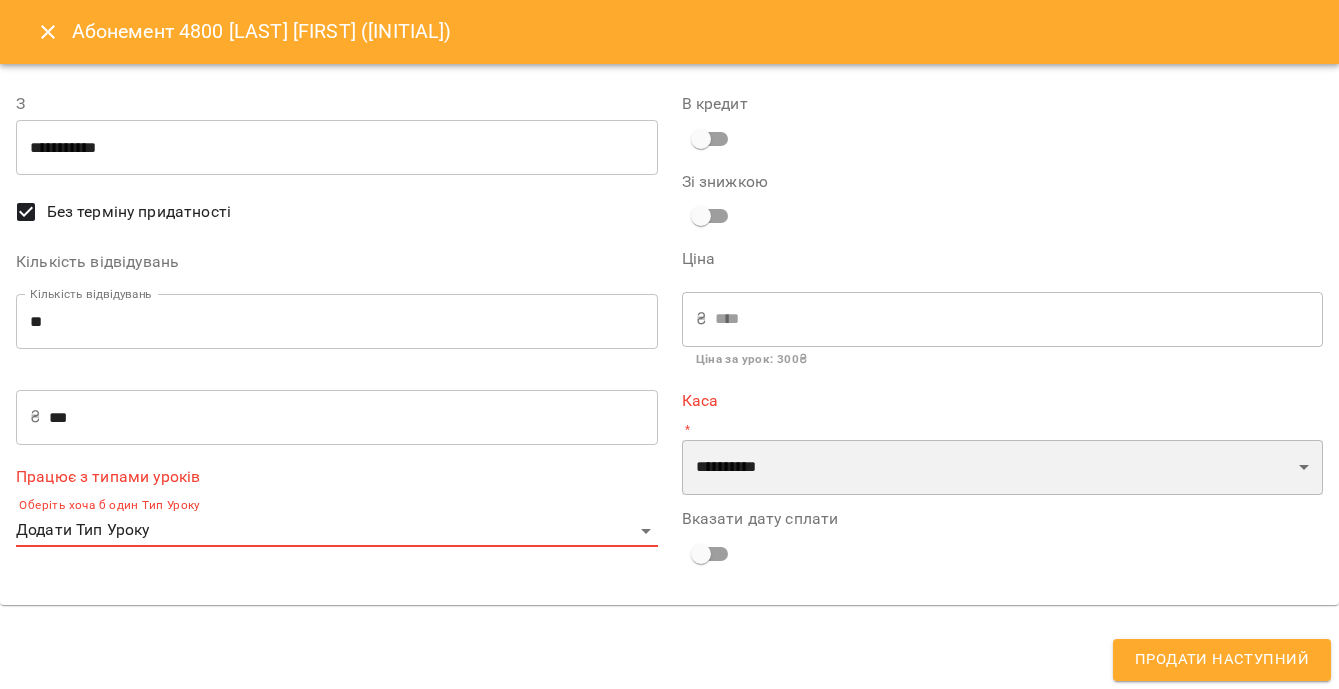 click on "**********" at bounding box center (1003, 468) 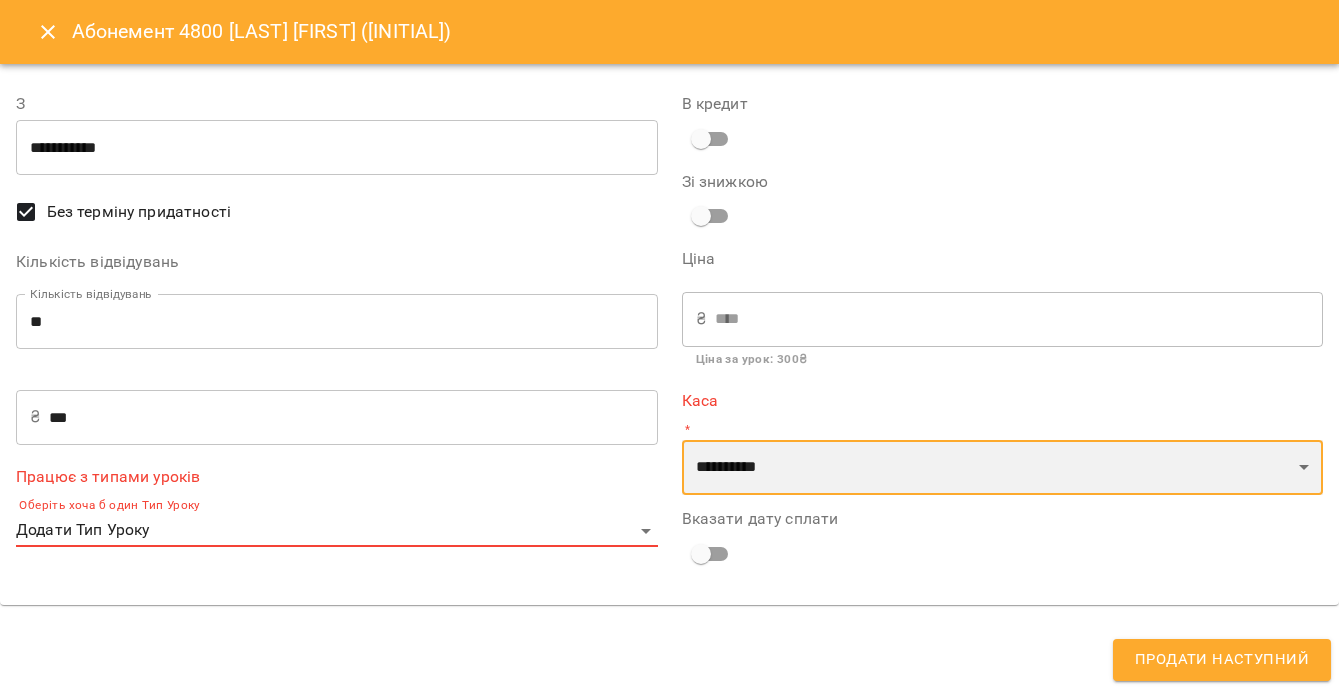 select on "****" 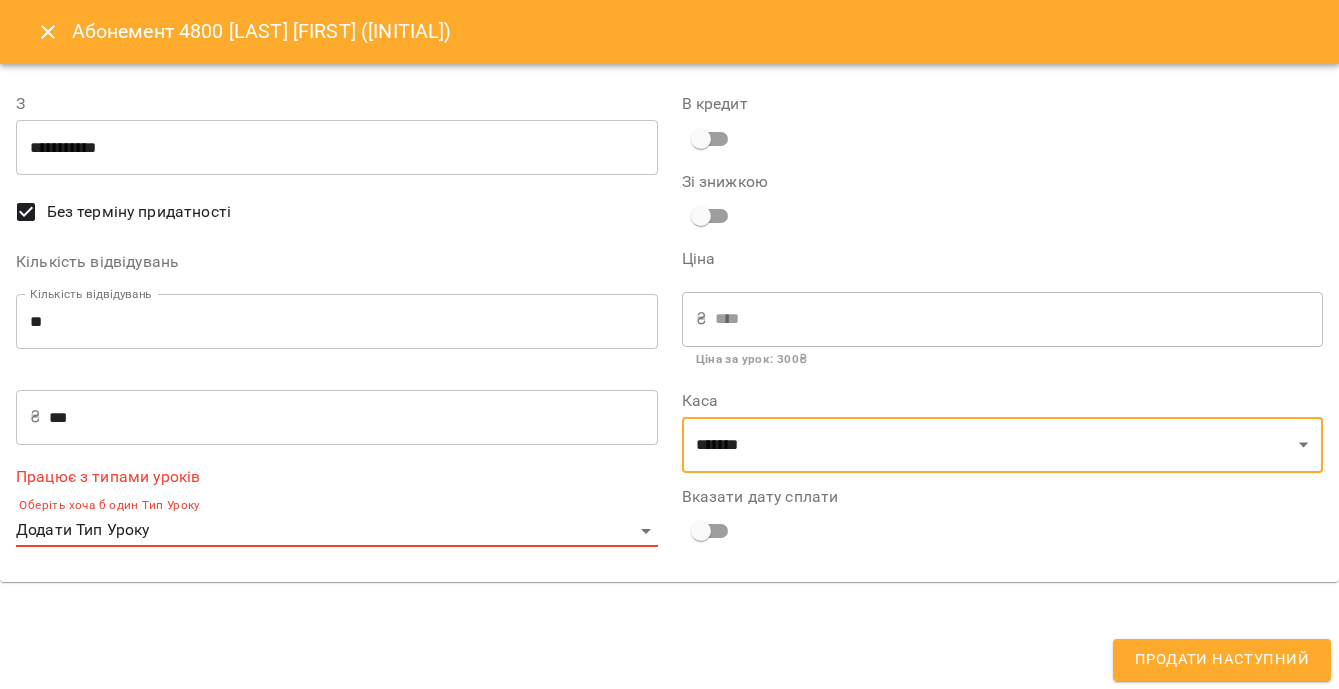click on "For Business 99+ UA Мої клієнти / Чуприна Матвій (Д) Чуприна Матвій (Д) роблоксЯ63 ₴ Баланс Поповнити рахунок Докладніше Актуальні абонементи ( 0 ) Немає актуальних абонементів Додати Абонемент Історія абонементів Інформація про учня https://www.voopty.com.ua/client/659ba394eeecdd17d1e377c8/6870cd18c89e0939f589fd38 Особистий кабінет клієнта +380991694936 Клієнт не підписаний на  ViberBot! Клієнт не підписаний на  VooptyBot ! Дату народження не задано пт, 11 лип 2025 Дата створення Нотатки Постійний розклад Академія Покоління ІТ  »  Roblox Ярослав 63 група 11 лип 2025 -   15 серп 2025 пн ,  11:00   ср ," at bounding box center (669, 377) 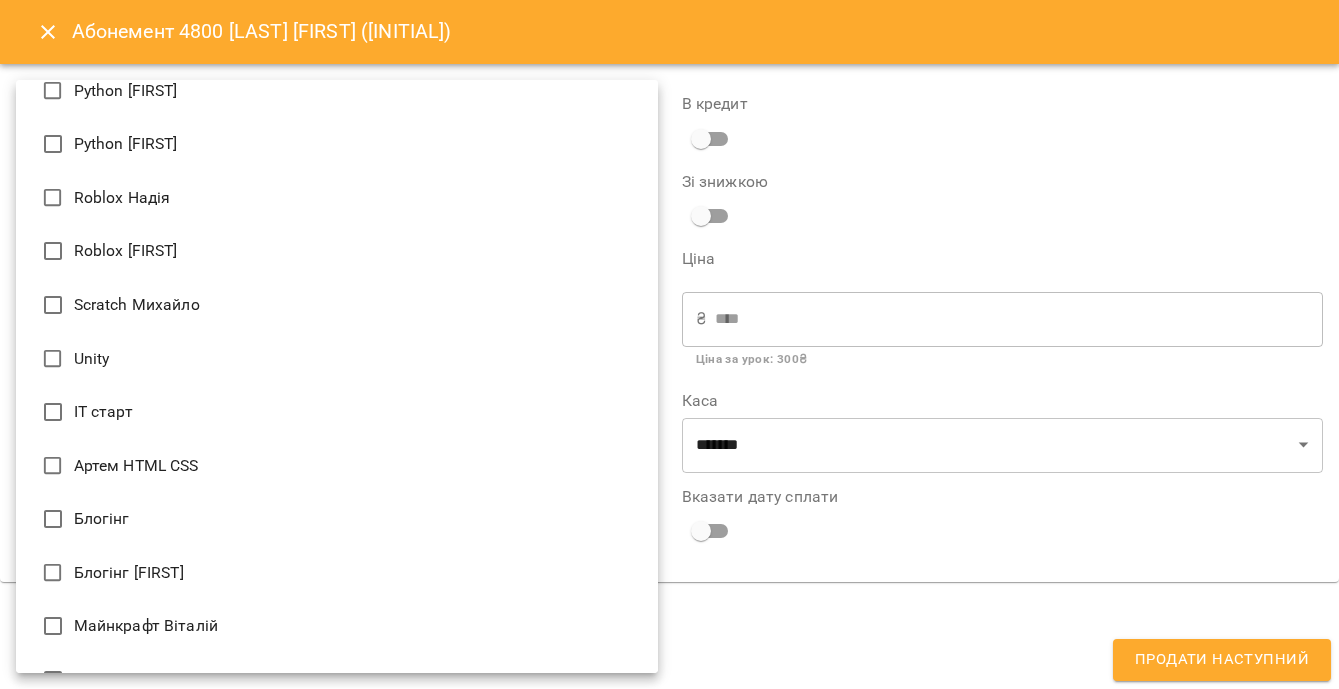 scroll, scrollTop: 708, scrollLeft: 0, axis: vertical 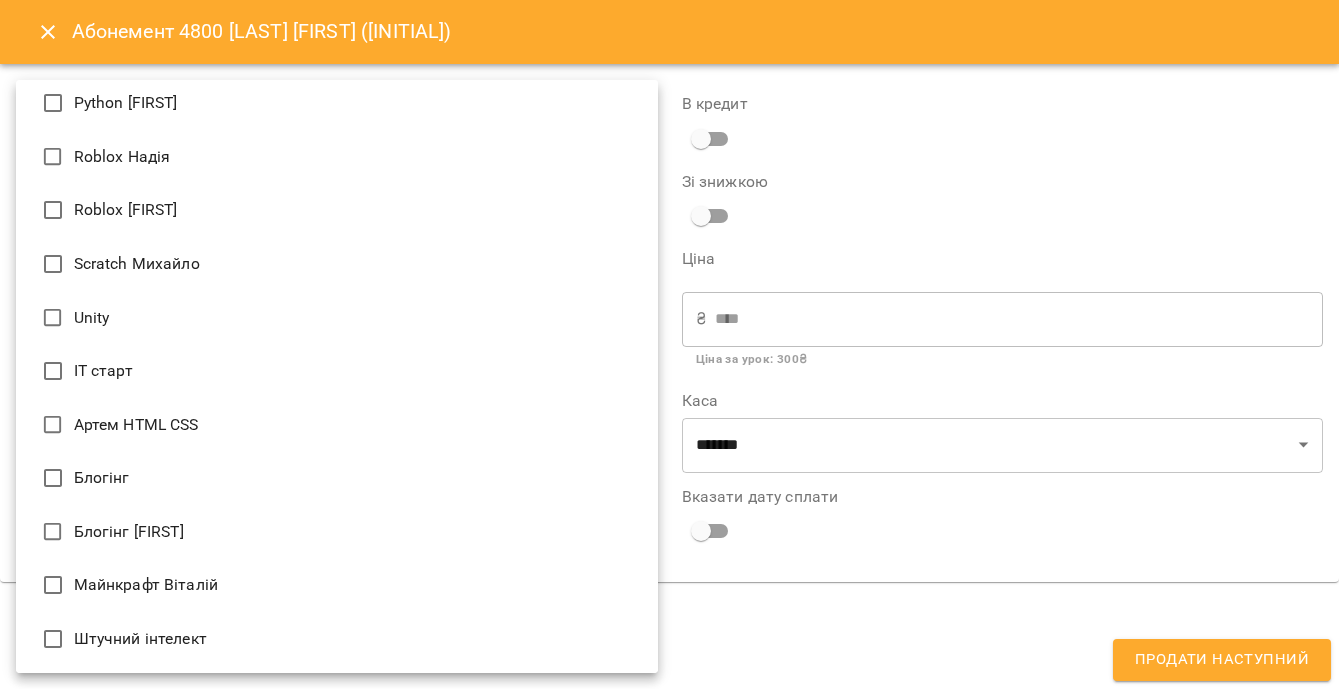 click on "Roblox Ярослав" at bounding box center (337, 210) 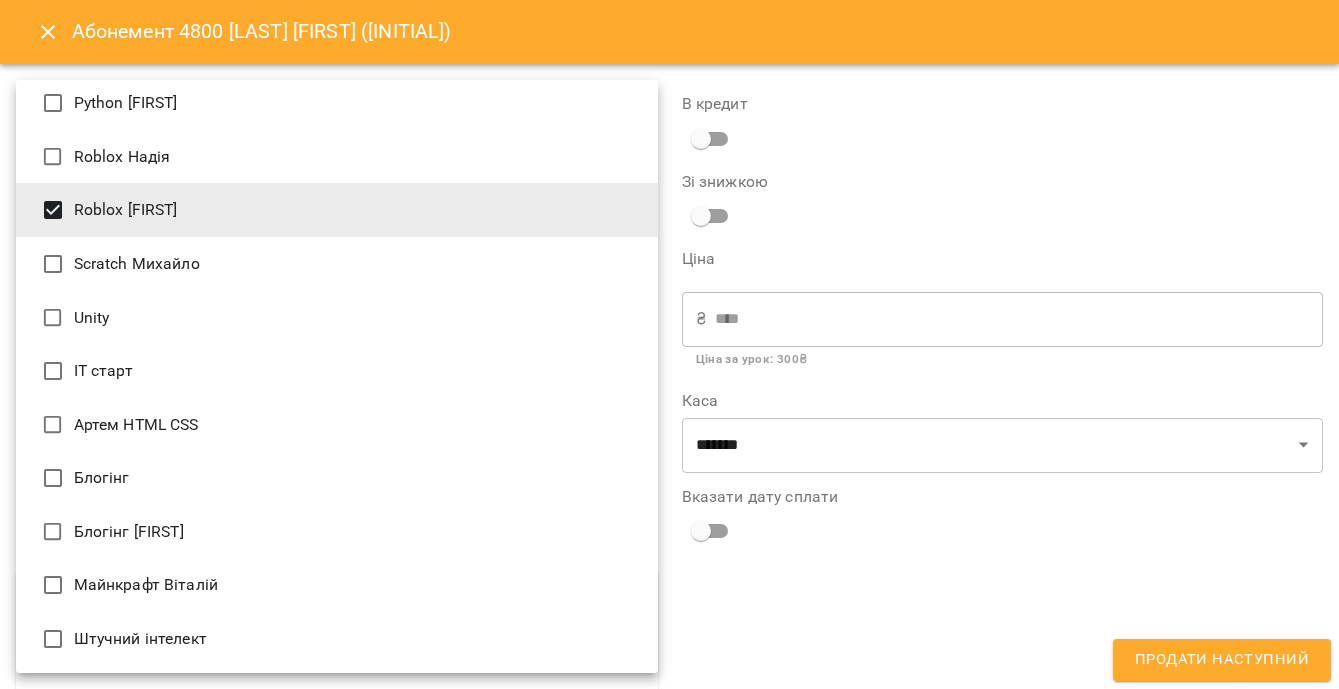 click at bounding box center (669, 344) 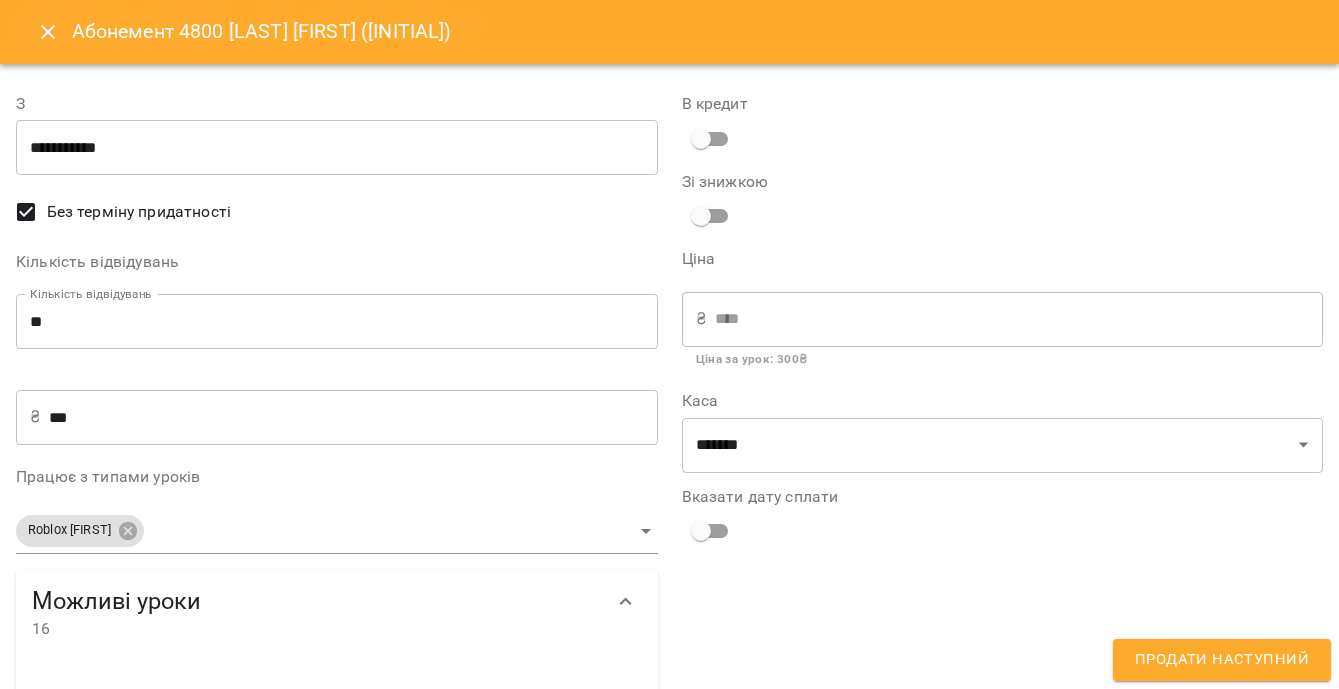 click on "Продати наступний" at bounding box center [1222, 660] 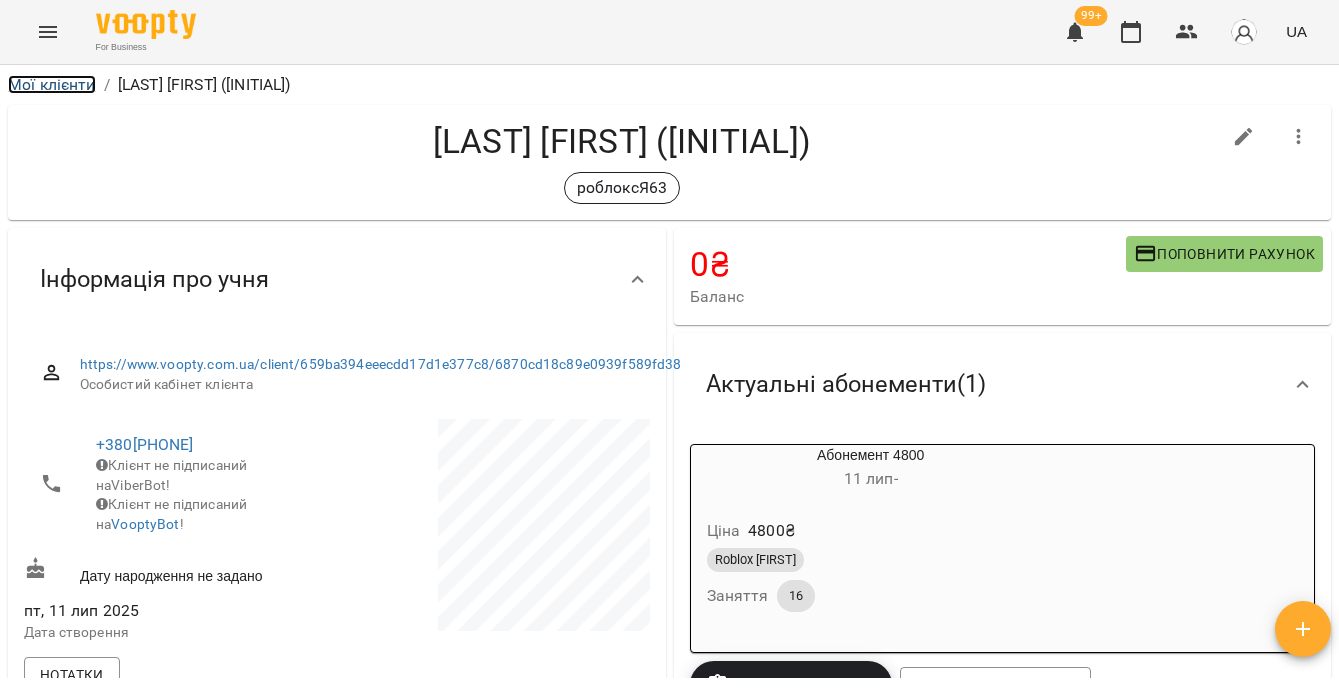 click on "Мої клієнти" at bounding box center [52, 84] 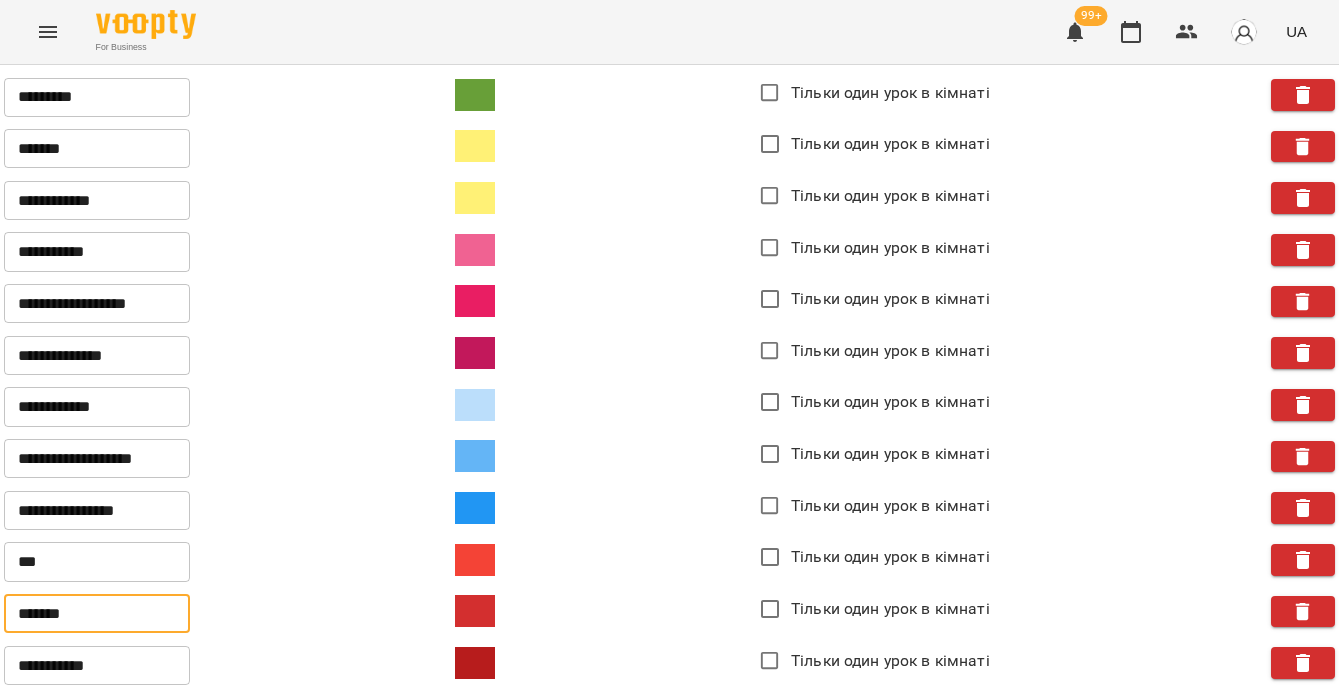 scroll, scrollTop: 0, scrollLeft: 0, axis: both 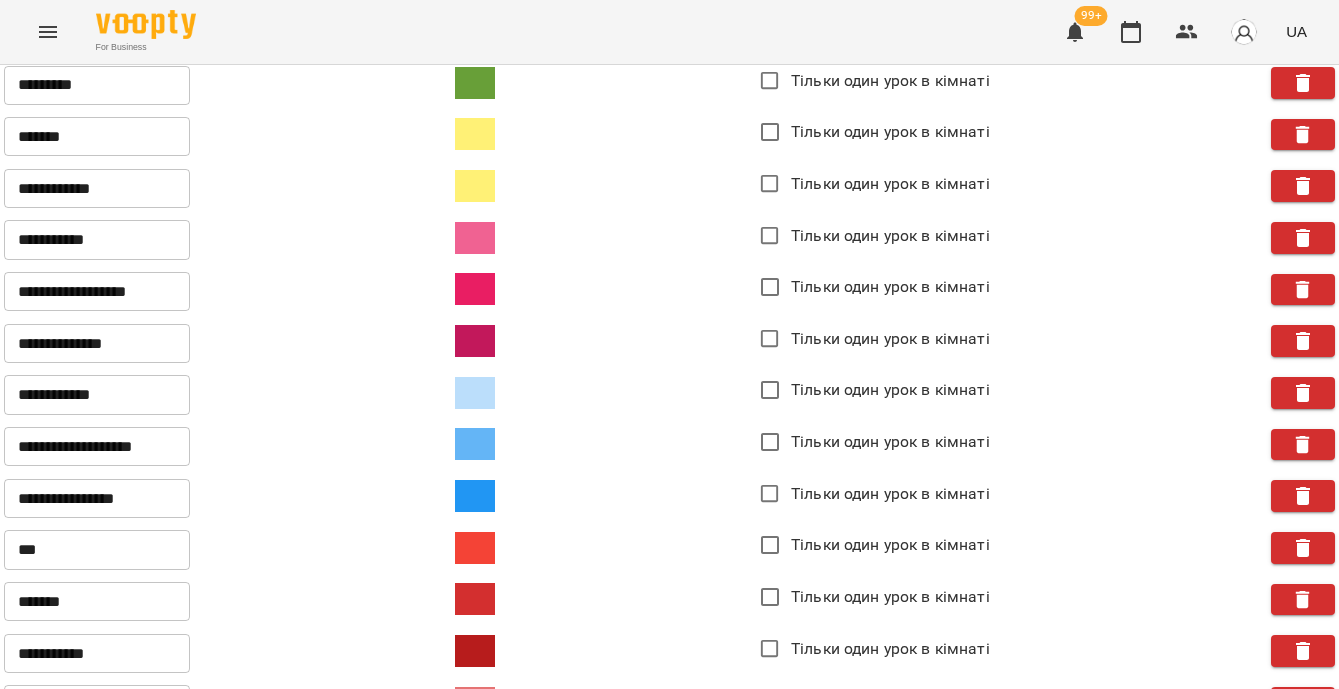 drag, startPoint x: 16, startPoint y: 358, endPoint x: 116, endPoint y: 358, distance: 100 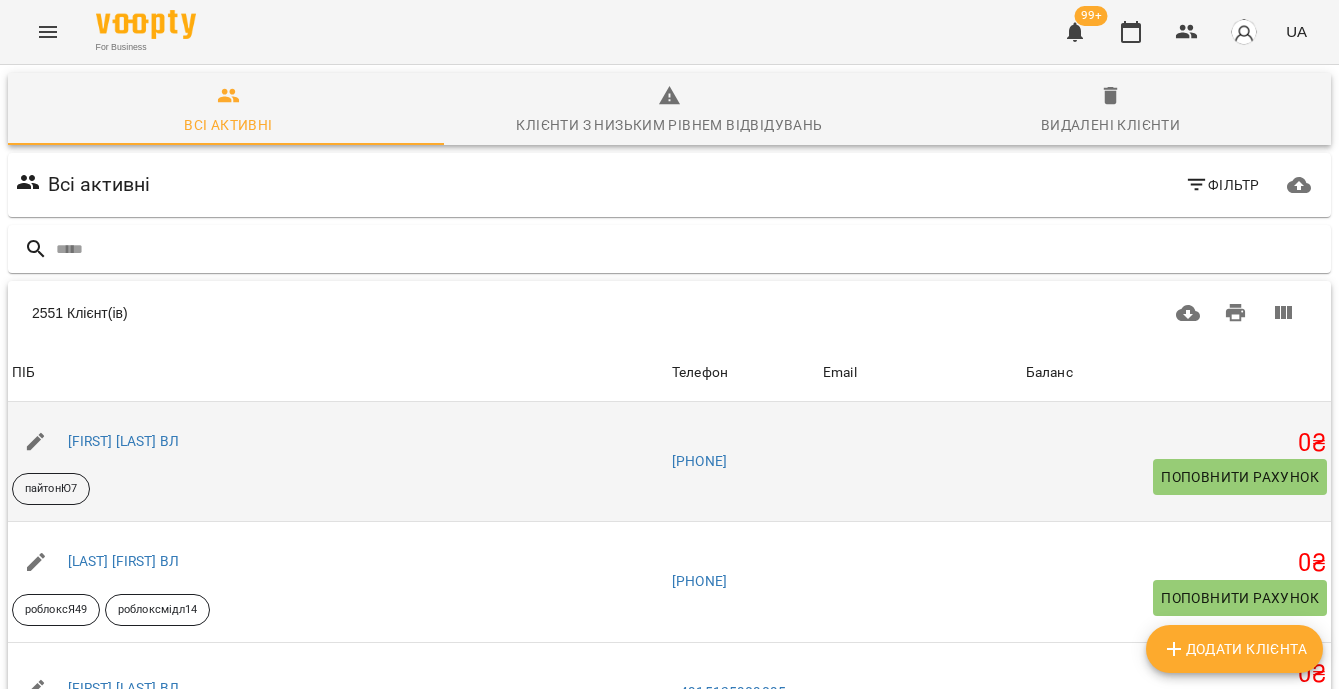 scroll, scrollTop: 0, scrollLeft: 0, axis: both 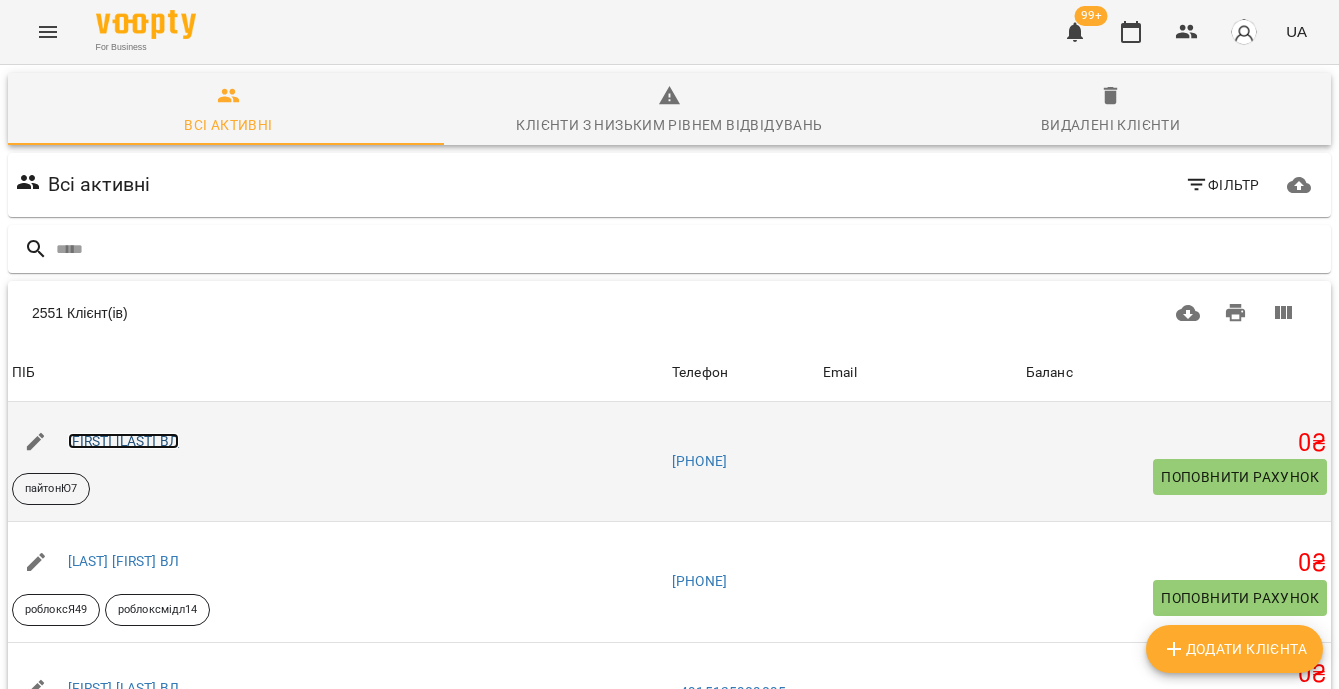 click on "[FIRST] [LAST] ВЛ" at bounding box center (124, 441) 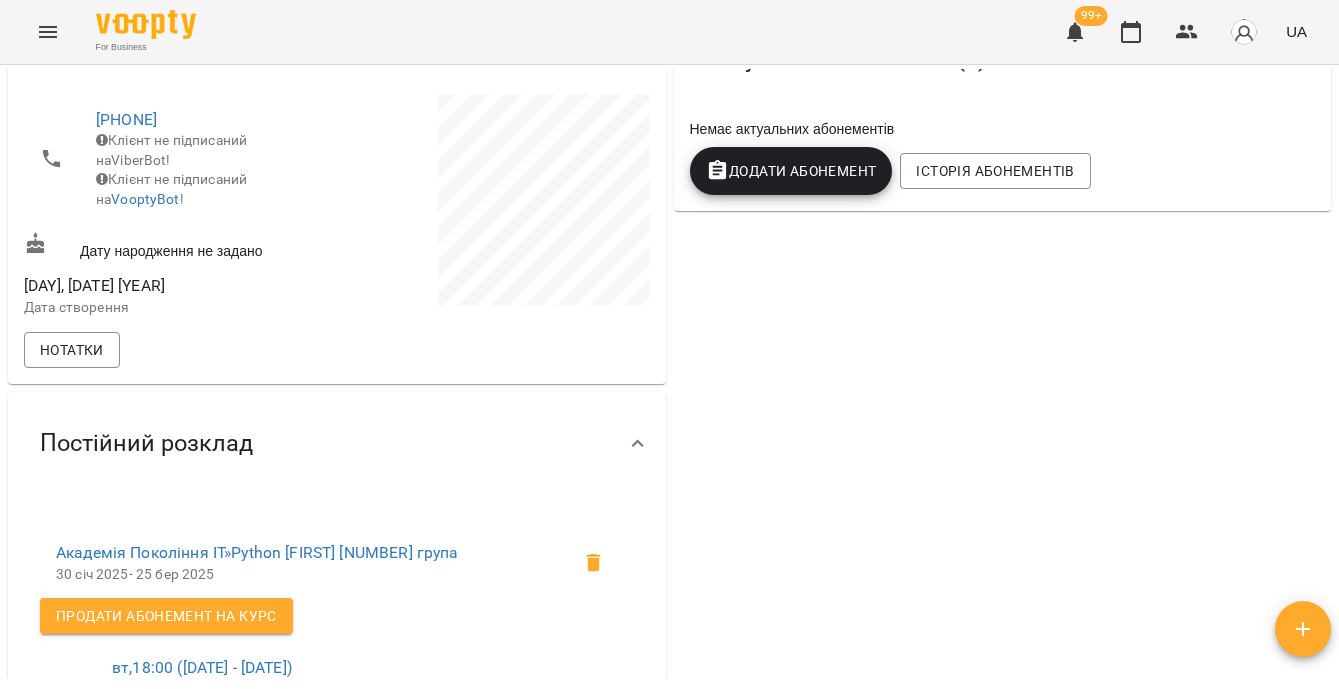 scroll, scrollTop: 0, scrollLeft: 0, axis: both 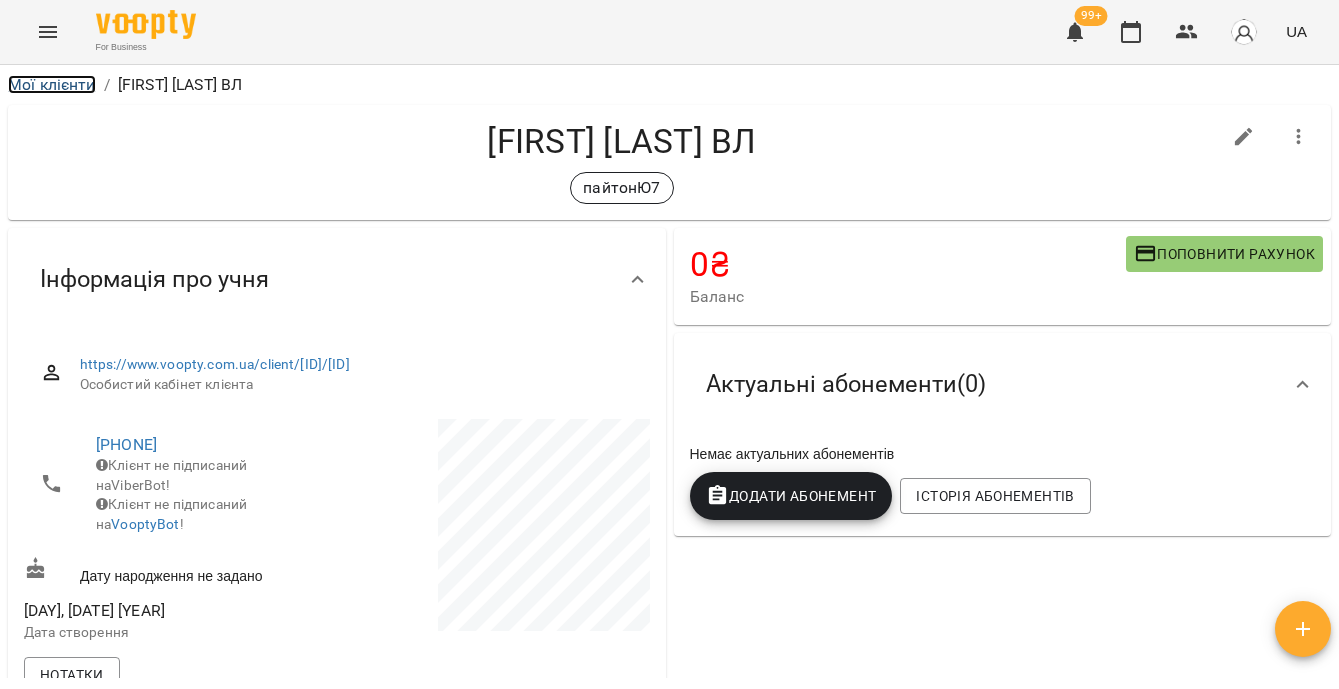 click on "Мої клієнти" at bounding box center (52, 84) 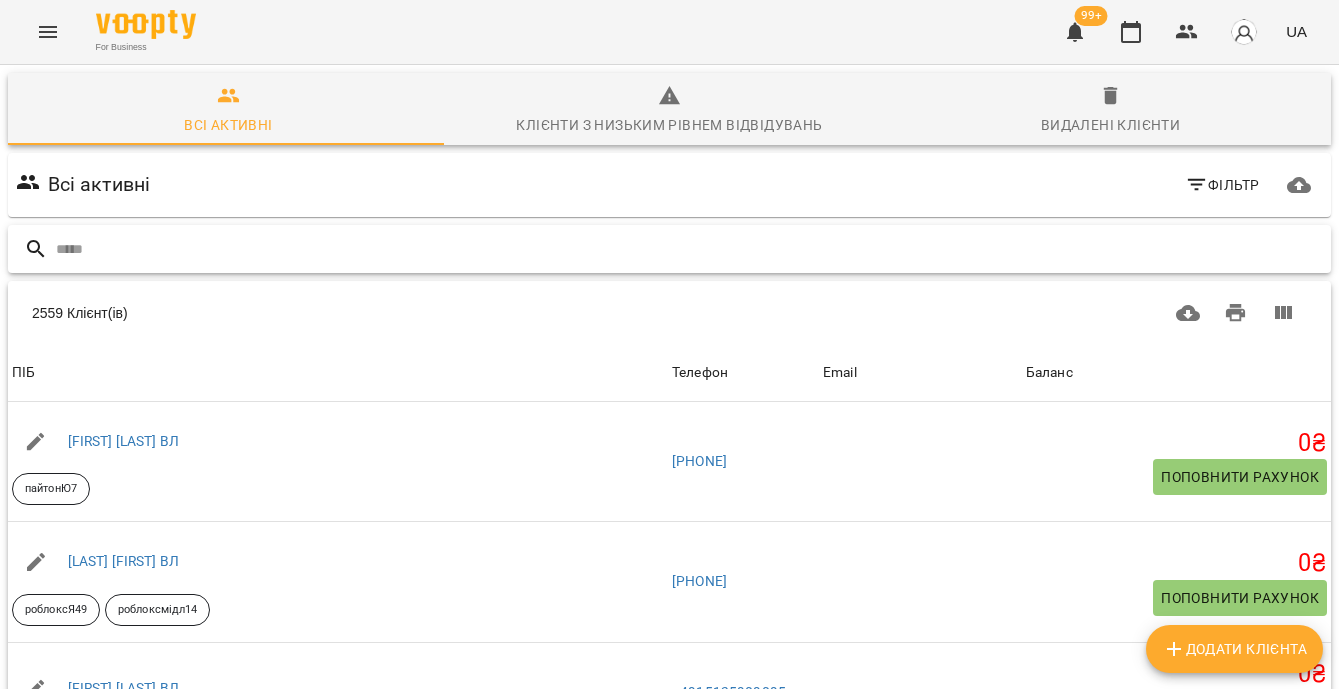 paste on "**********" 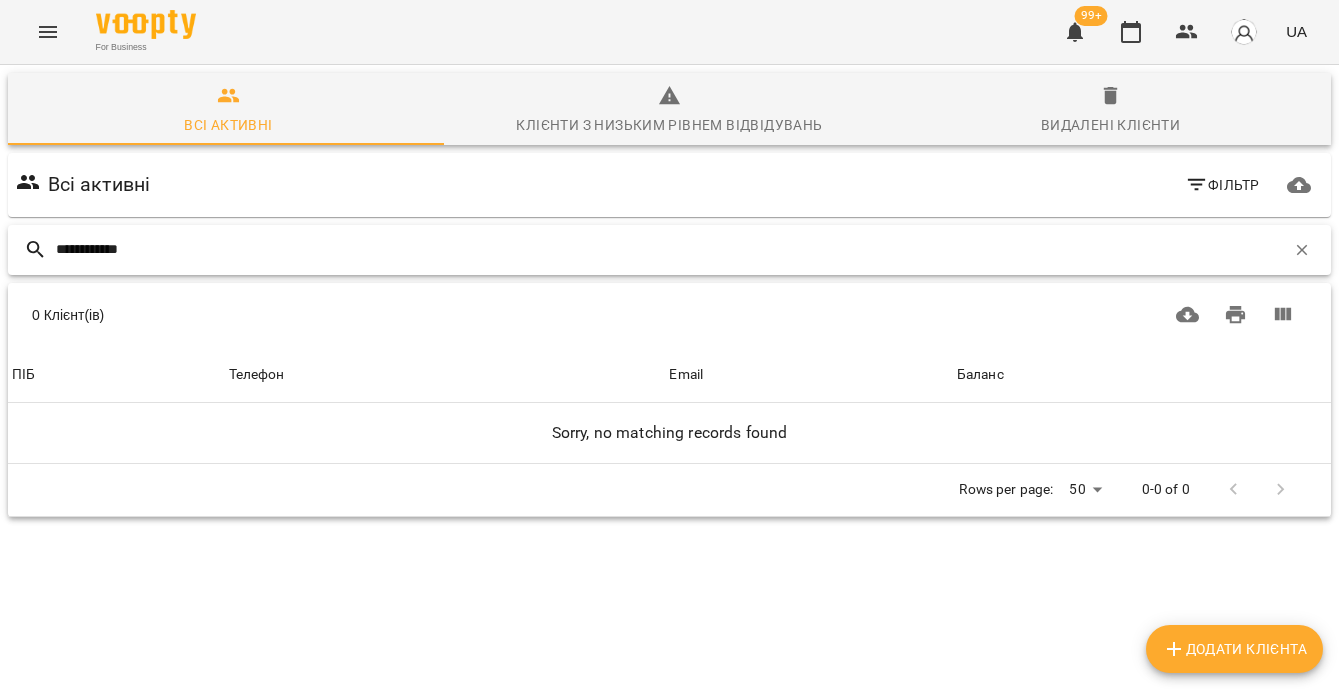 click on "**********" at bounding box center [670, 249] 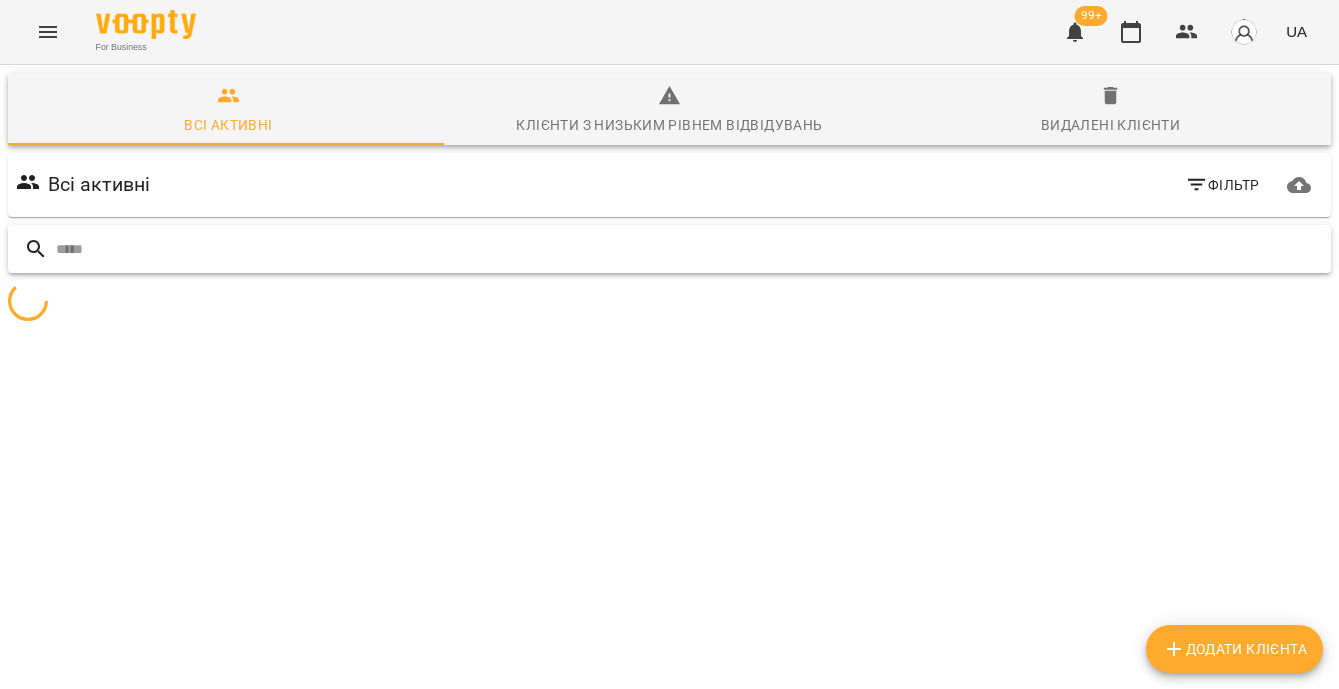 paste on "**********" 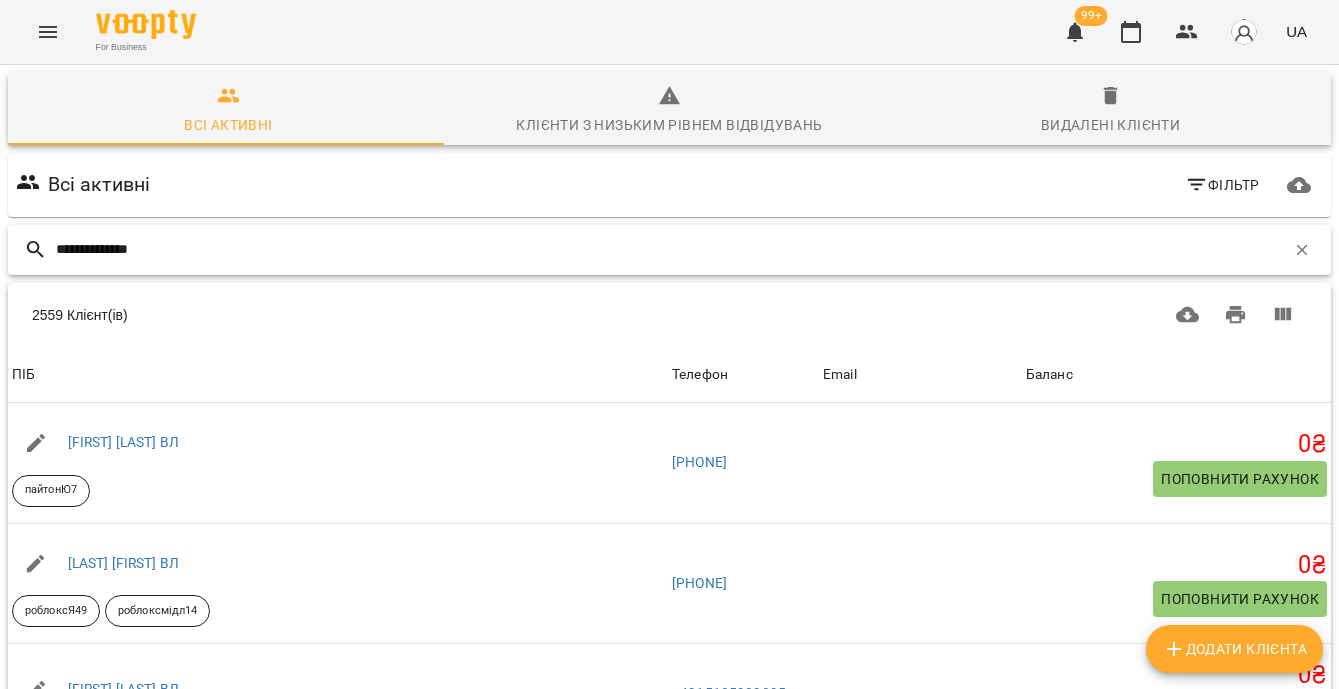 click on "**********" at bounding box center (670, 249) 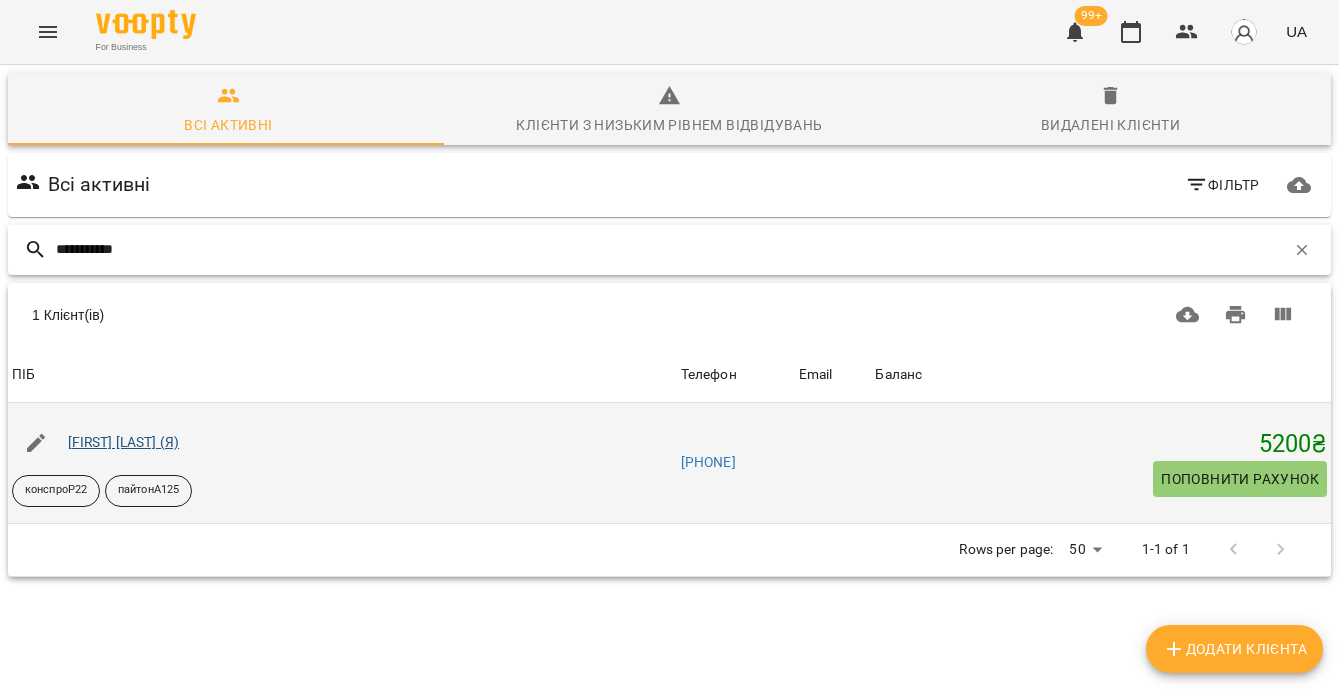 type on "**********" 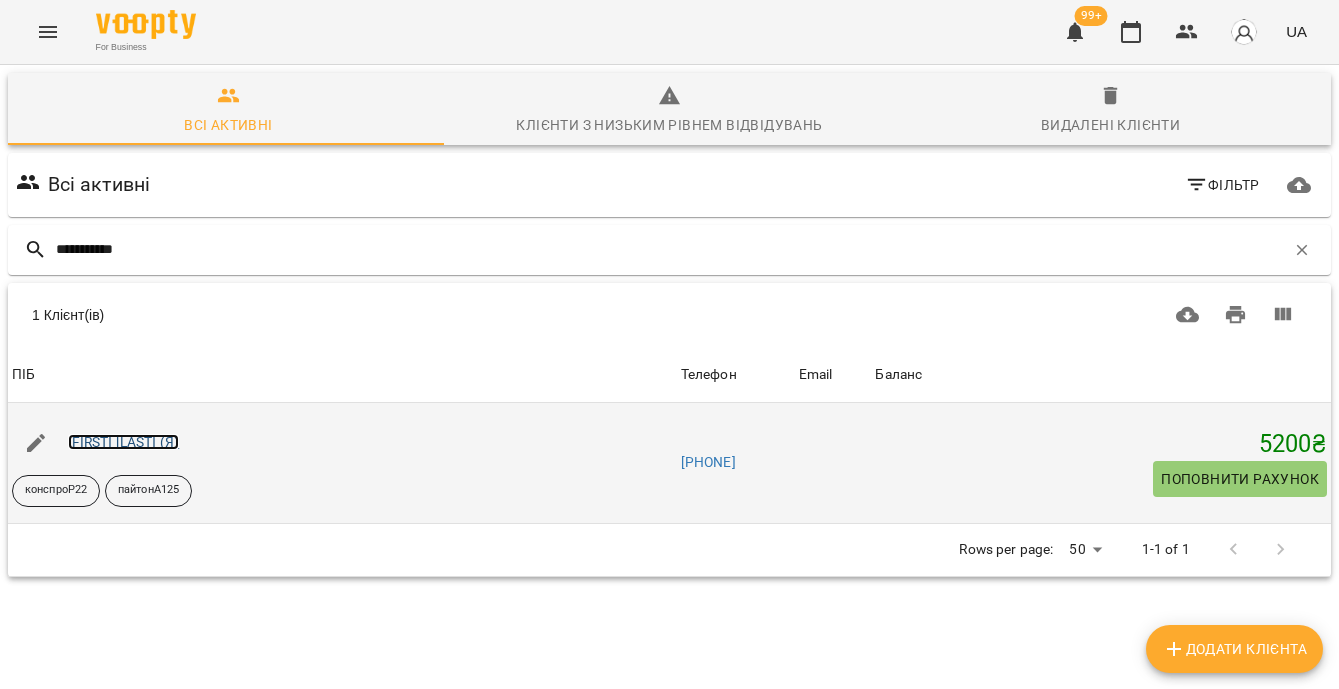 click on "[FIRST] [LAST] (Я)" at bounding box center (124, 442) 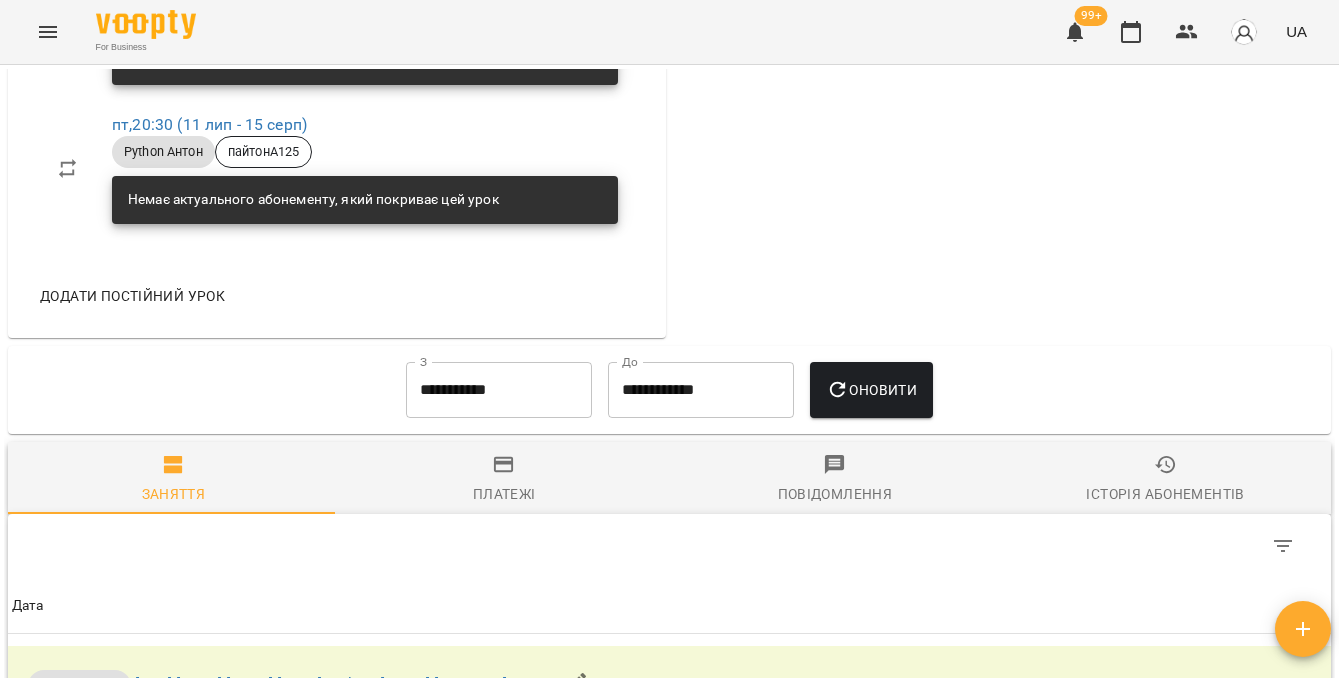 scroll, scrollTop: 1781, scrollLeft: 0, axis: vertical 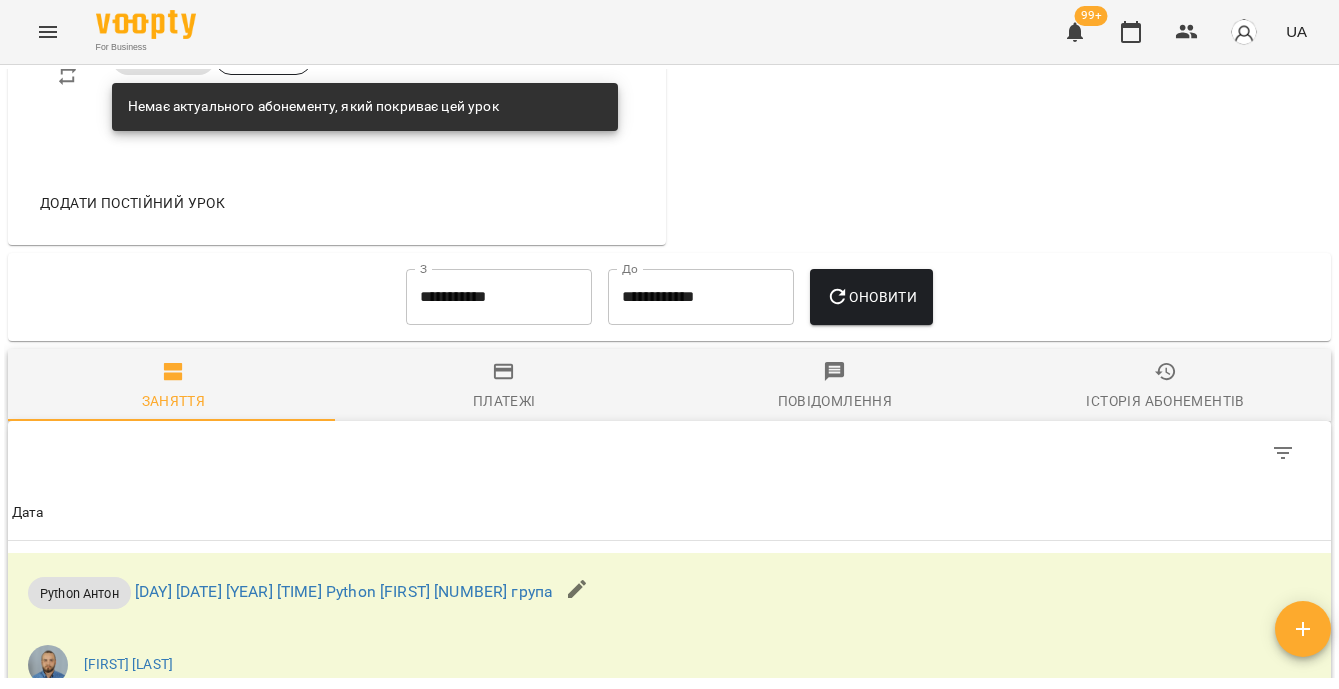 click on "**********" at bounding box center (499, 297) 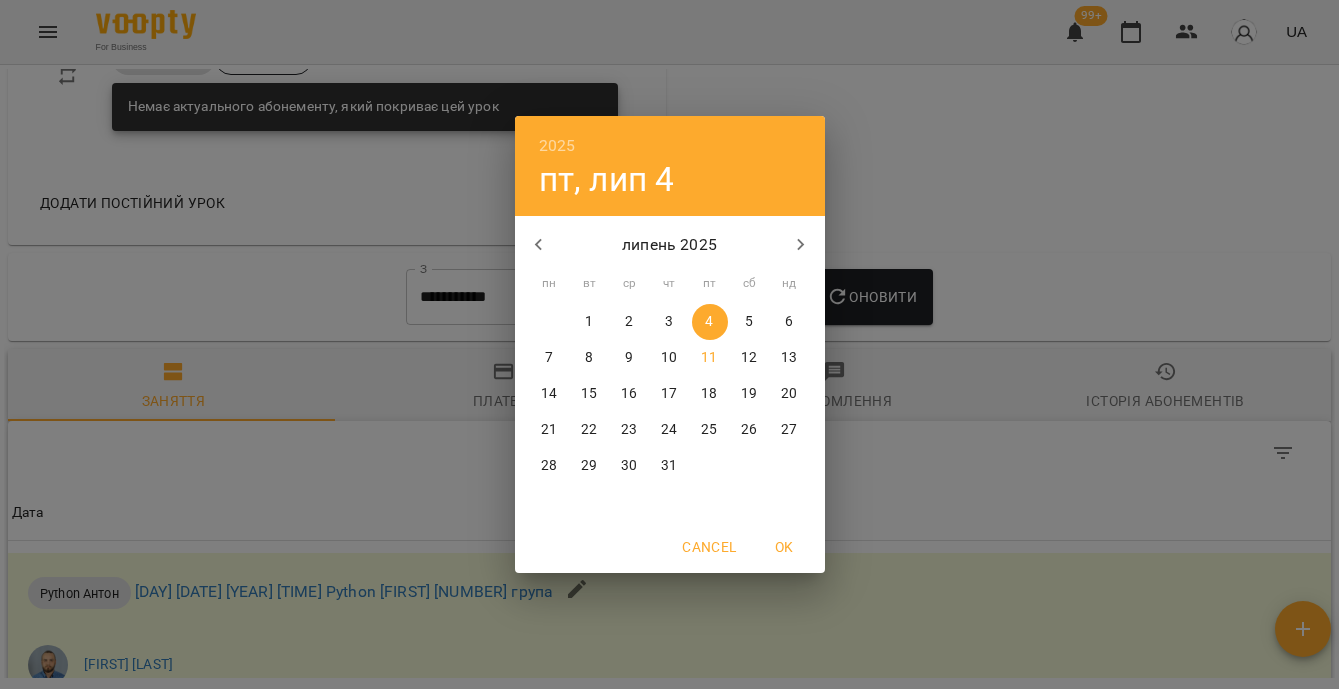 click 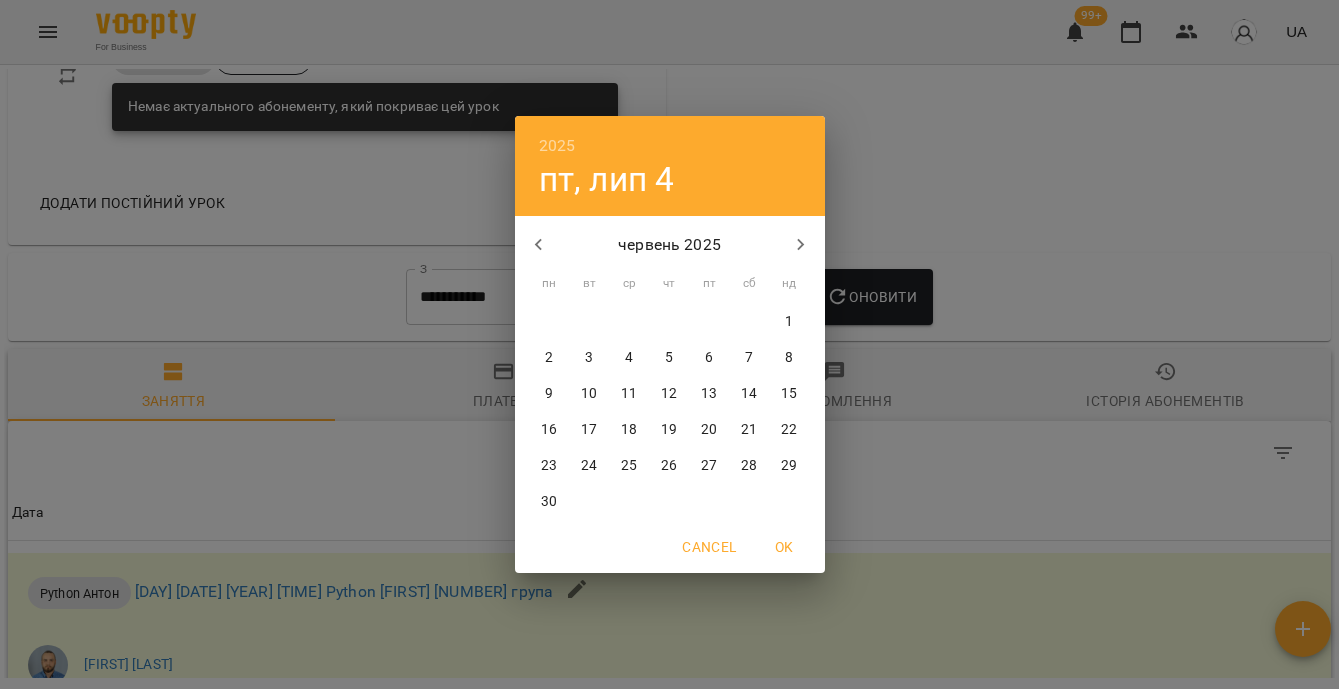 click 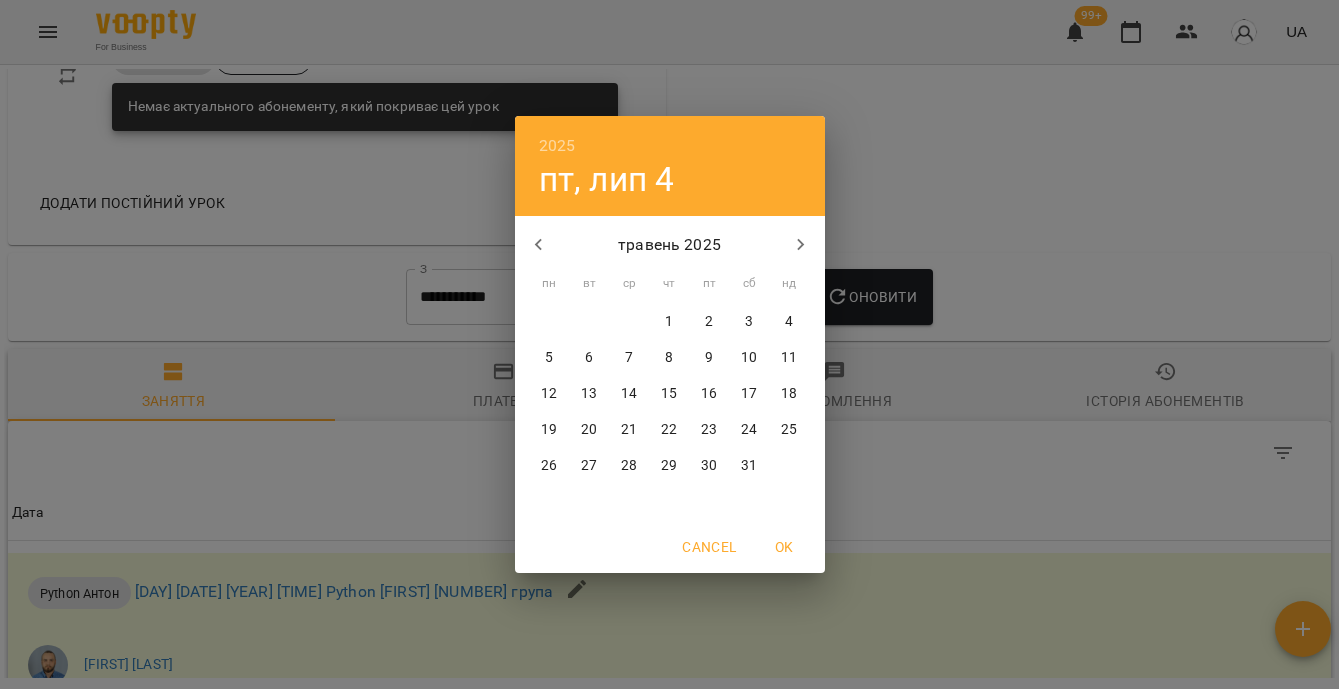 click on "23" at bounding box center (710, 430) 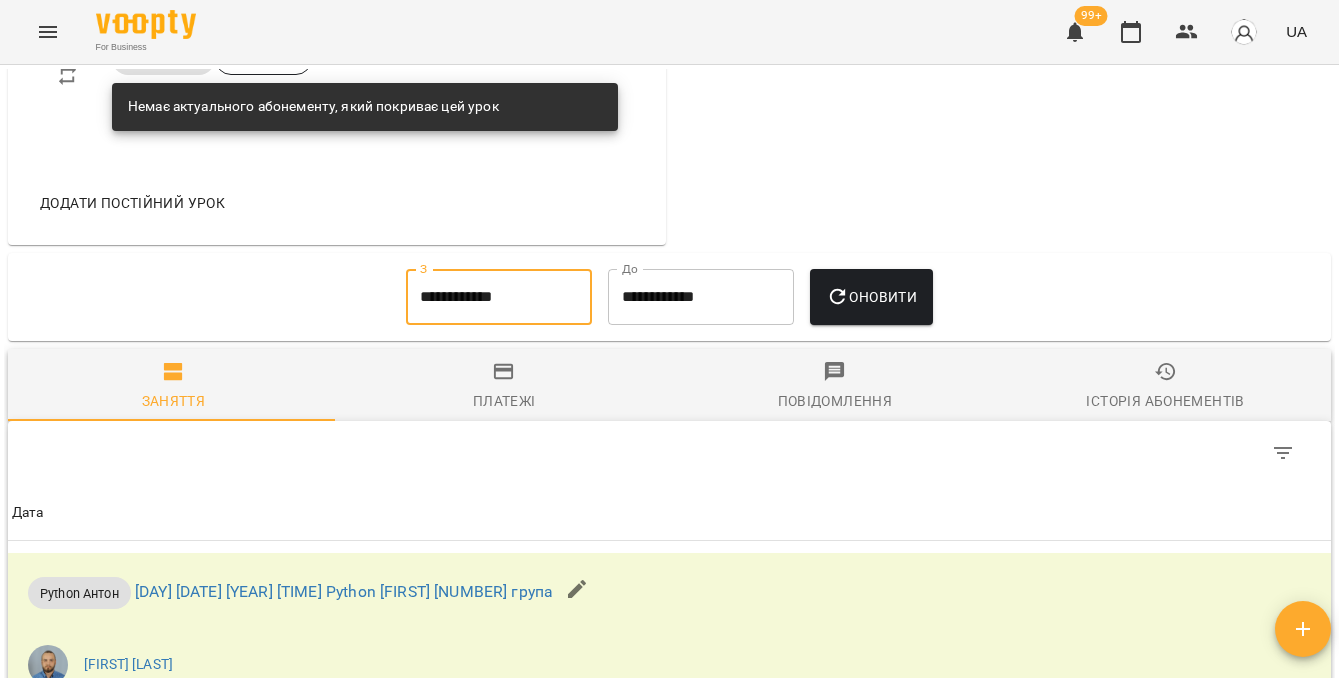 click on "Оновити" at bounding box center (871, 297) 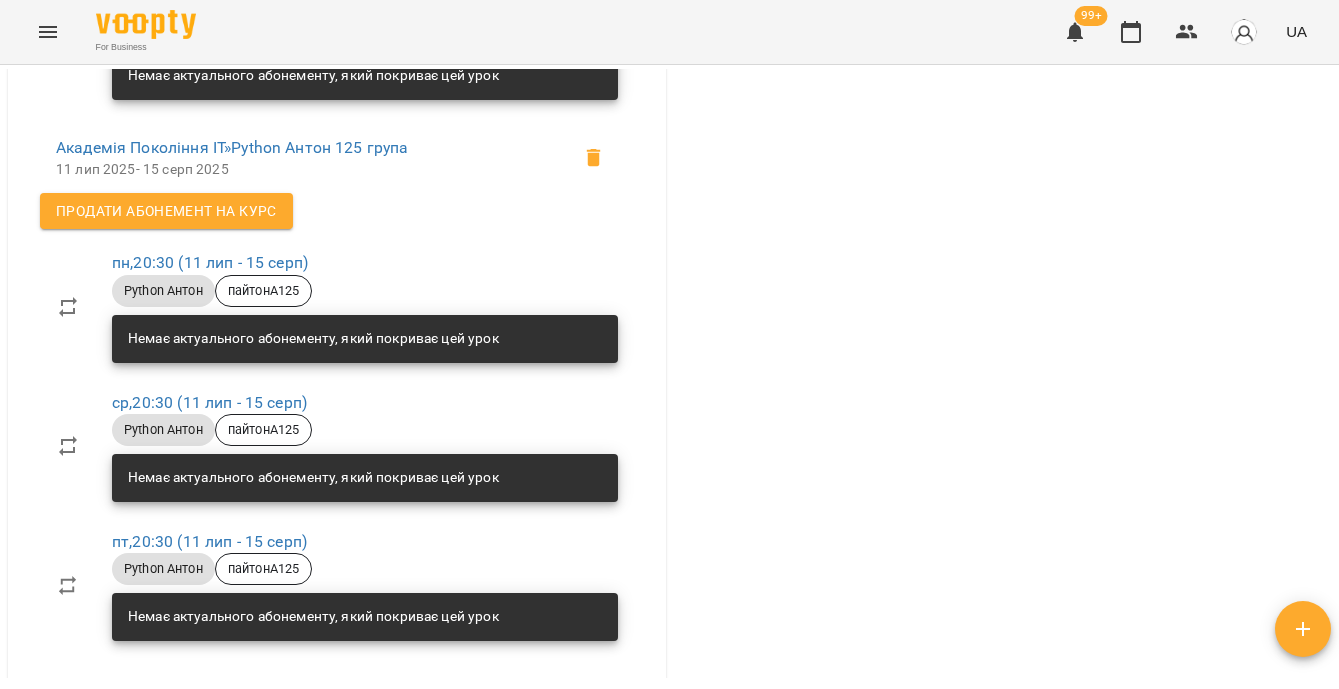 scroll, scrollTop: 1597, scrollLeft: 0, axis: vertical 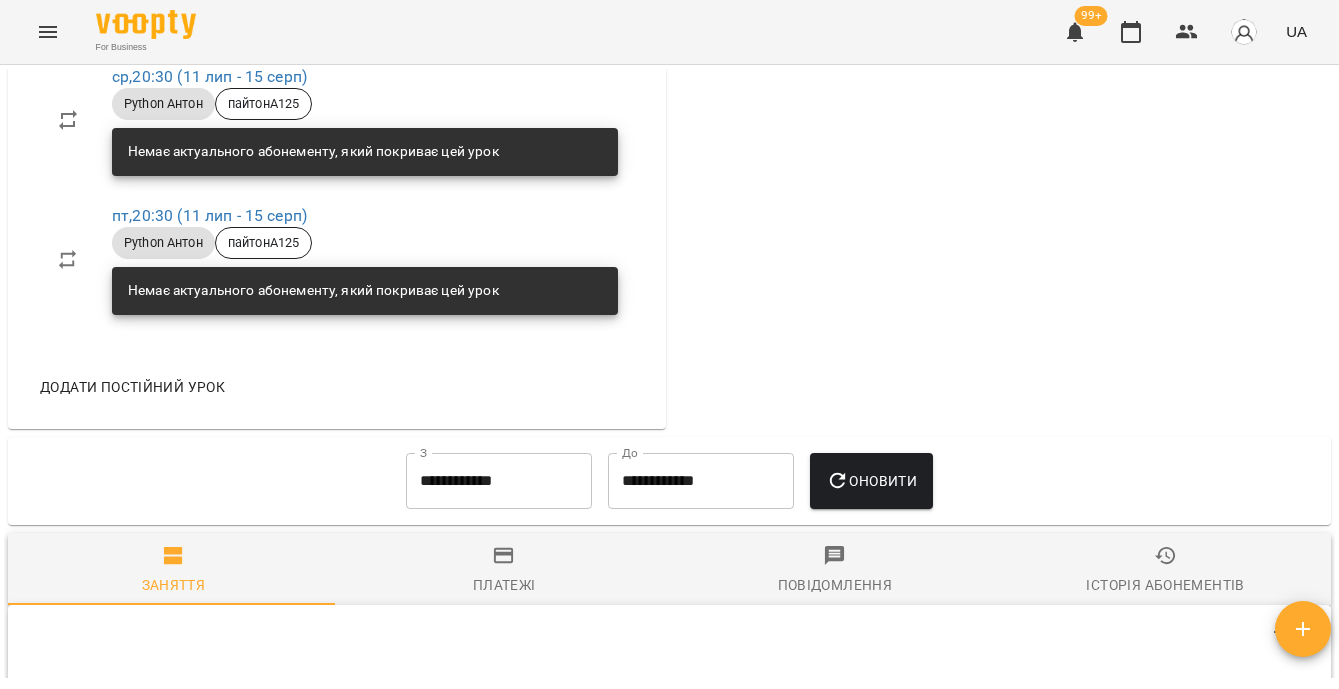 type 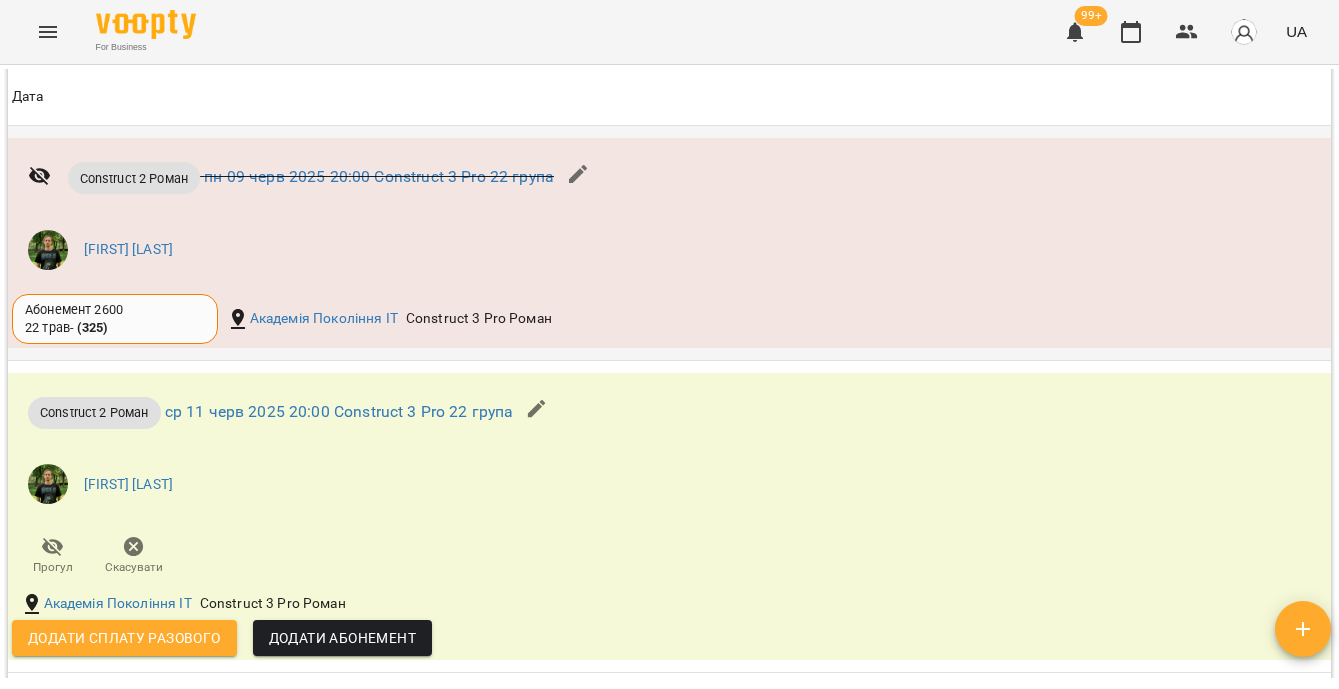 scroll, scrollTop: 4355, scrollLeft: 0, axis: vertical 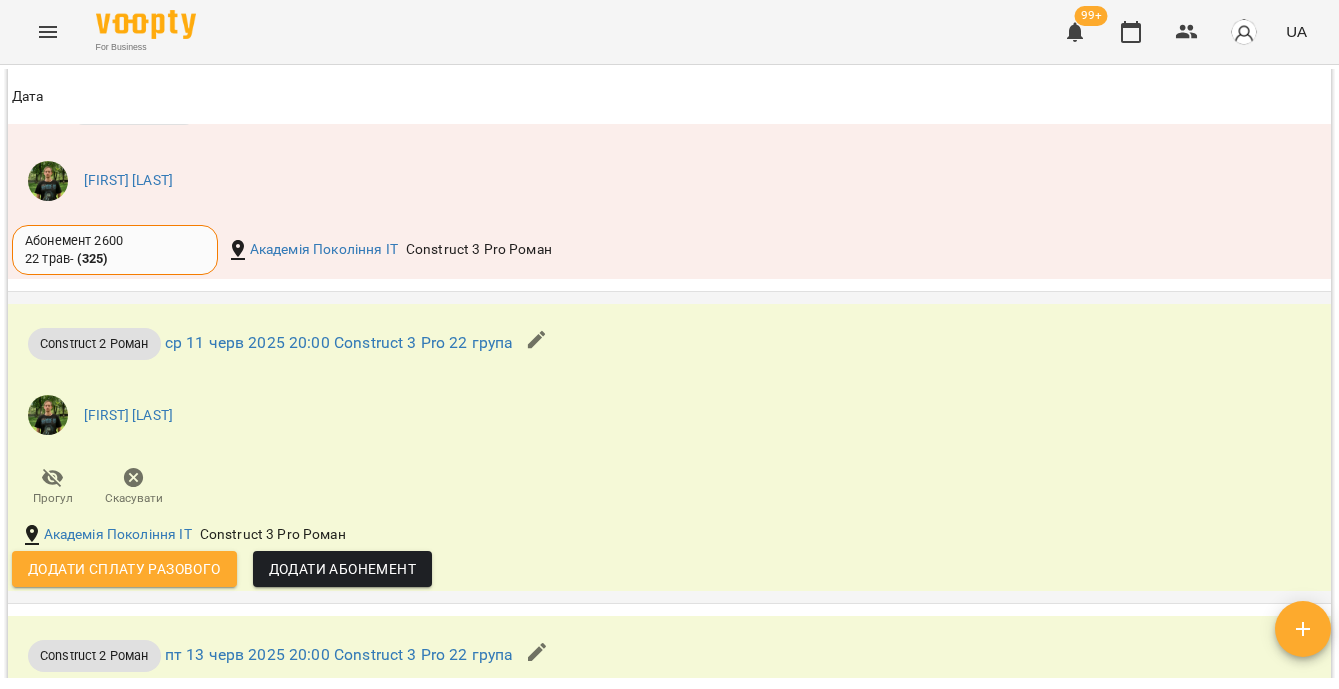 click on "Додати Абонемент" at bounding box center [342, 569] 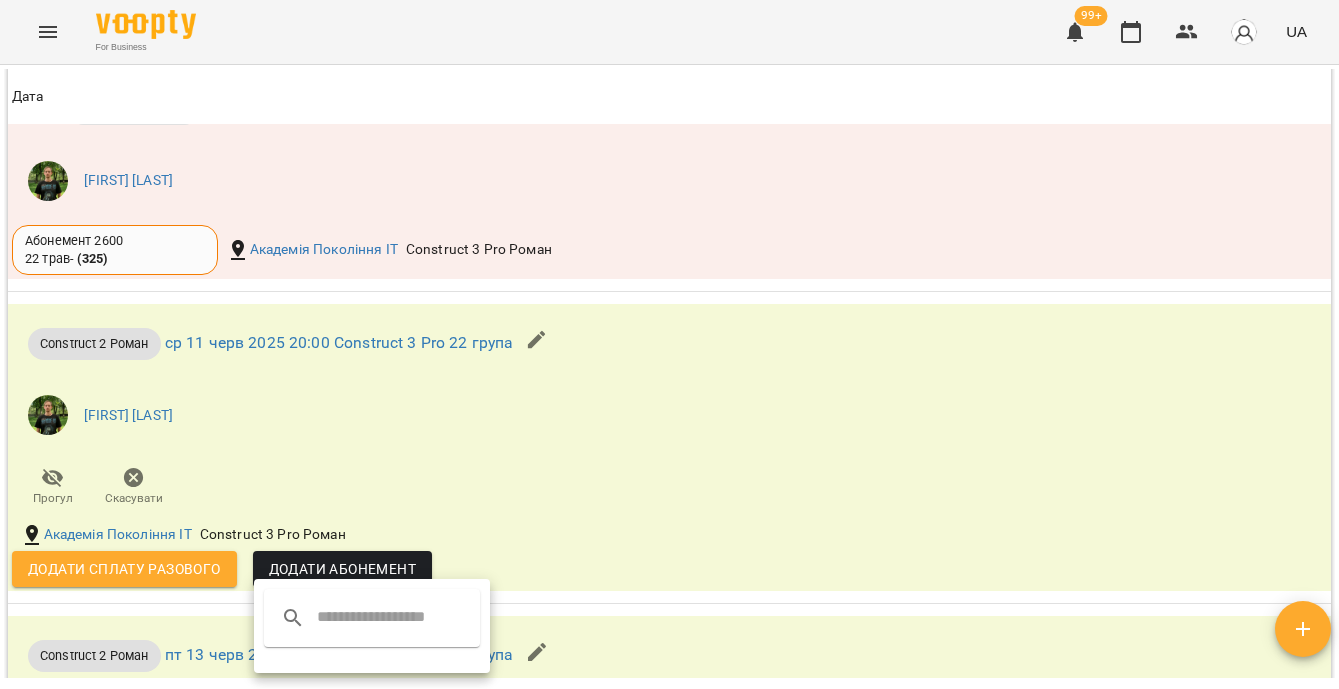 click at bounding box center (669, 344) 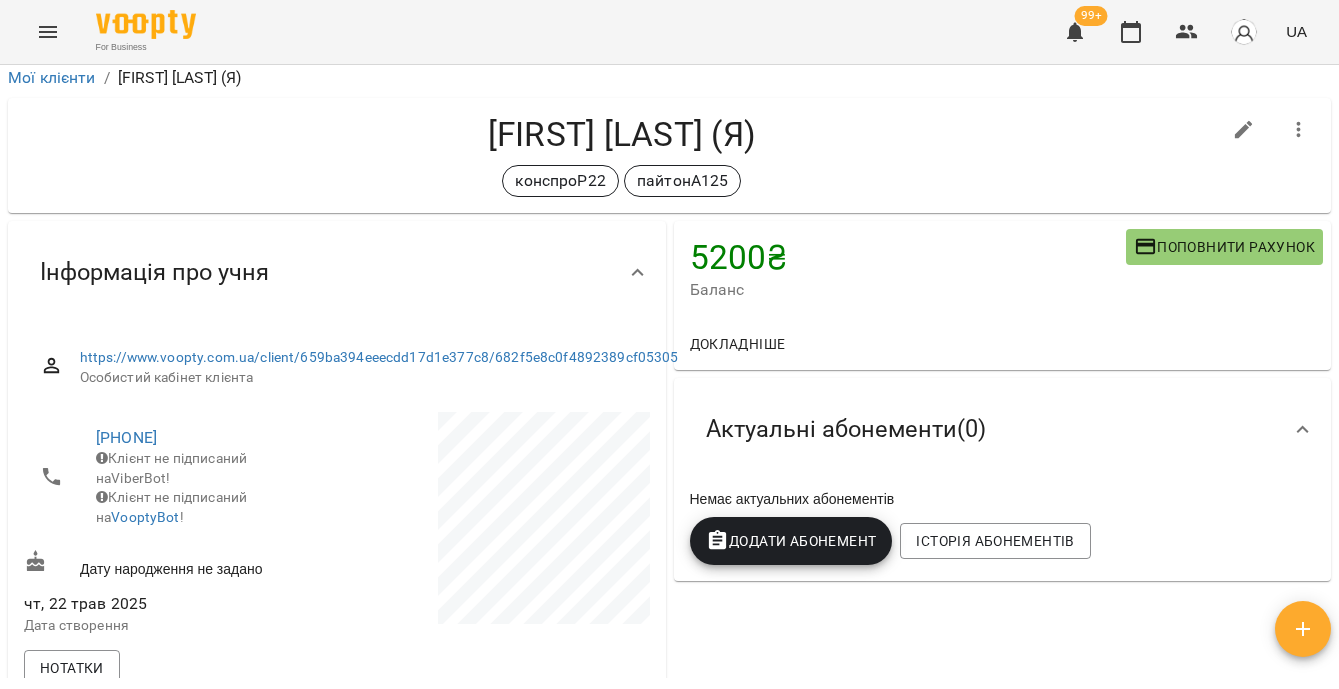 scroll, scrollTop: 0, scrollLeft: 0, axis: both 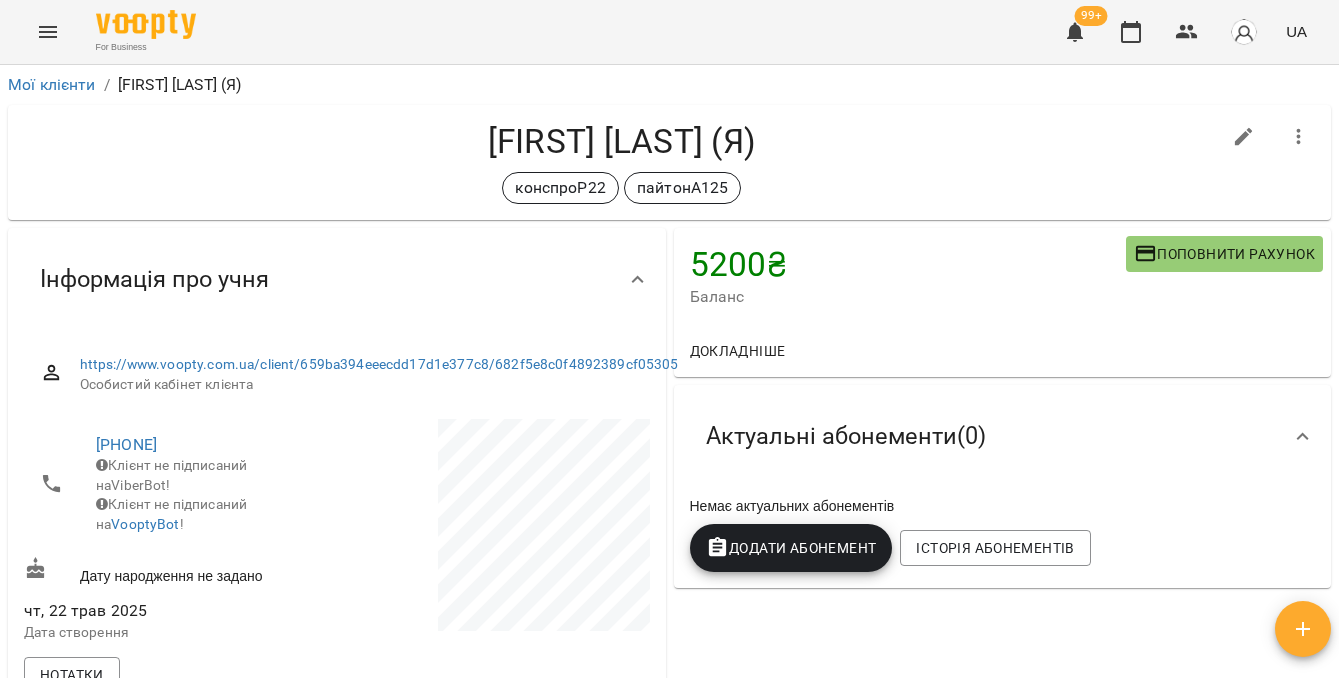 click on "Додати Абонемент" at bounding box center [791, 548] 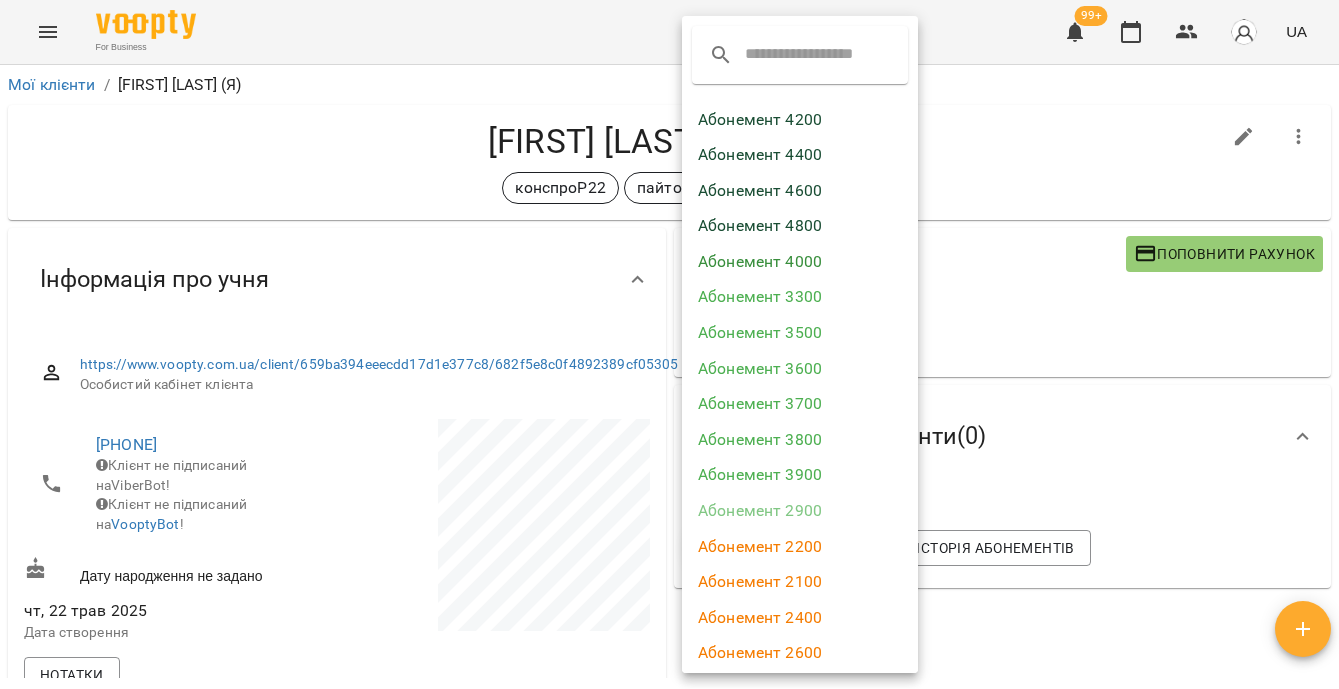 click on "Абонемент 2600" at bounding box center [800, 653] 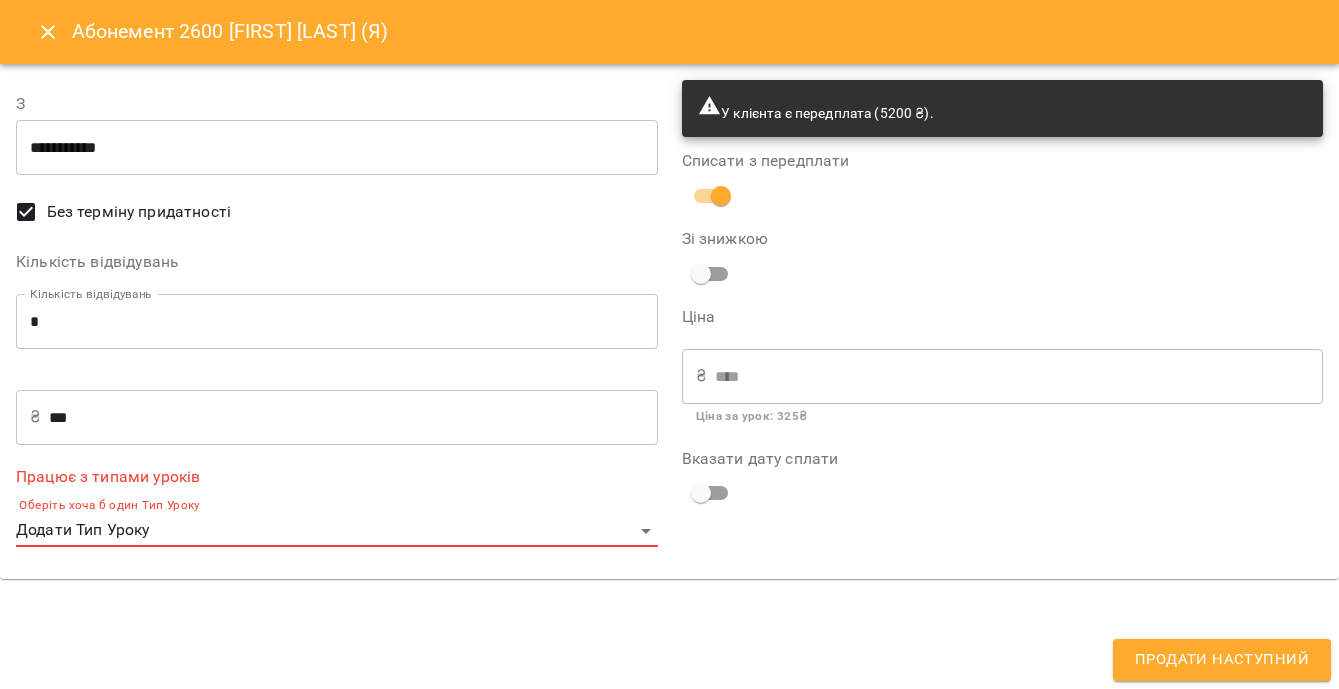 click on "**********" at bounding box center (337, 148) 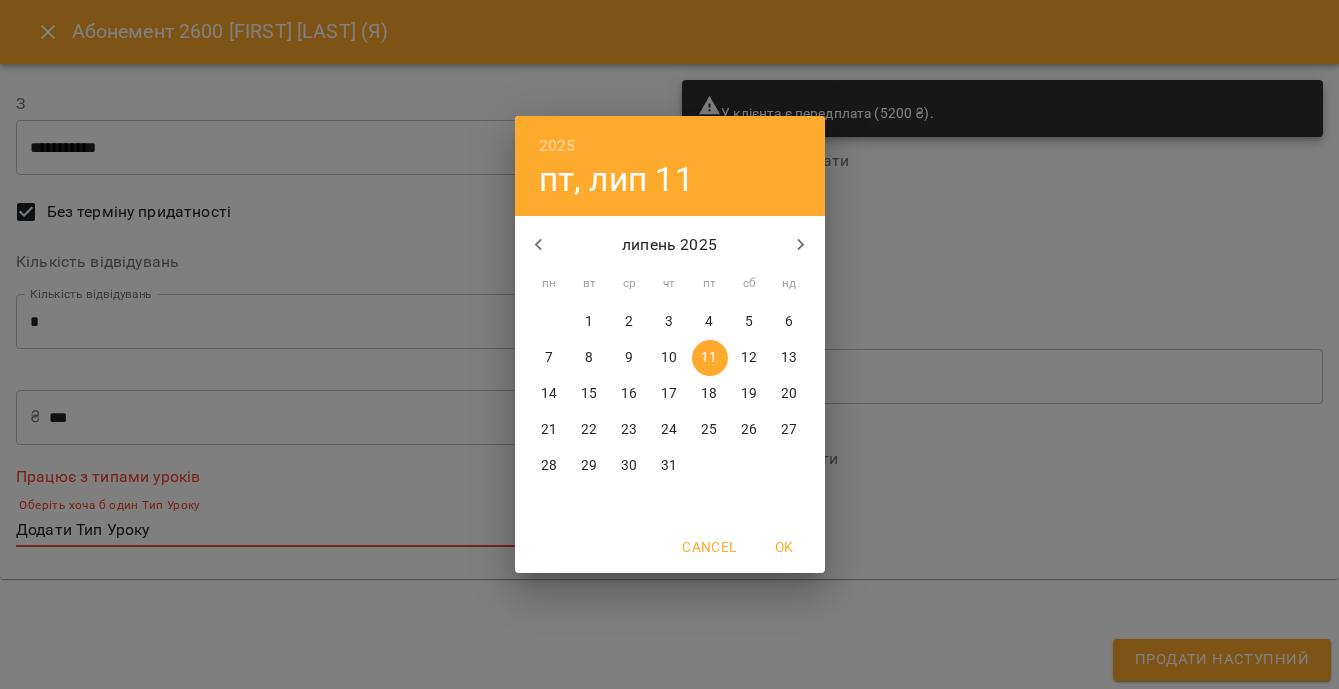 click 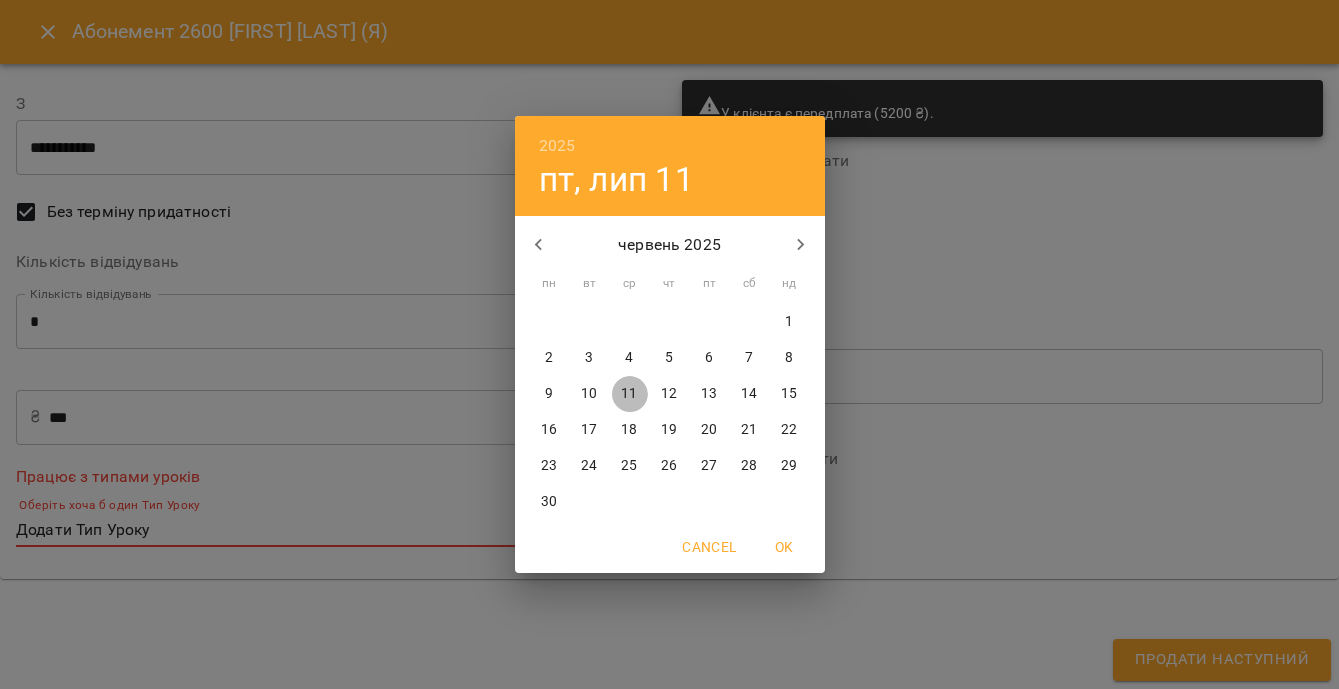 click on "11" at bounding box center (629, 394) 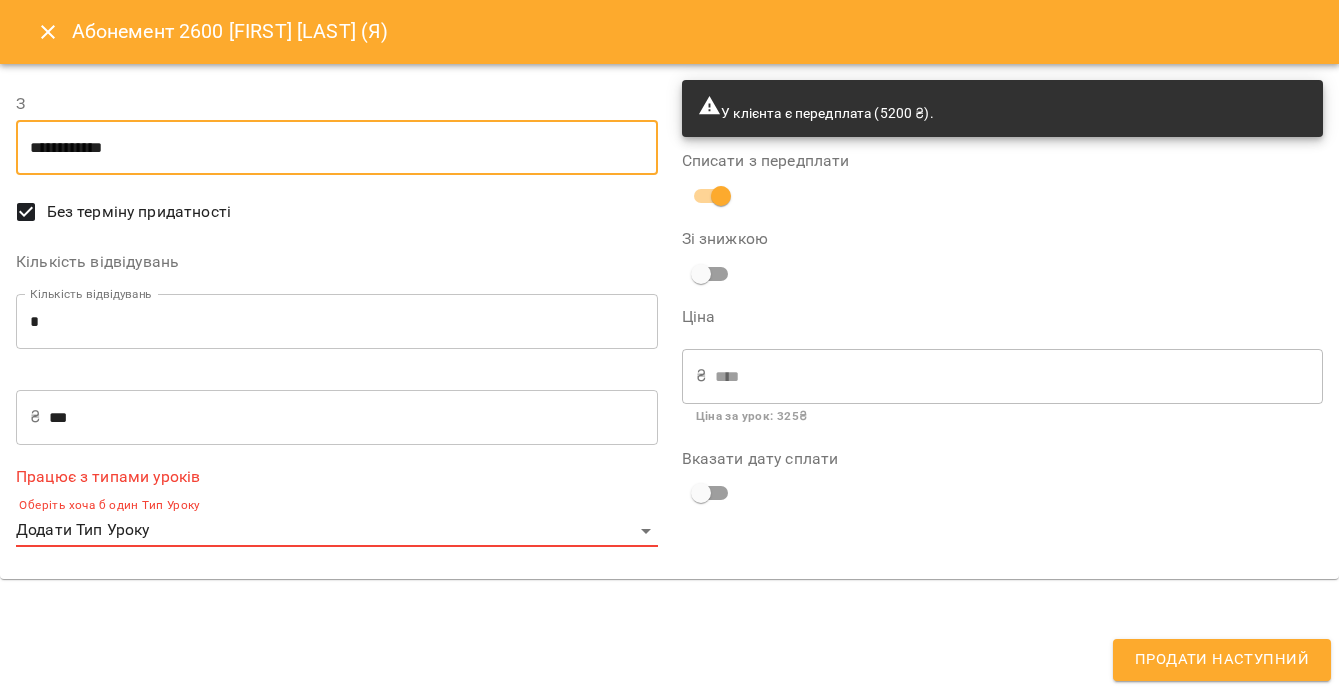 click on "**********" at bounding box center (337, 148) 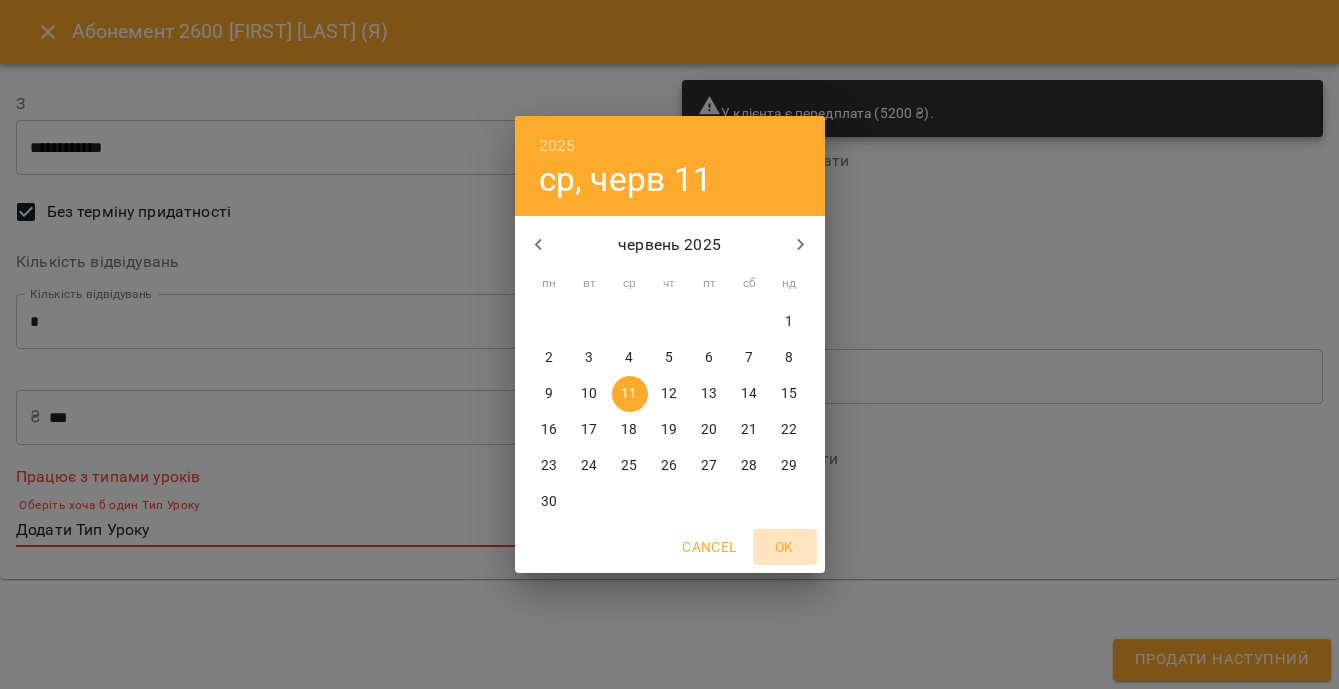 click on "OK" at bounding box center (785, 547) 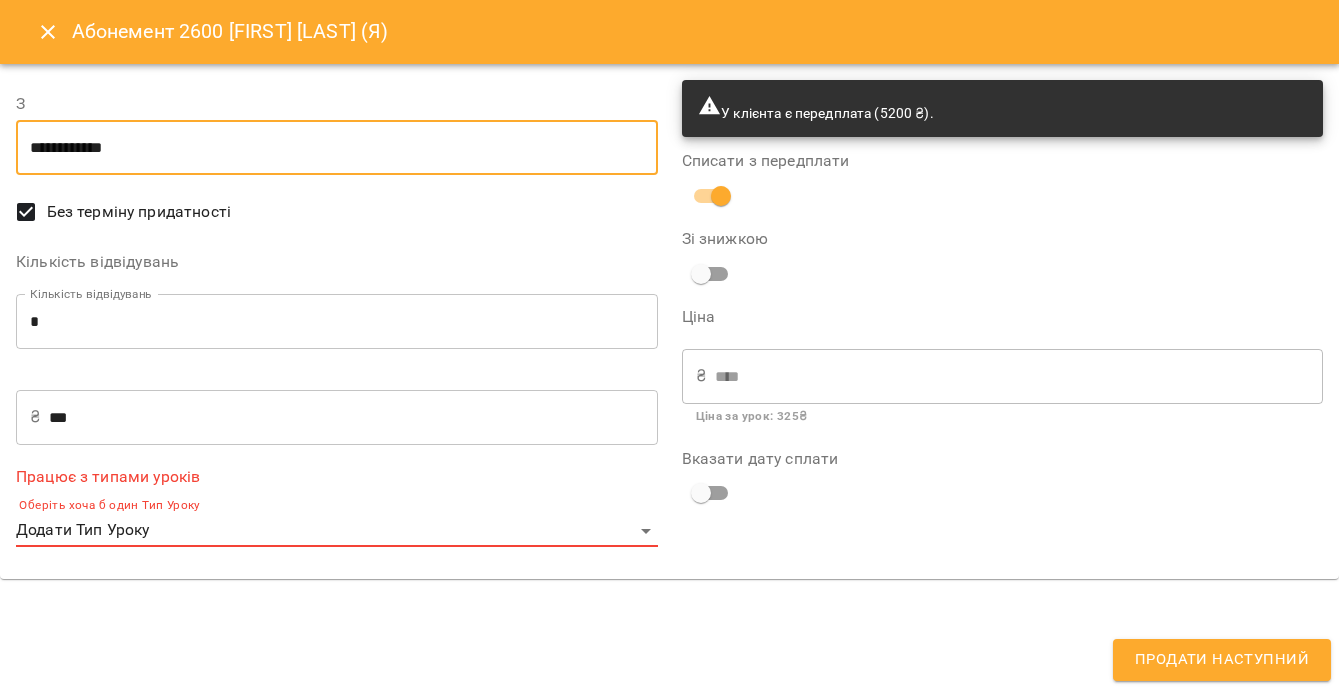 click on "For Business 99+ UA Мої клієнти / [FIRST] [LAST] (Я) [FIRST] [LAST] (Я) конспроР22 пайтонА125 5200 ₴ Баланс Поповнити рахунок Докладніше 7800 ₴ Без призначення 7800 ₴ Без призначення -2600 ₴ Абонементи -2600 ₴ Абонемент 2600 Актуальні абонементи ( 0 ) Немає актуальних абонементів Додати Абонемент Історія абонементів Інформація про учня https://www.voopty.com.ua/client/[ID]/[ID] Особистий кабінет клієнта [PHONE] Клієнт не підписаний на ViberBot! Клієнт не підписаний на VooptyBot ! Дату народження не задано [DAY], [DATE] [YEAR] Дата створення » - ," at bounding box center (669, 377) 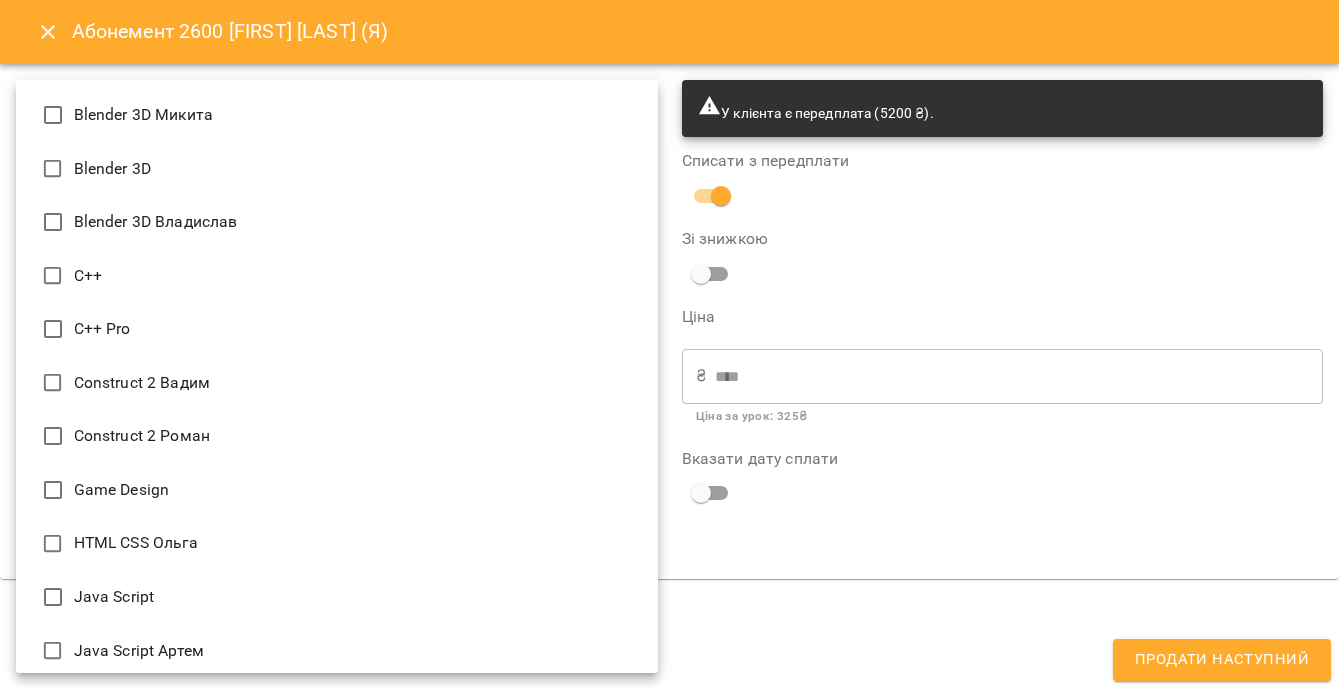 click on "Construct 2 Роман" at bounding box center [337, 436] 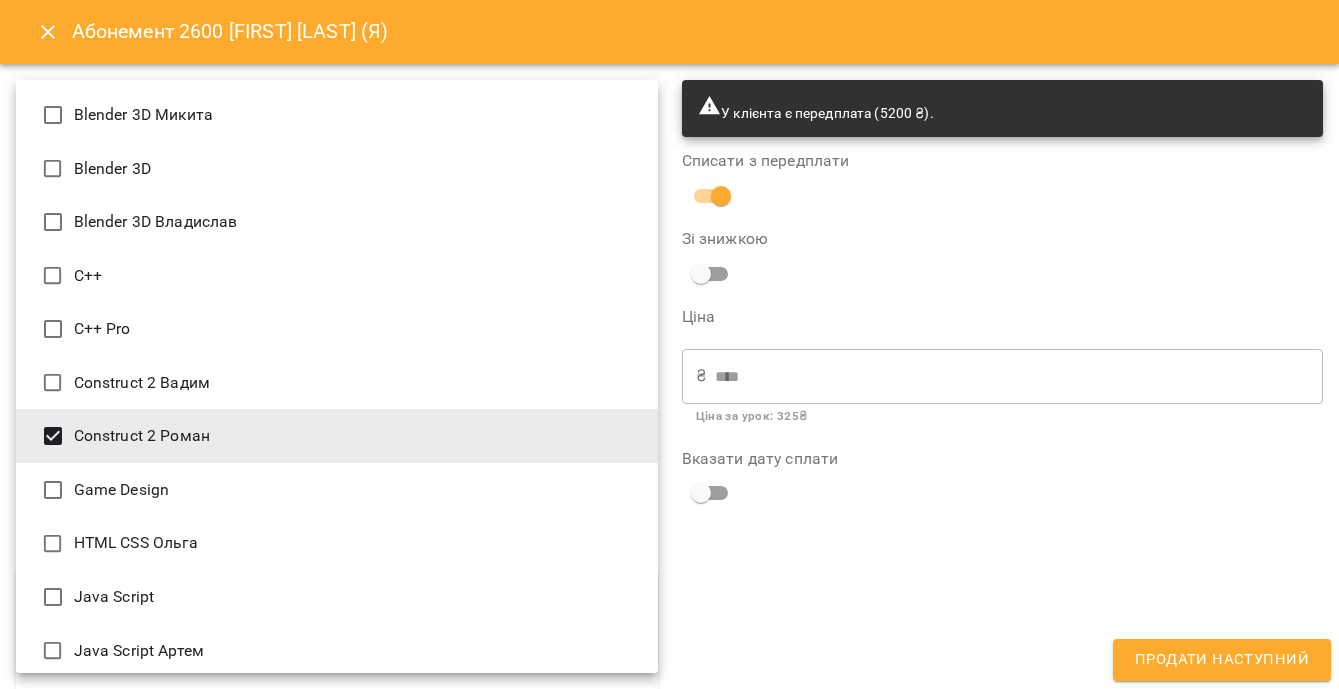 click at bounding box center (669, 344) 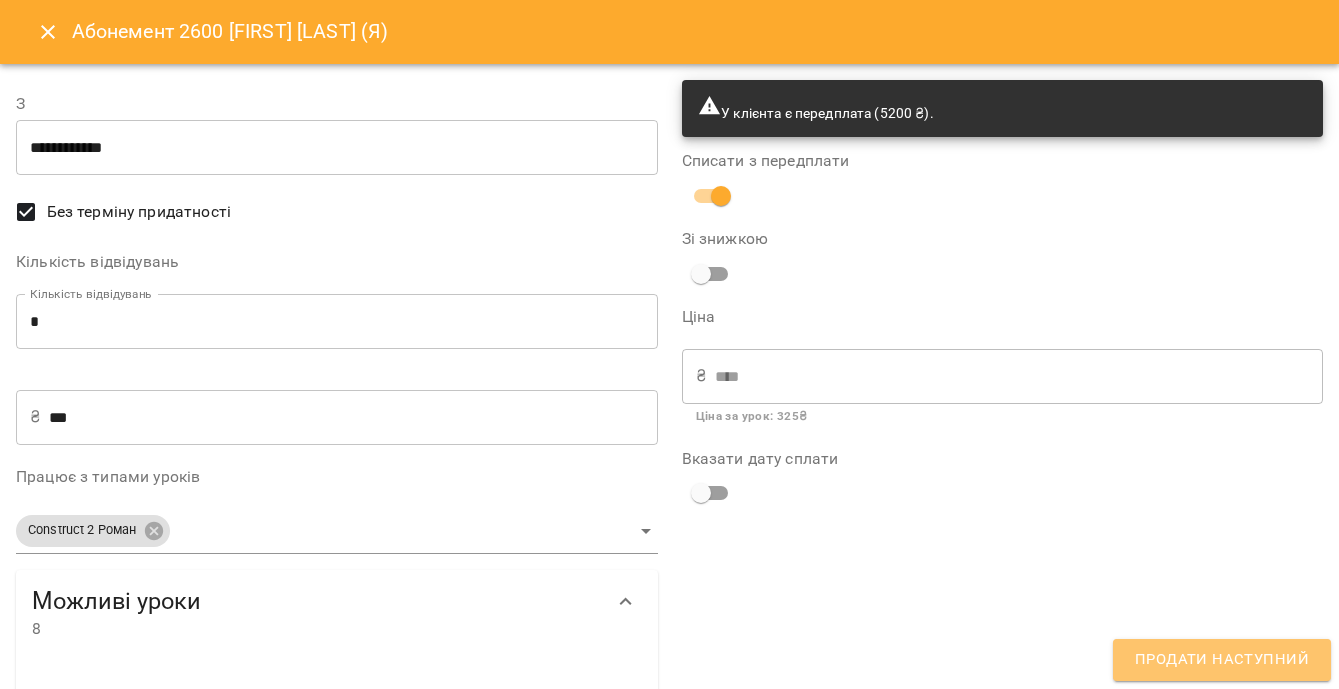 click on "Продати наступний" at bounding box center [1222, 660] 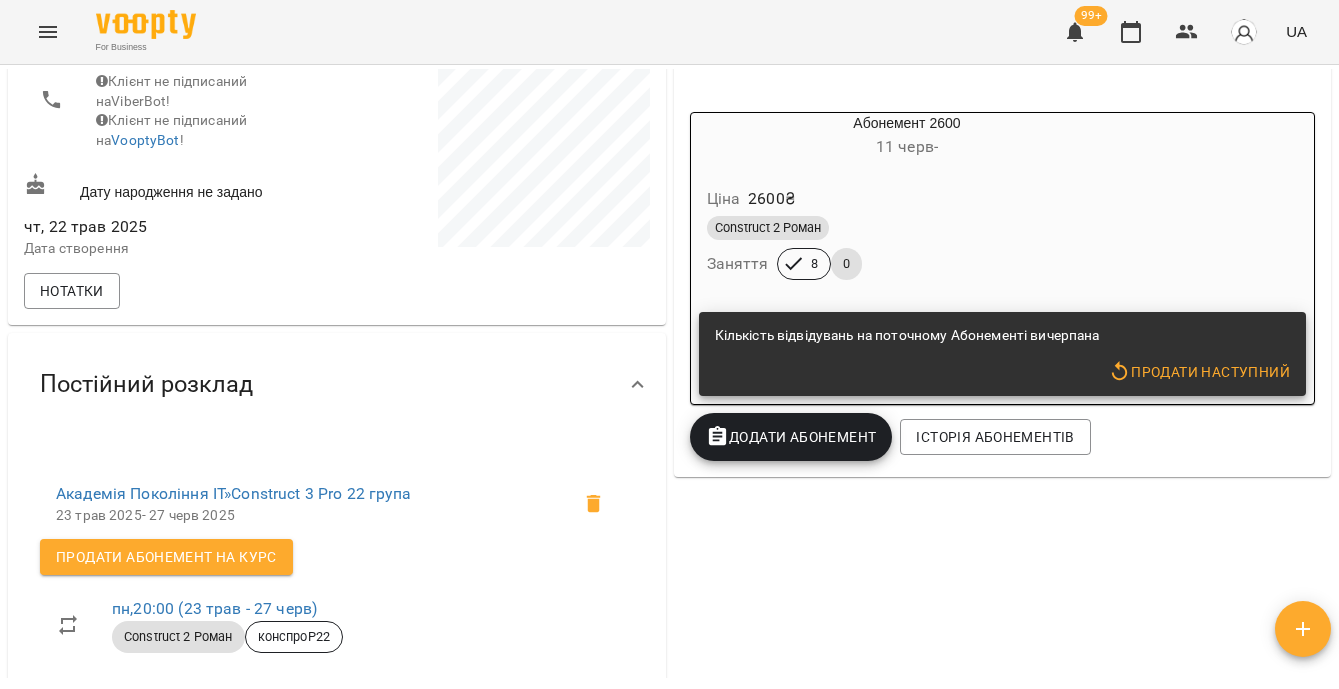 scroll, scrollTop: 391, scrollLeft: 0, axis: vertical 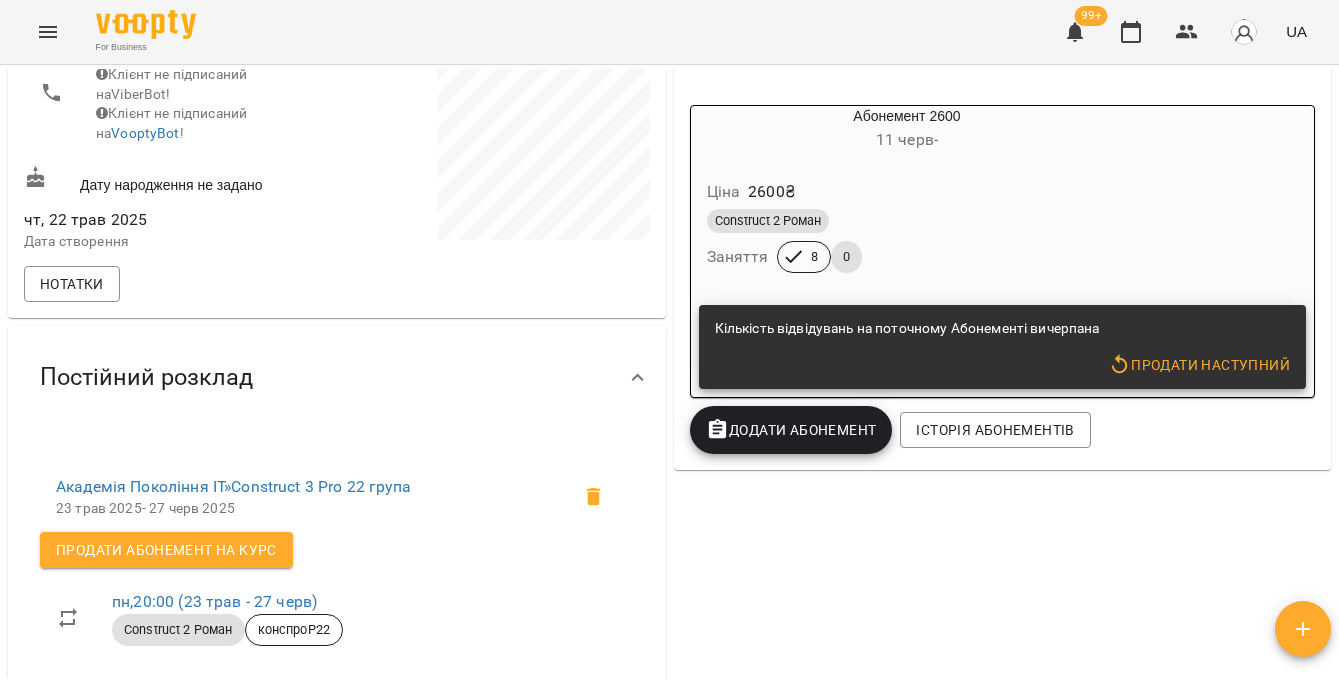 click on "Додати Абонемент" at bounding box center [791, 430] 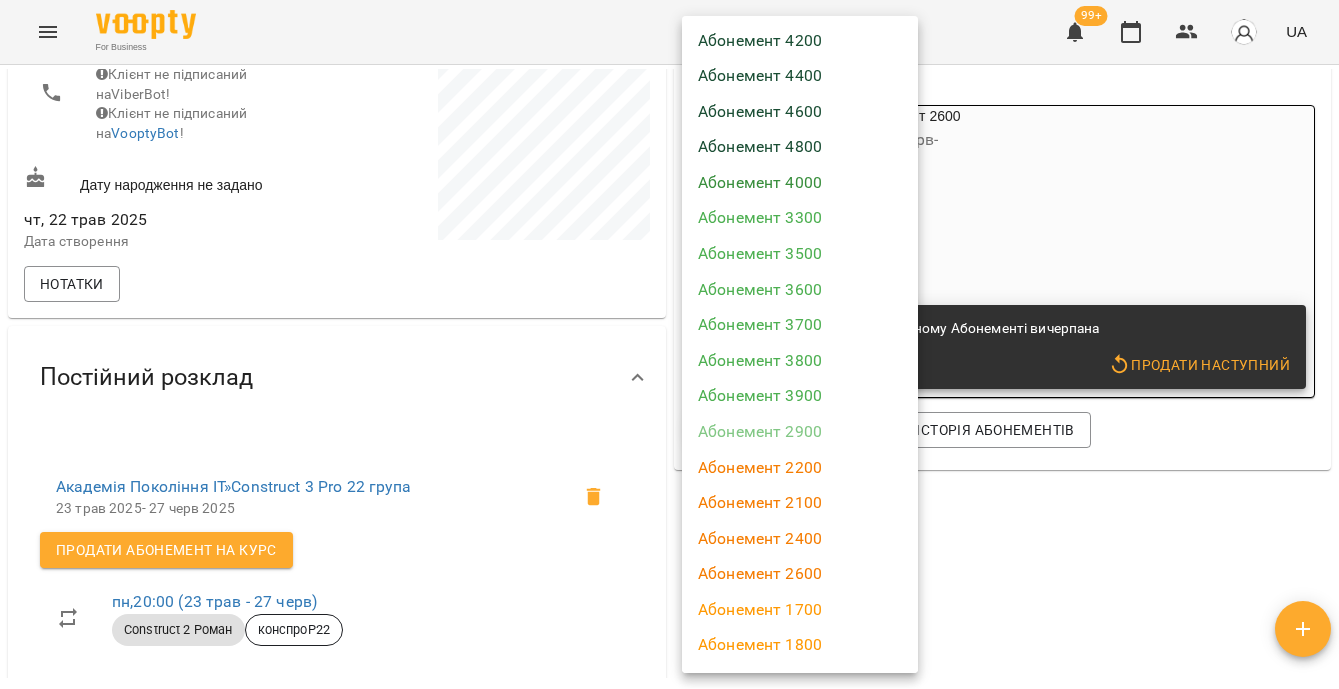scroll, scrollTop: 97, scrollLeft: 0, axis: vertical 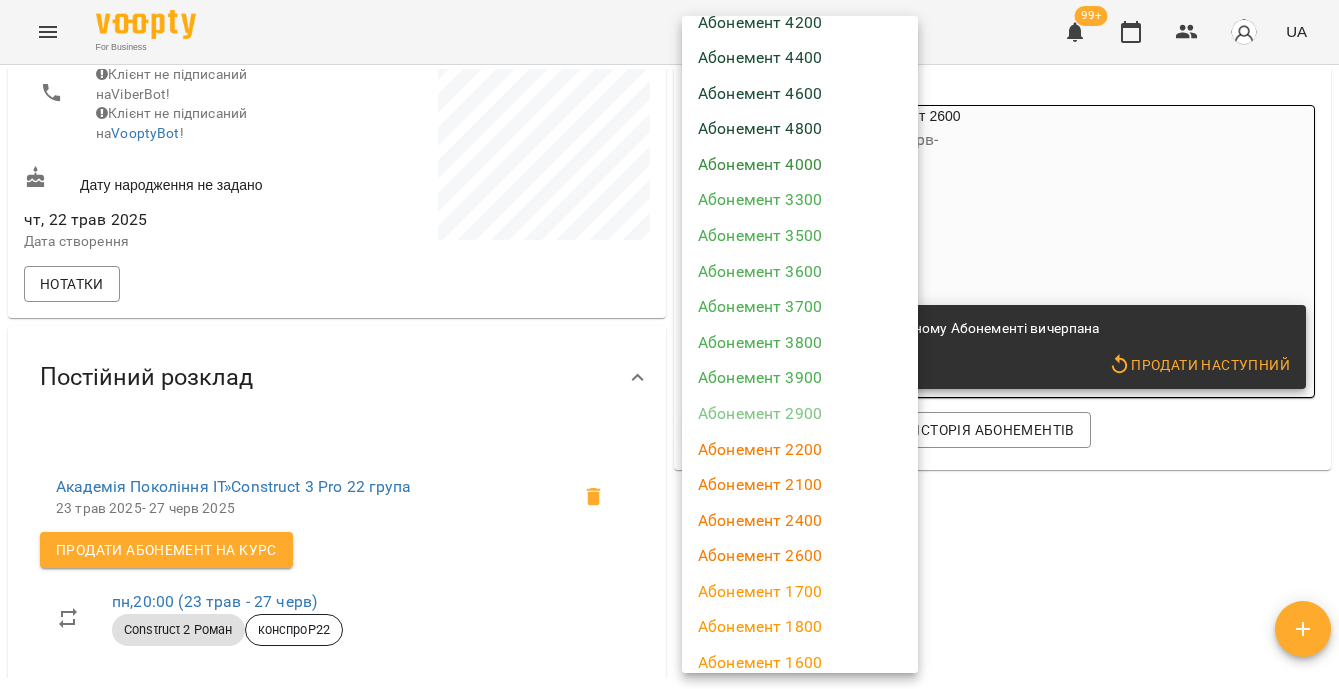 click on "Абонемент 2600" at bounding box center (800, 556) 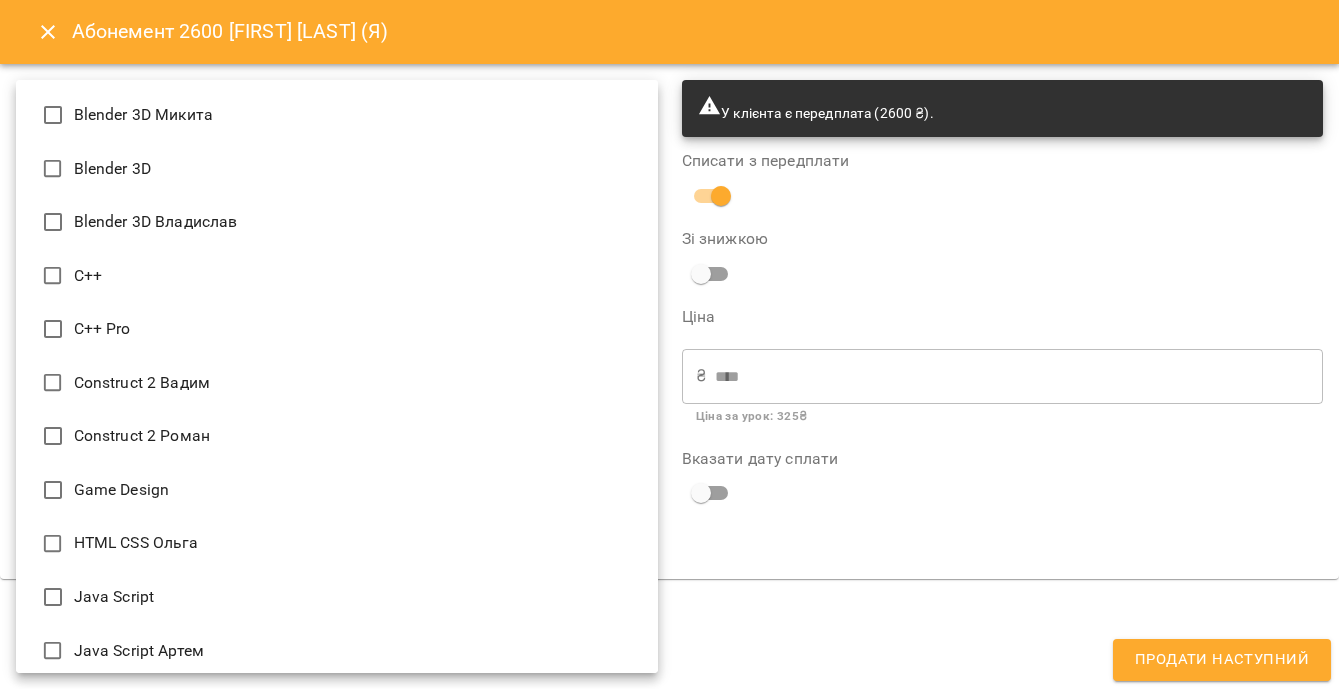 click on "For Business 99+ UA Мої клієнти / [FIRST] [LAST] (Я) [FIRST] [LAST] (Я) конспроР22 пайтонА125 2600 ₴ Баланс Поповнити рахунок Докладніше 7800 ₴ Без призначення 7800 ₴ Без призначення -5200 ₴ Абонементи -5200 ₴ Абонемент 2600 Актуальні абонементи ( 1 ) Абонемент 2600 11 черв - Ціна 2600 ₴ Construct 2 [FIRST] Заняття 8 0 Кількість відвідувань на поточному Абонементі вичерпана Продати наступний Додати Абонемент Історія абонементів Інформація про учня https://www.voopty.com.ua/client/[ID]/[ID] Особистий кабінет клієнта [PHONE] ViberBot! VooptyBot ! Нотатки" at bounding box center [669, 377] 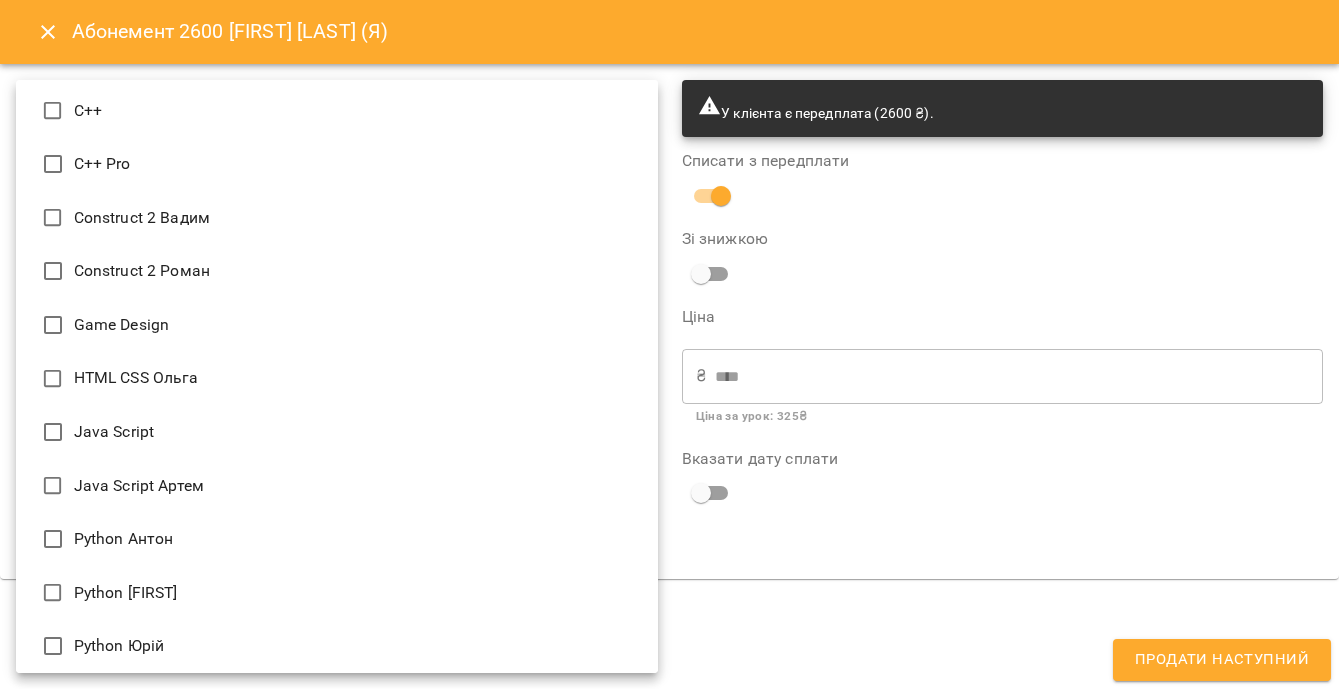 click on "Python Антон" at bounding box center (337, 539) 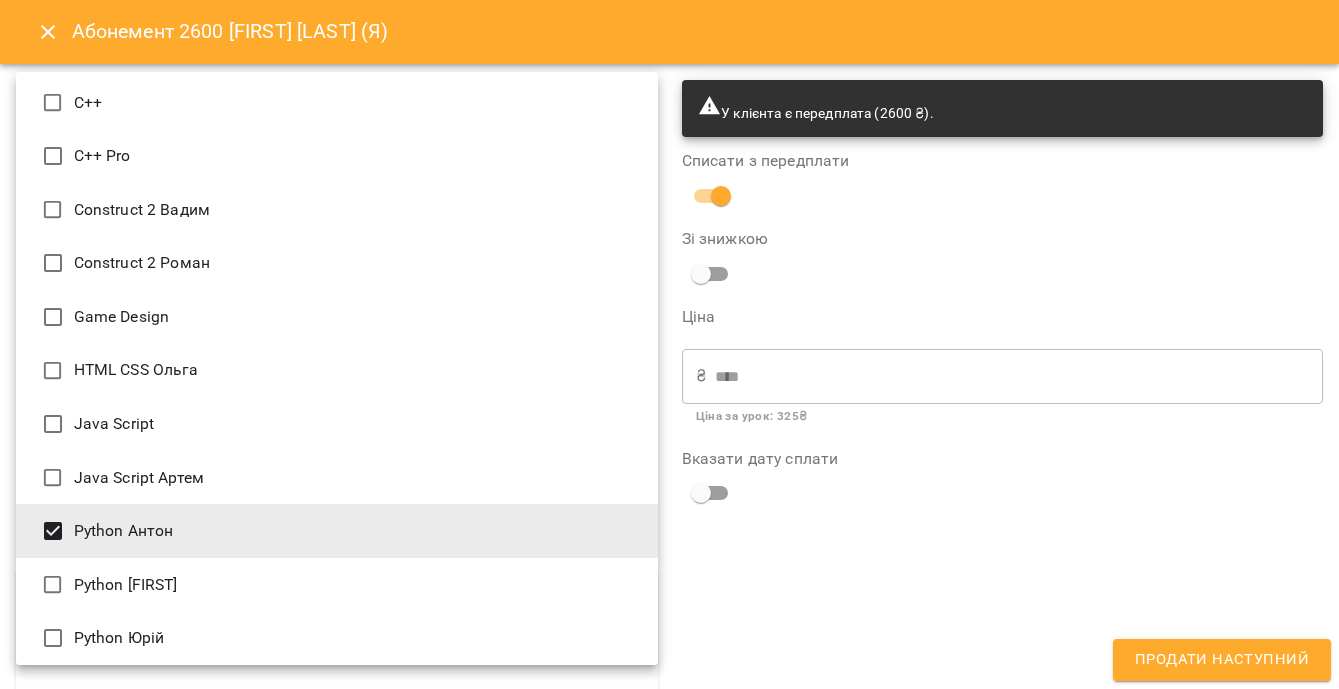 click at bounding box center [669, 344] 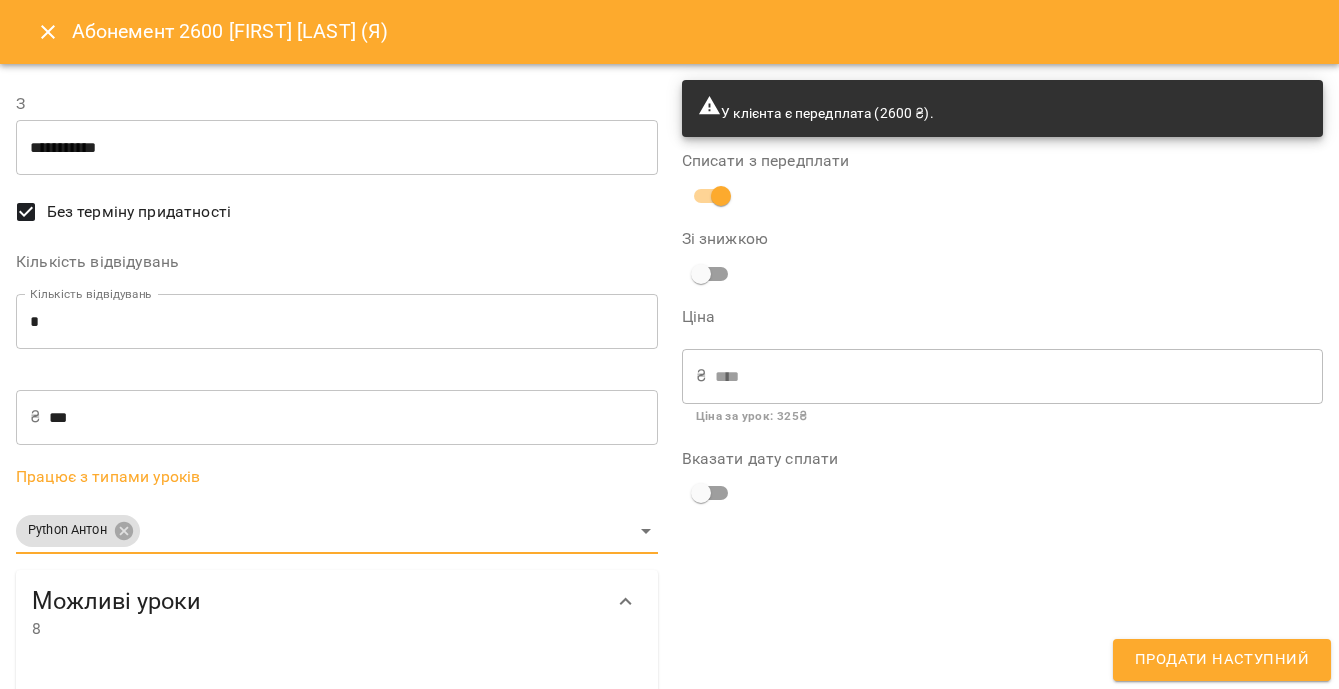 click on "Продати наступний" at bounding box center [1222, 660] 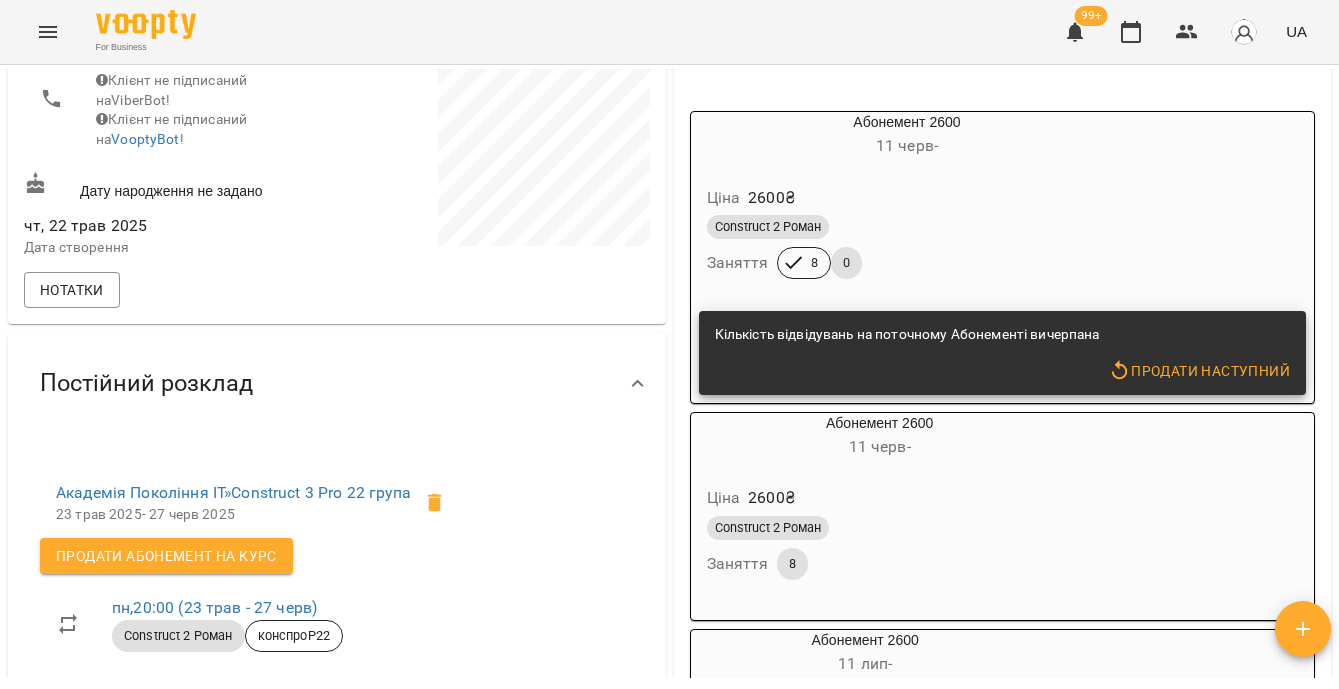 scroll, scrollTop: 386, scrollLeft: 0, axis: vertical 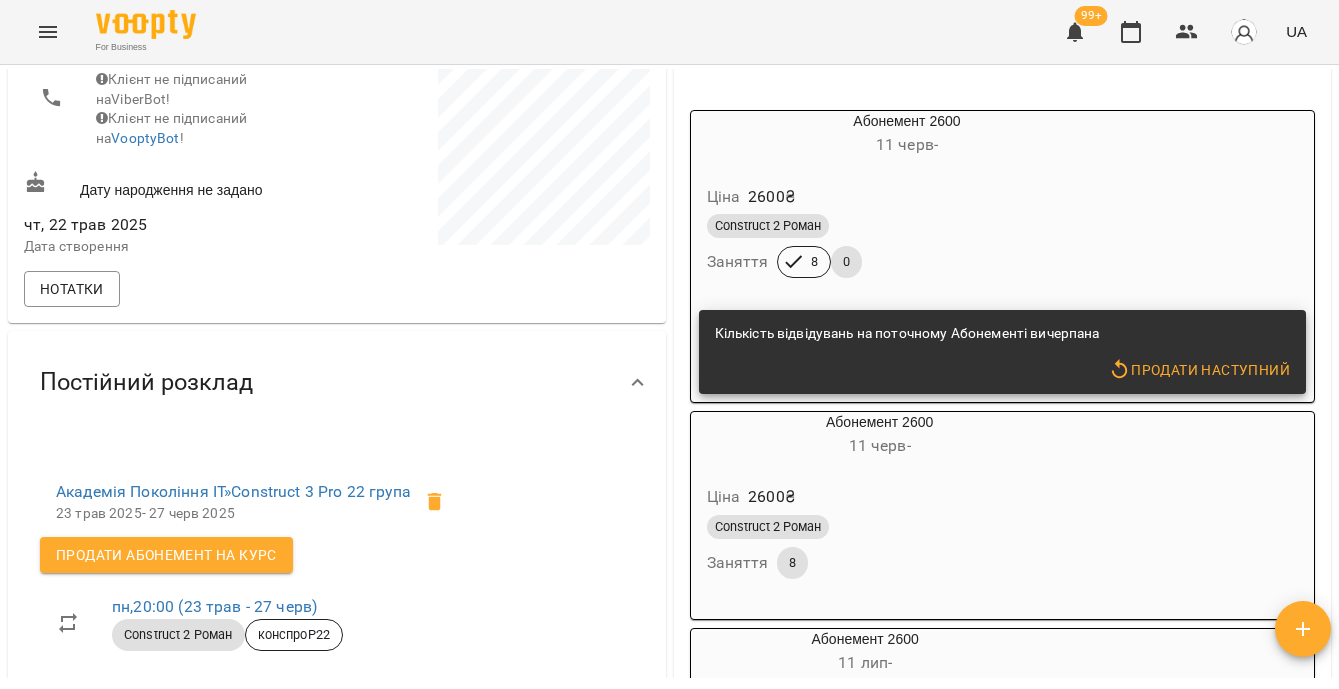 click on "Ціна 2600 ₴ Construct 2 Роман Заняття 8" at bounding box center [880, 535] 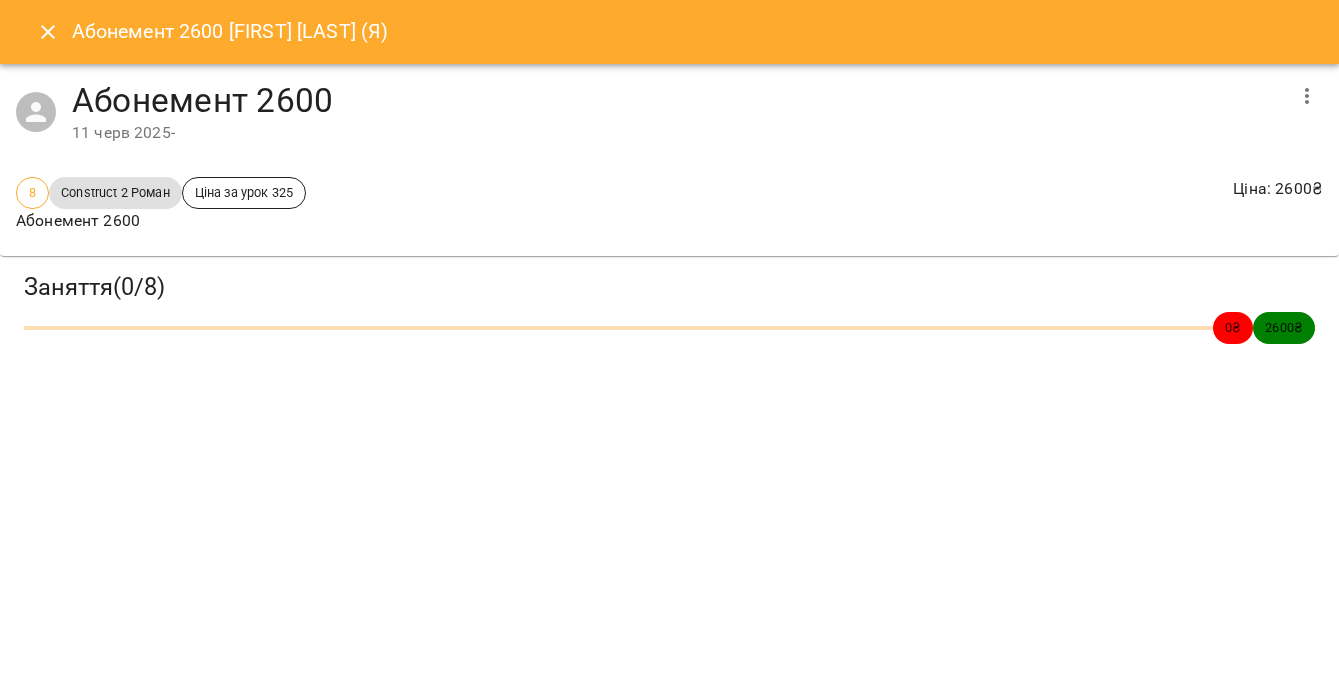 click 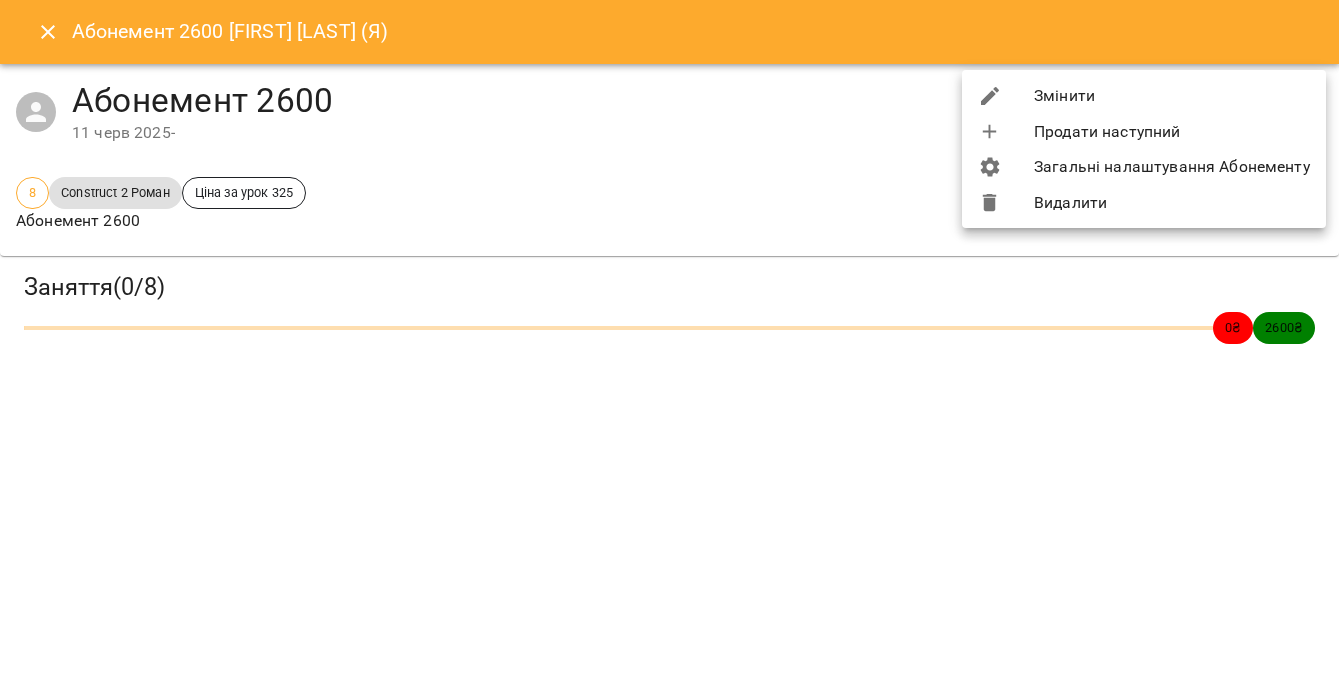 click on "Видалити" at bounding box center (1144, 203) 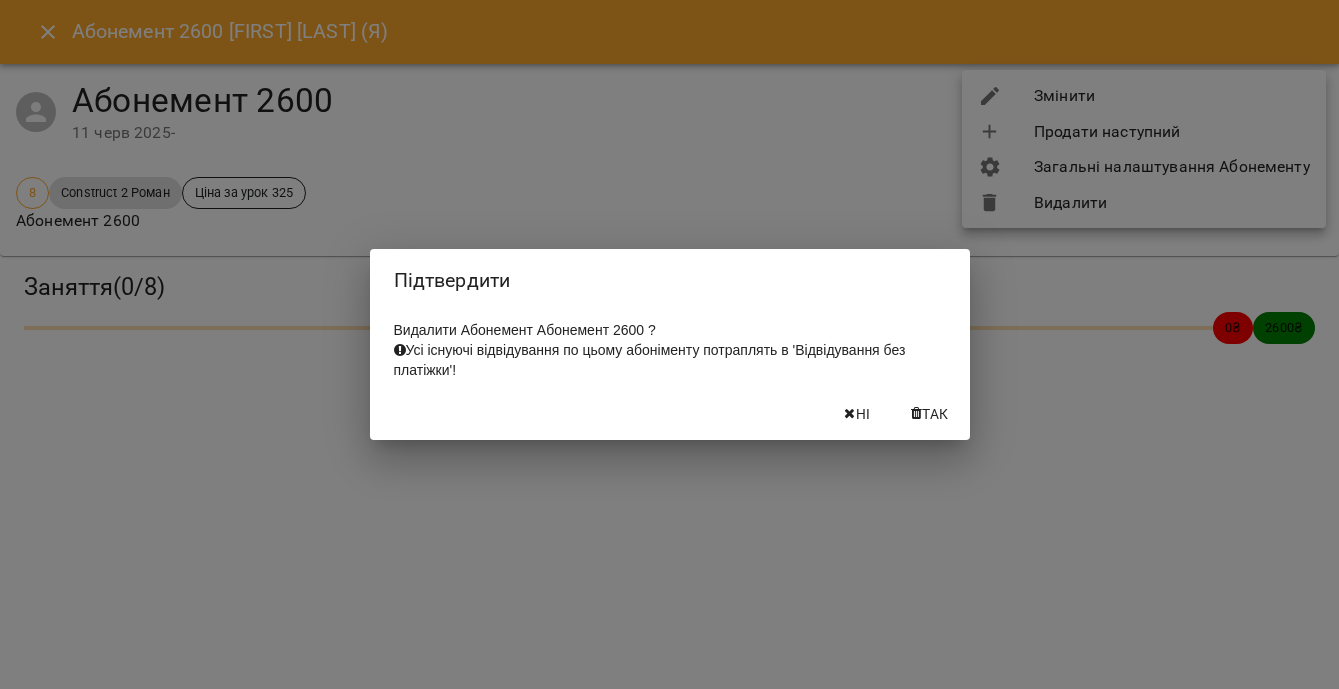 click on "Так" at bounding box center [930, 414] 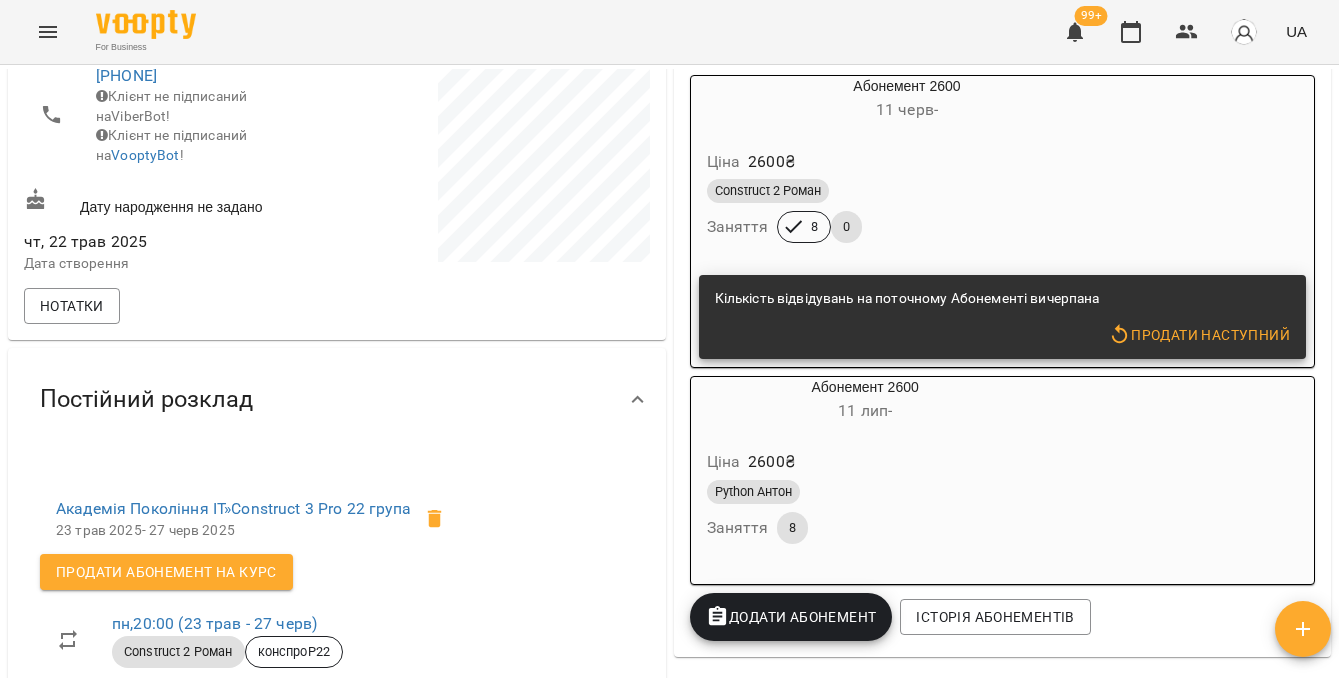 scroll, scrollTop: 0, scrollLeft: 0, axis: both 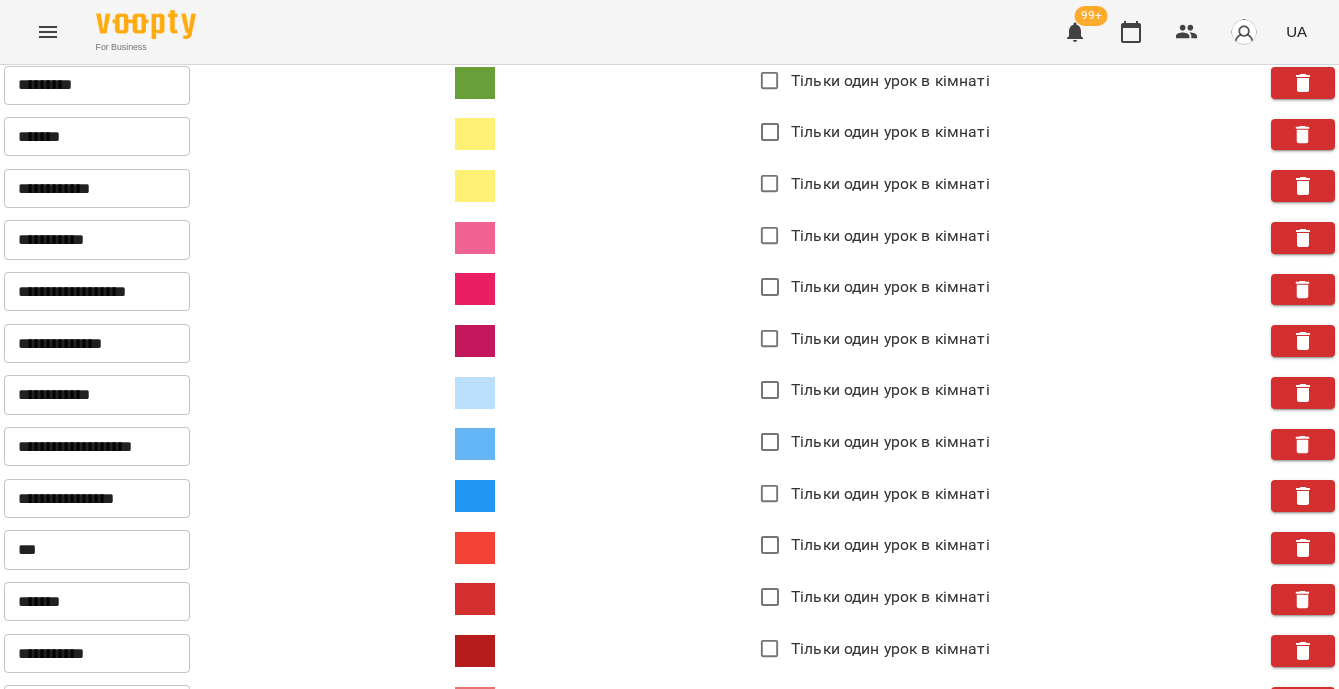 drag, startPoint x: 15, startPoint y: 186, endPoint x: 151, endPoint y: 201, distance: 136.8247 